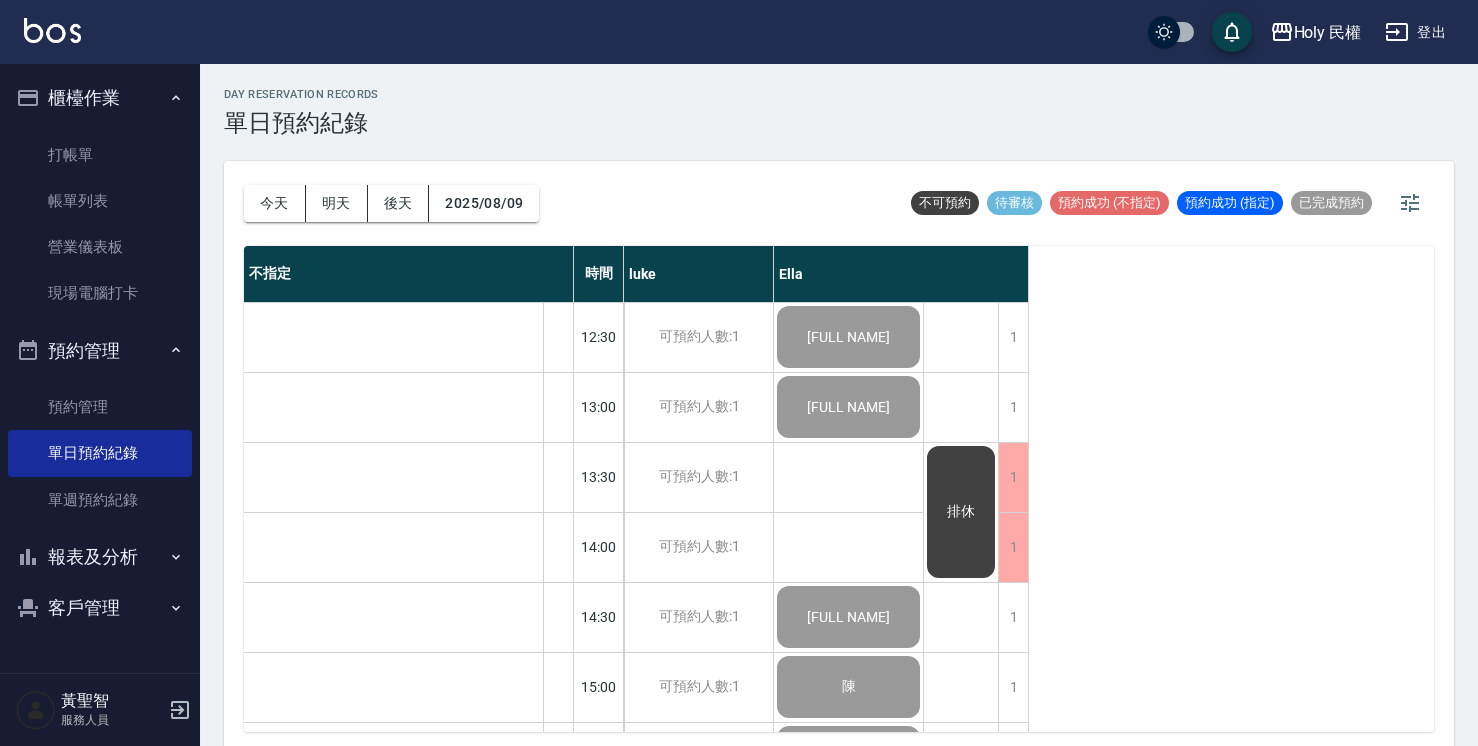 scroll, scrollTop: 5, scrollLeft: 0, axis: vertical 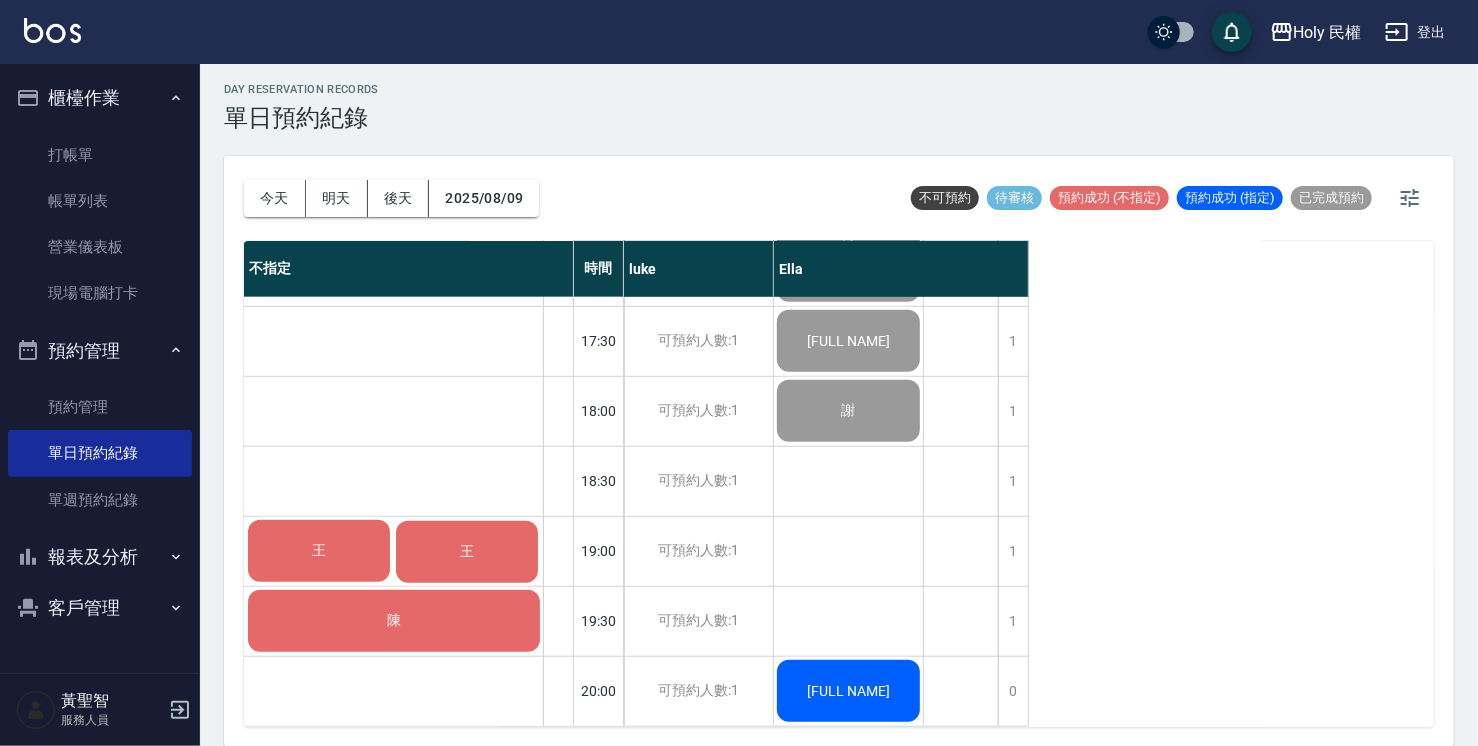 click on "王" at bounding box center (319, 551) 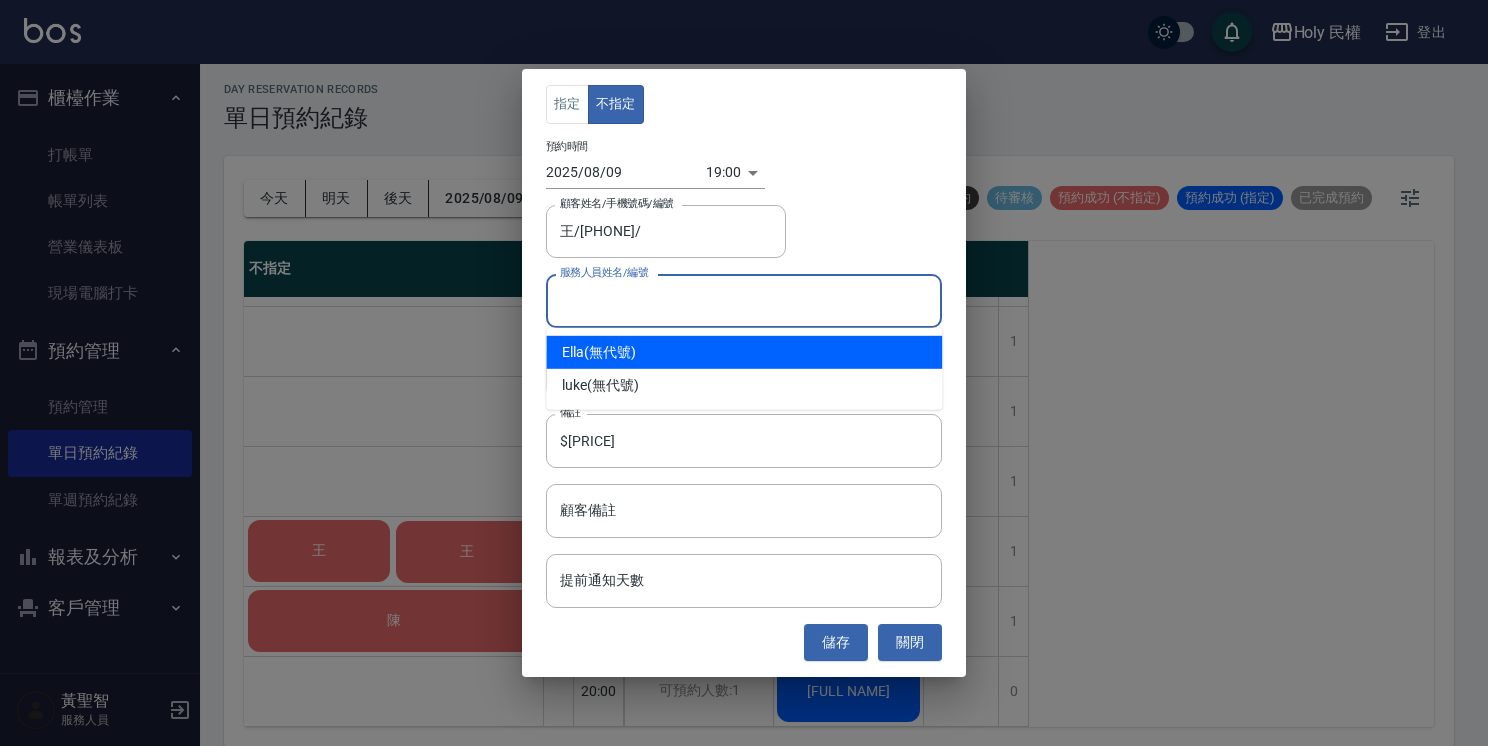 click on "服務人員姓名/編號" at bounding box center [744, 300] 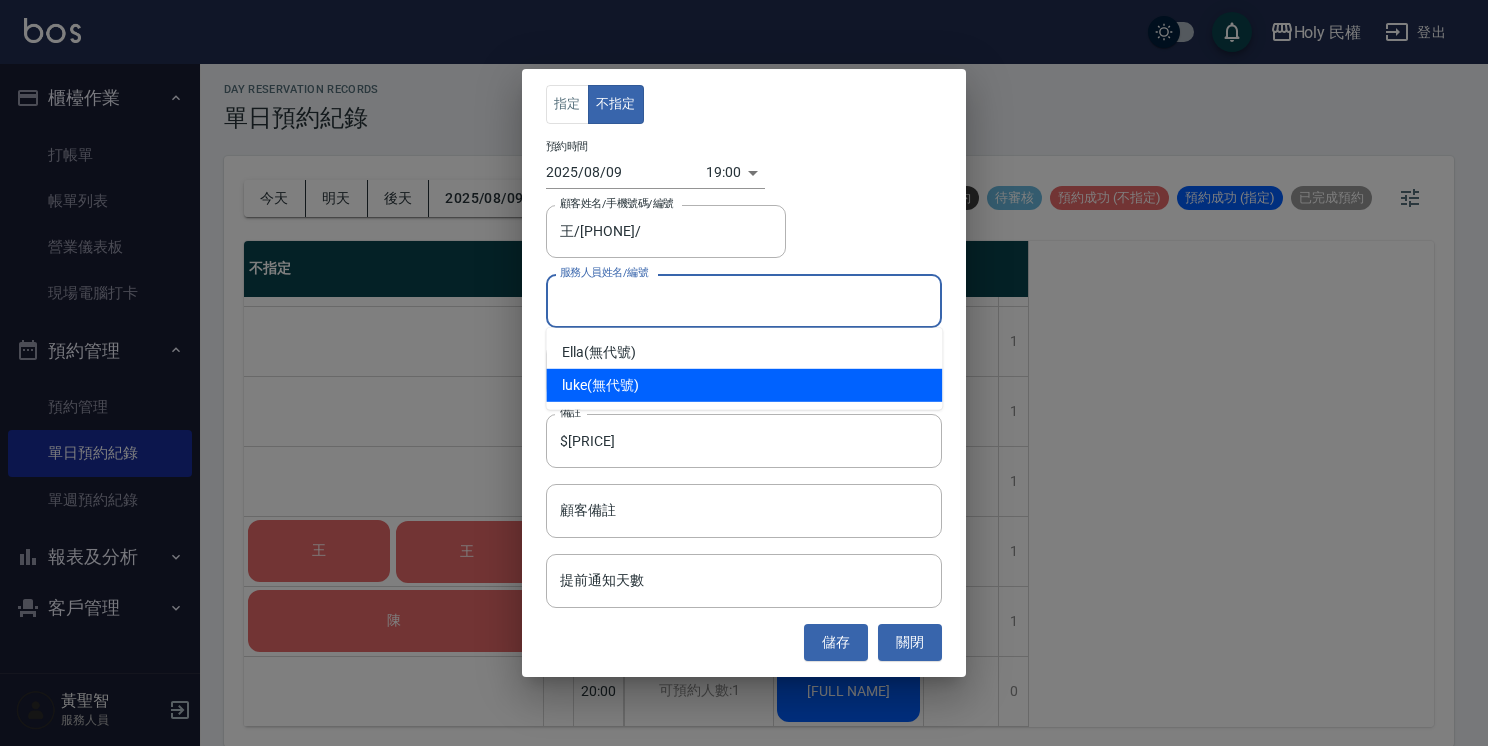 click on "luke (無代號)" at bounding box center [744, 385] 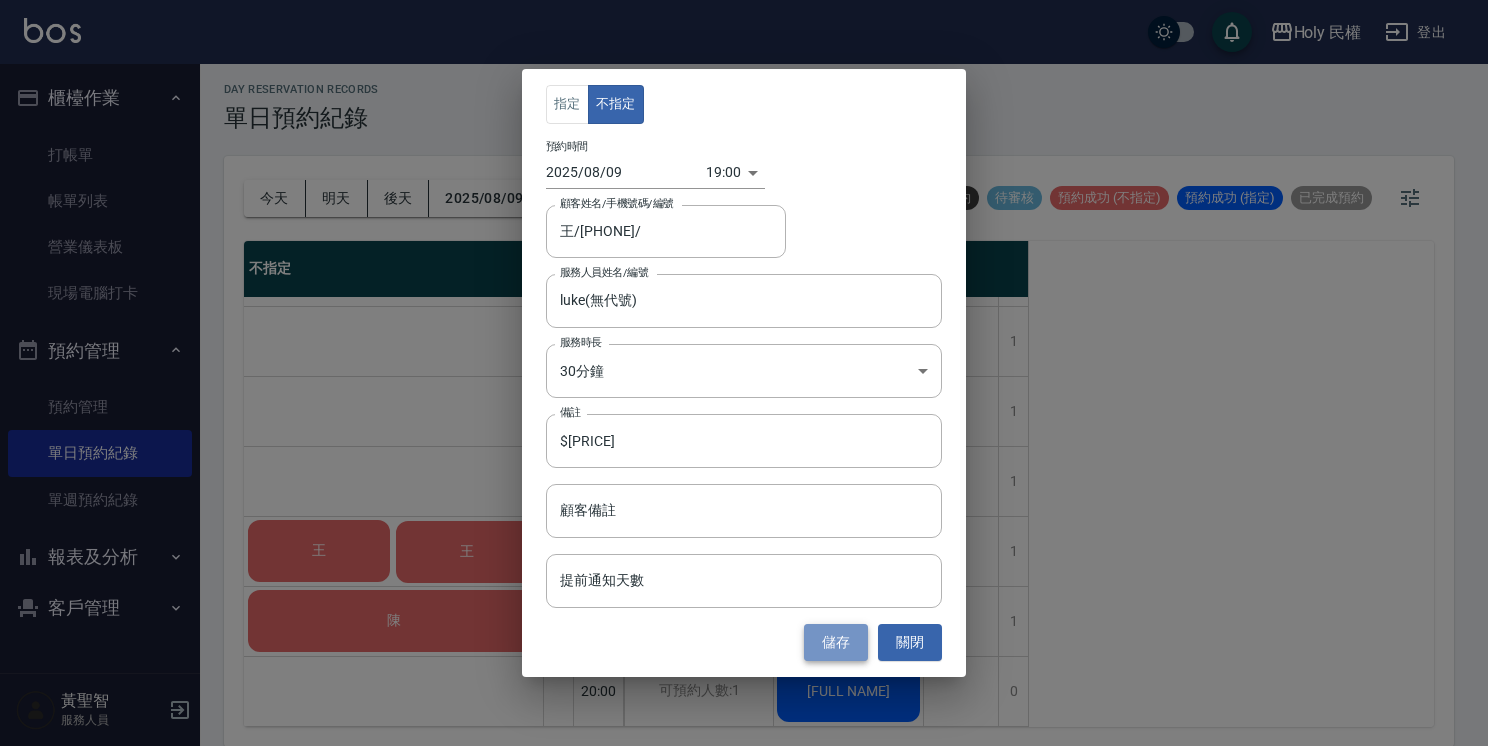 click on "儲存" at bounding box center [836, 642] 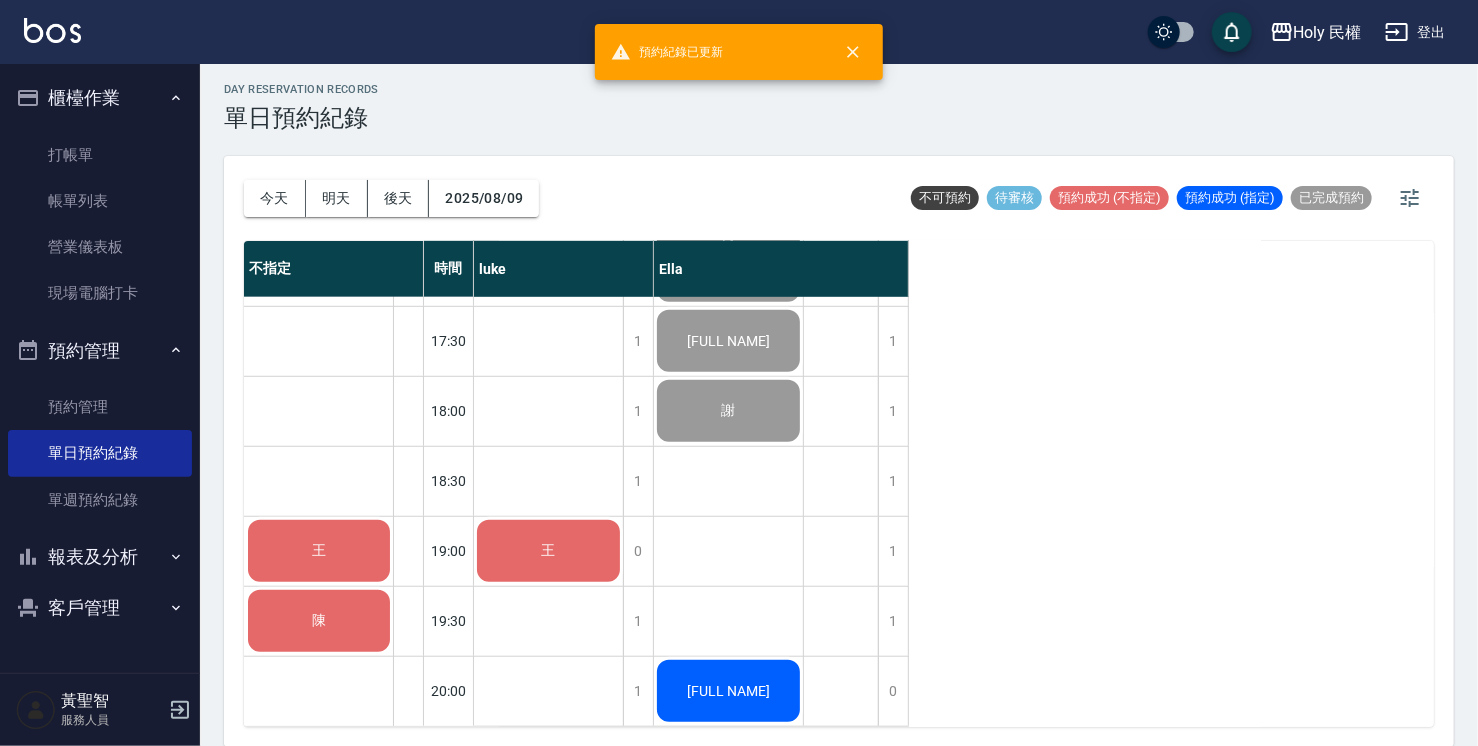 click on "王" at bounding box center (548, 551) 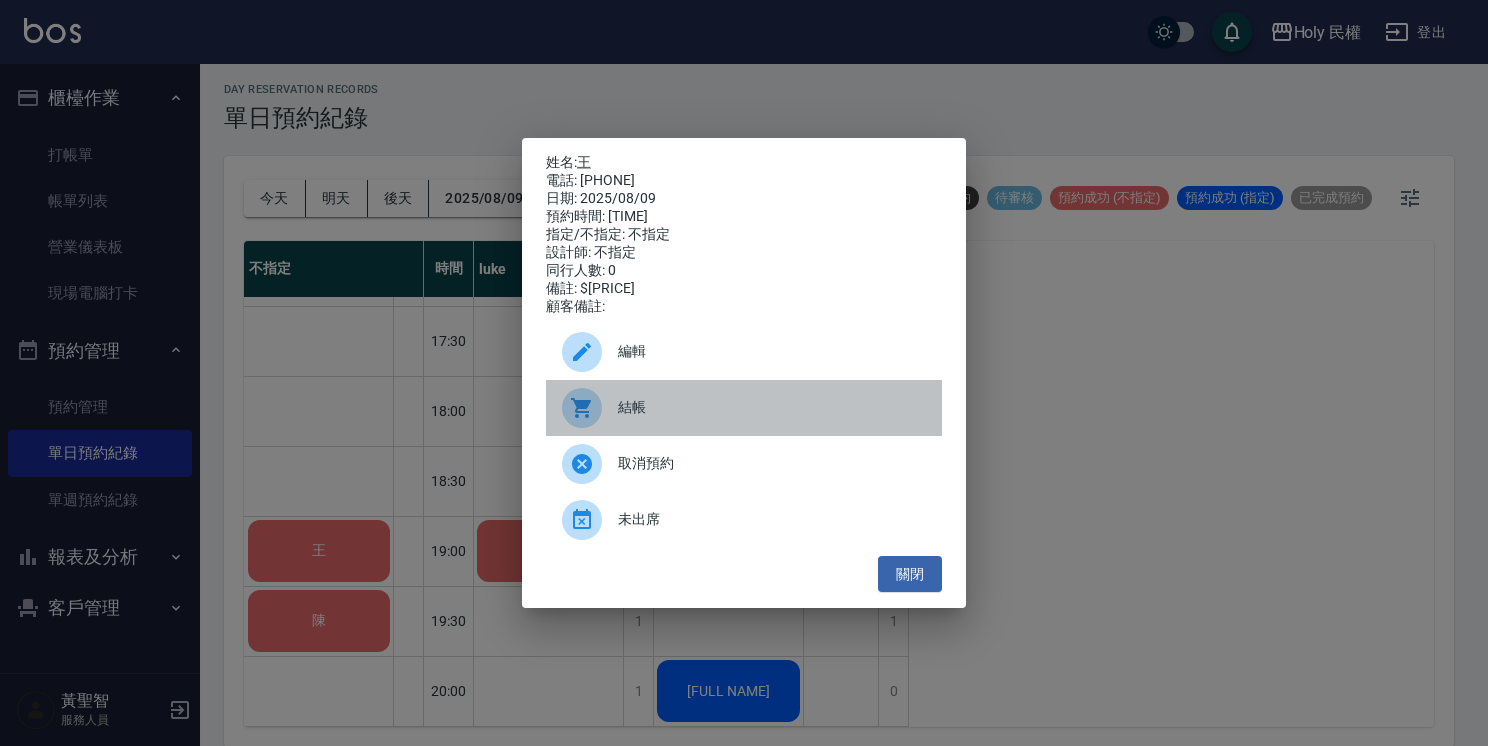 click on "結帳" at bounding box center (772, 407) 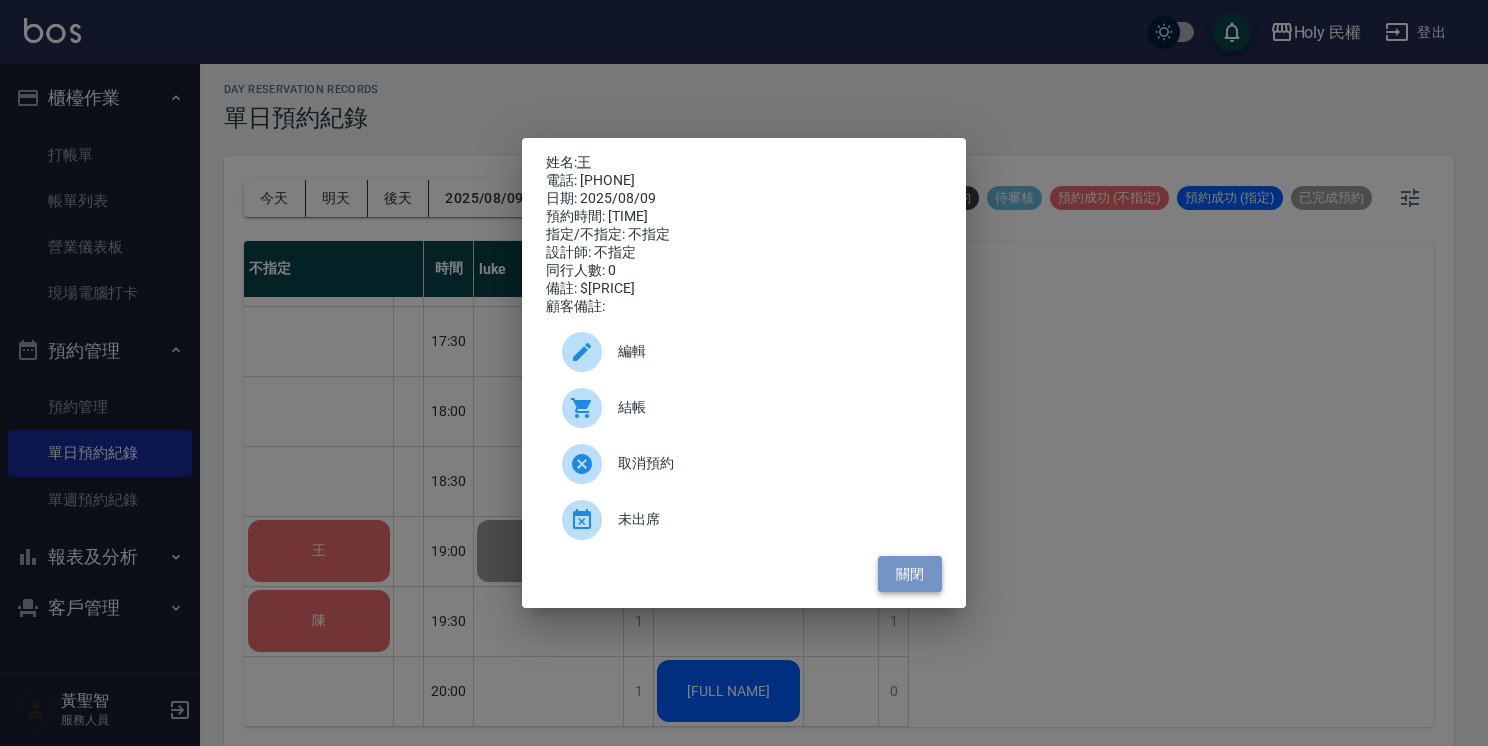 click on "關閉" at bounding box center [910, 574] 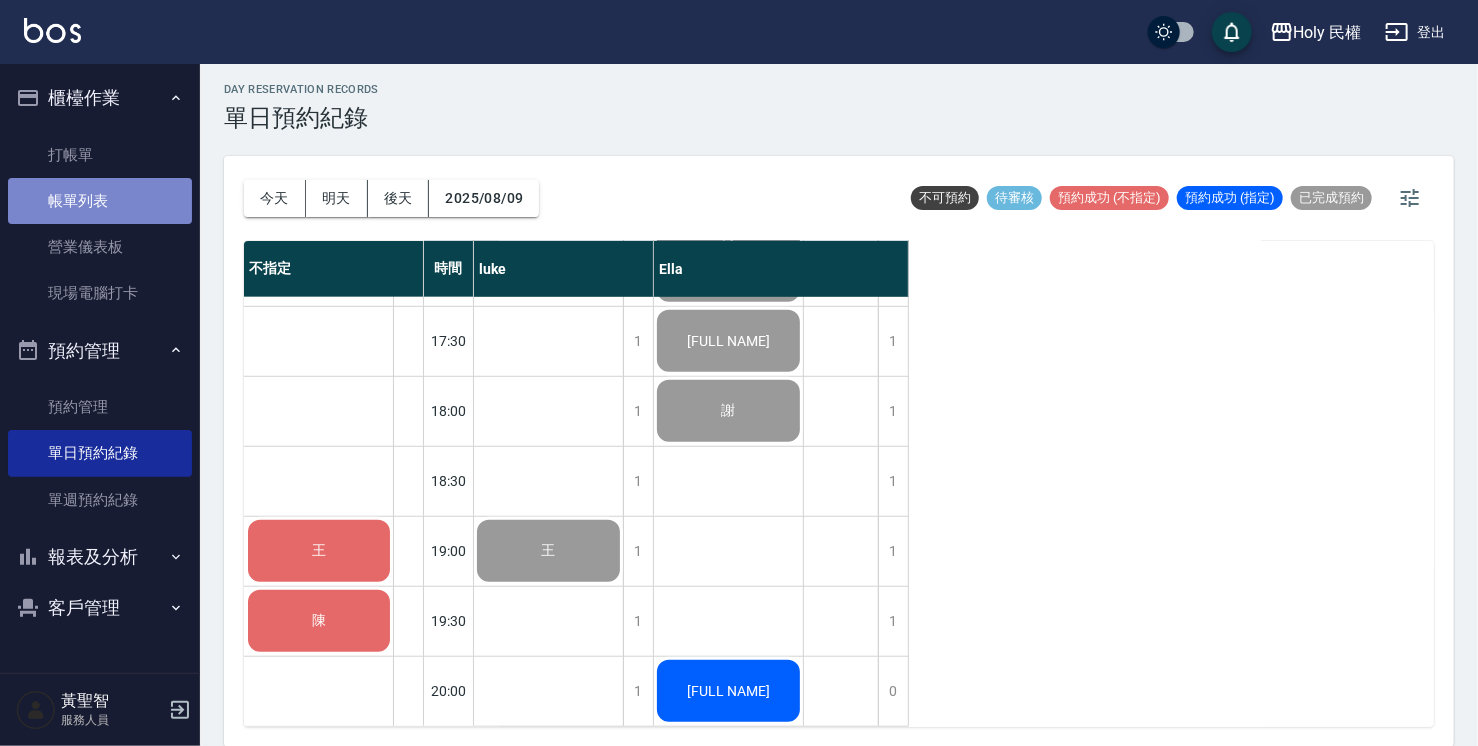click on "帳單列表" at bounding box center (100, 201) 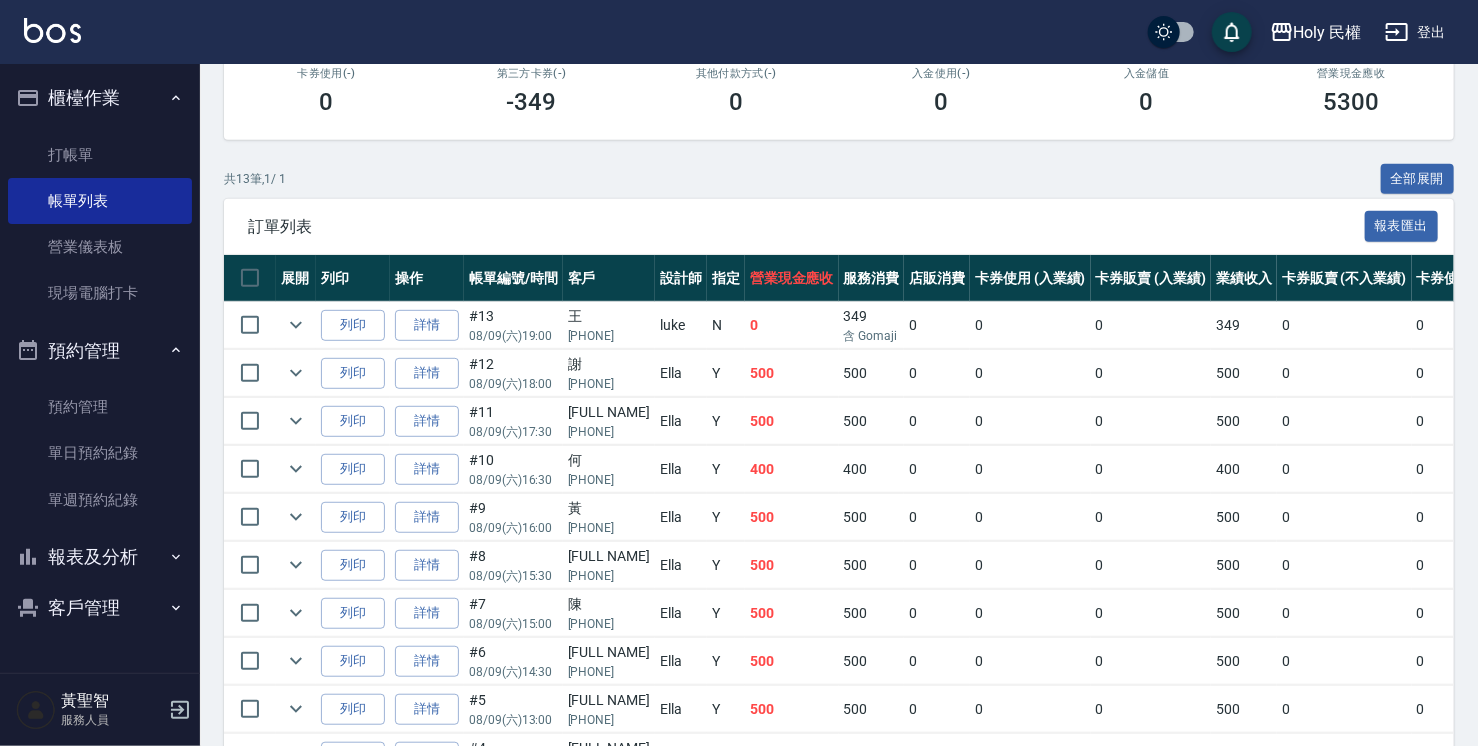 scroll, scrollTop: 400, scrollLeft: 0, axis: vertical 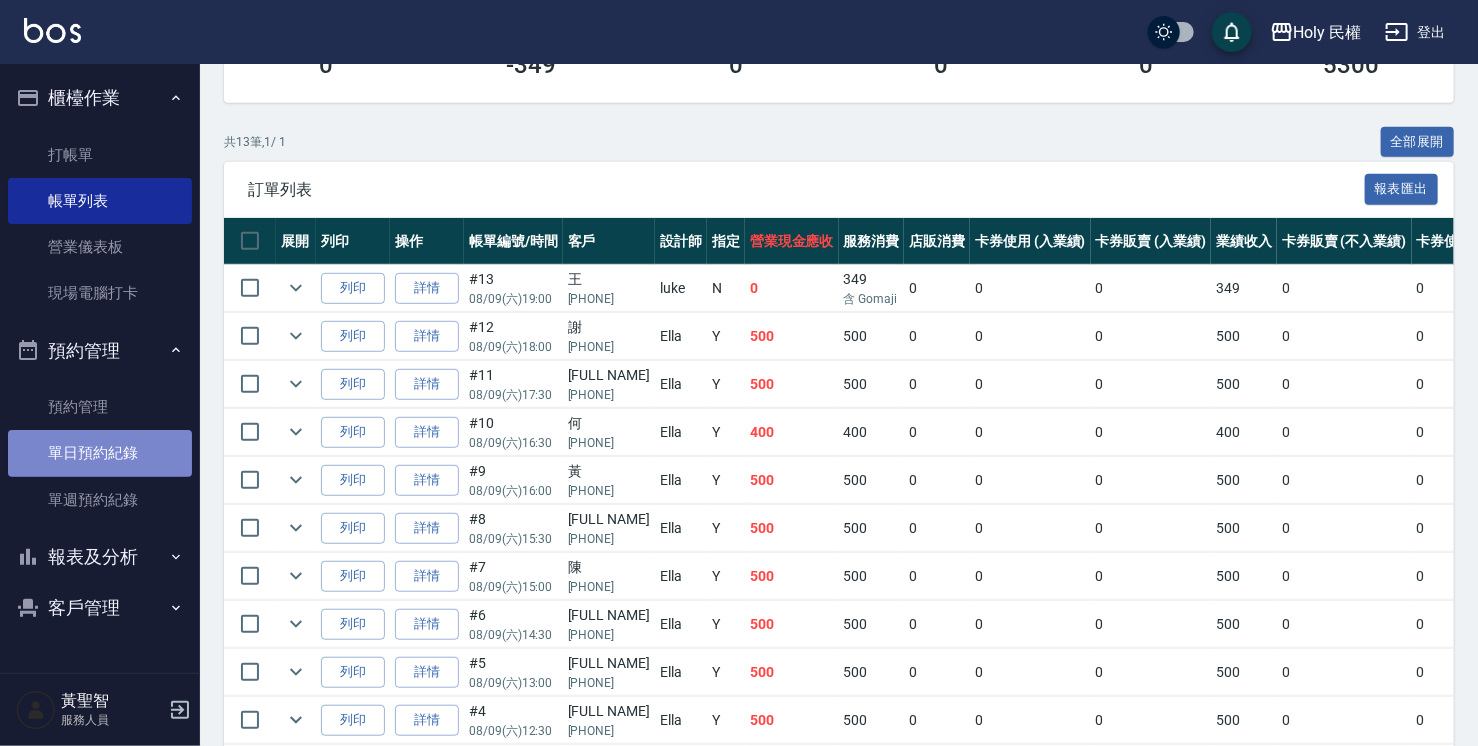 click on "單日預約紀錄" at bounding box center (100, 453) 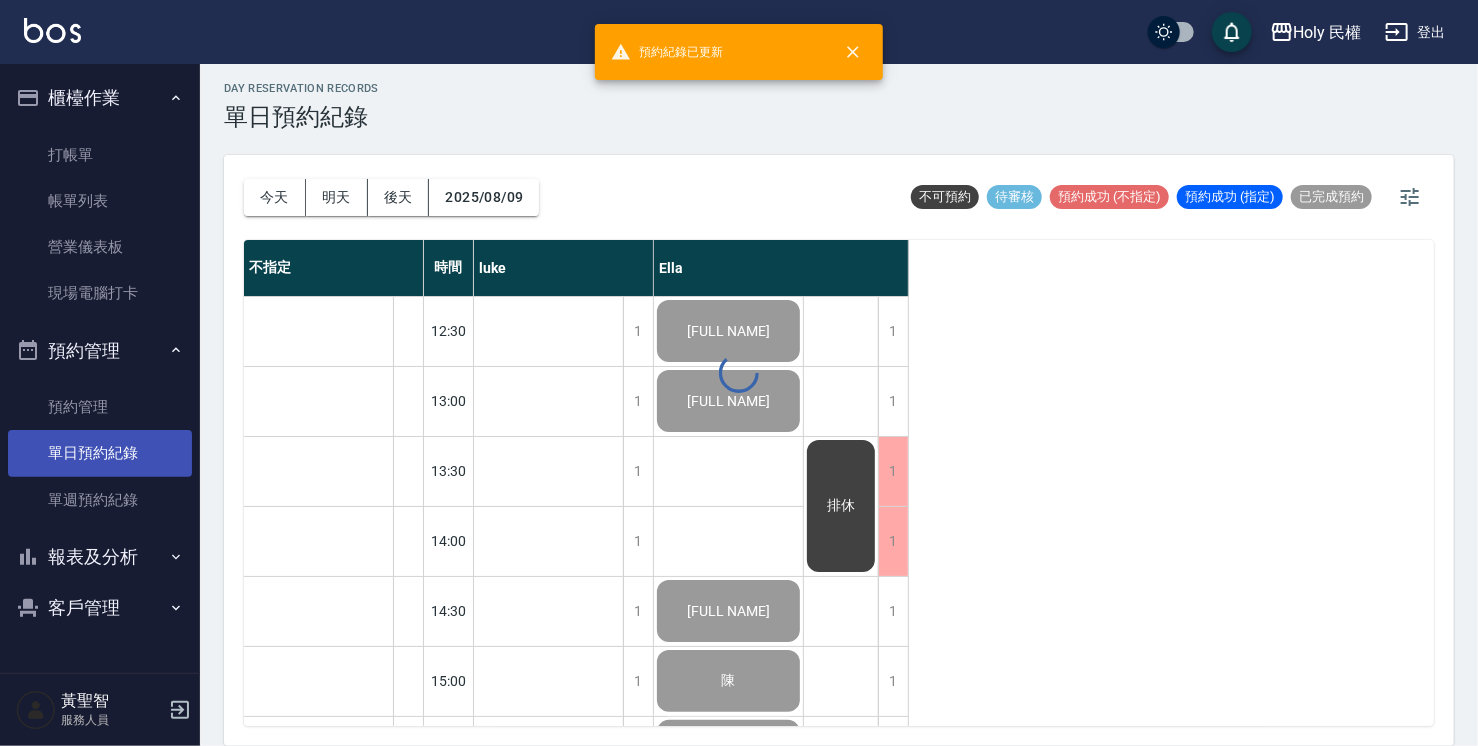 scroll, scrollTop: 0, scrollLeft: 0, axis: both 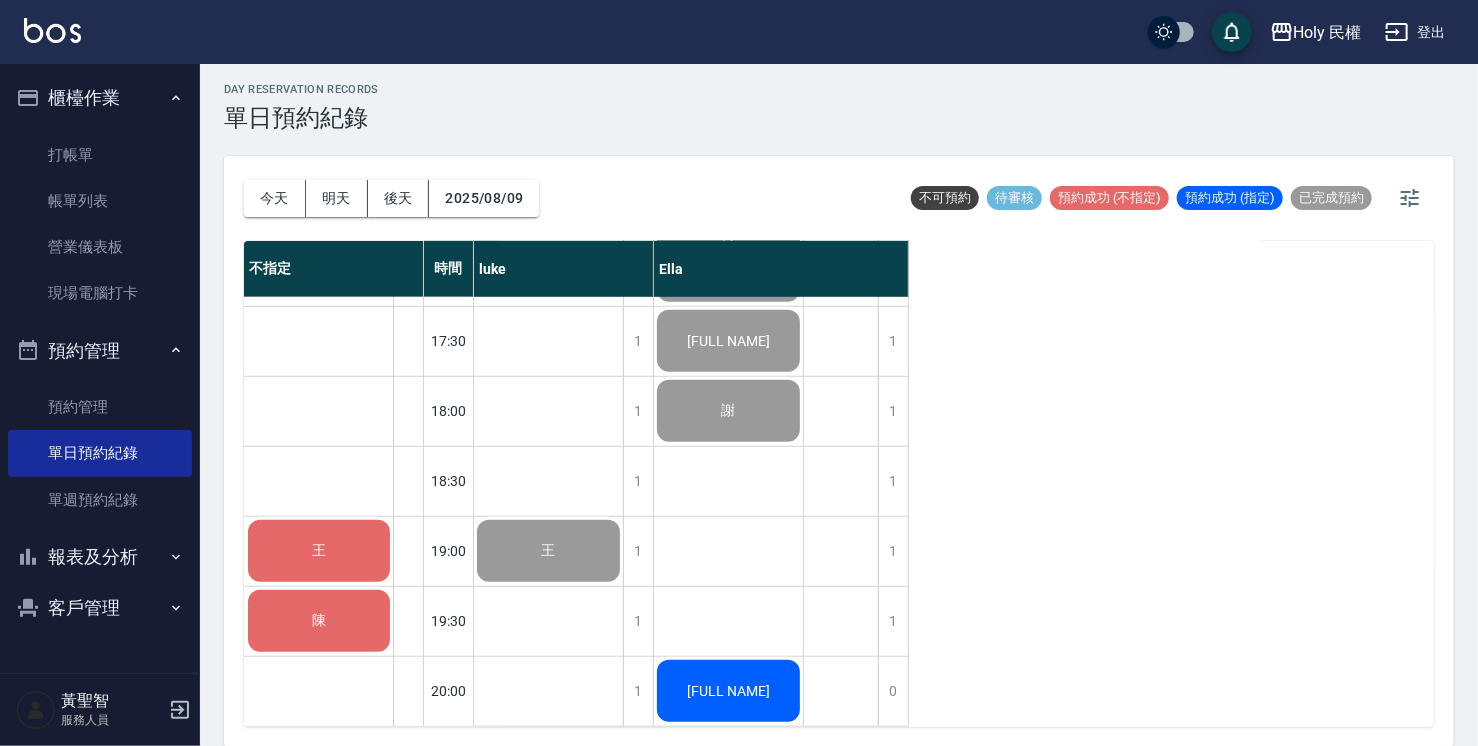 click on "陳" at bounding box center (319, 551) 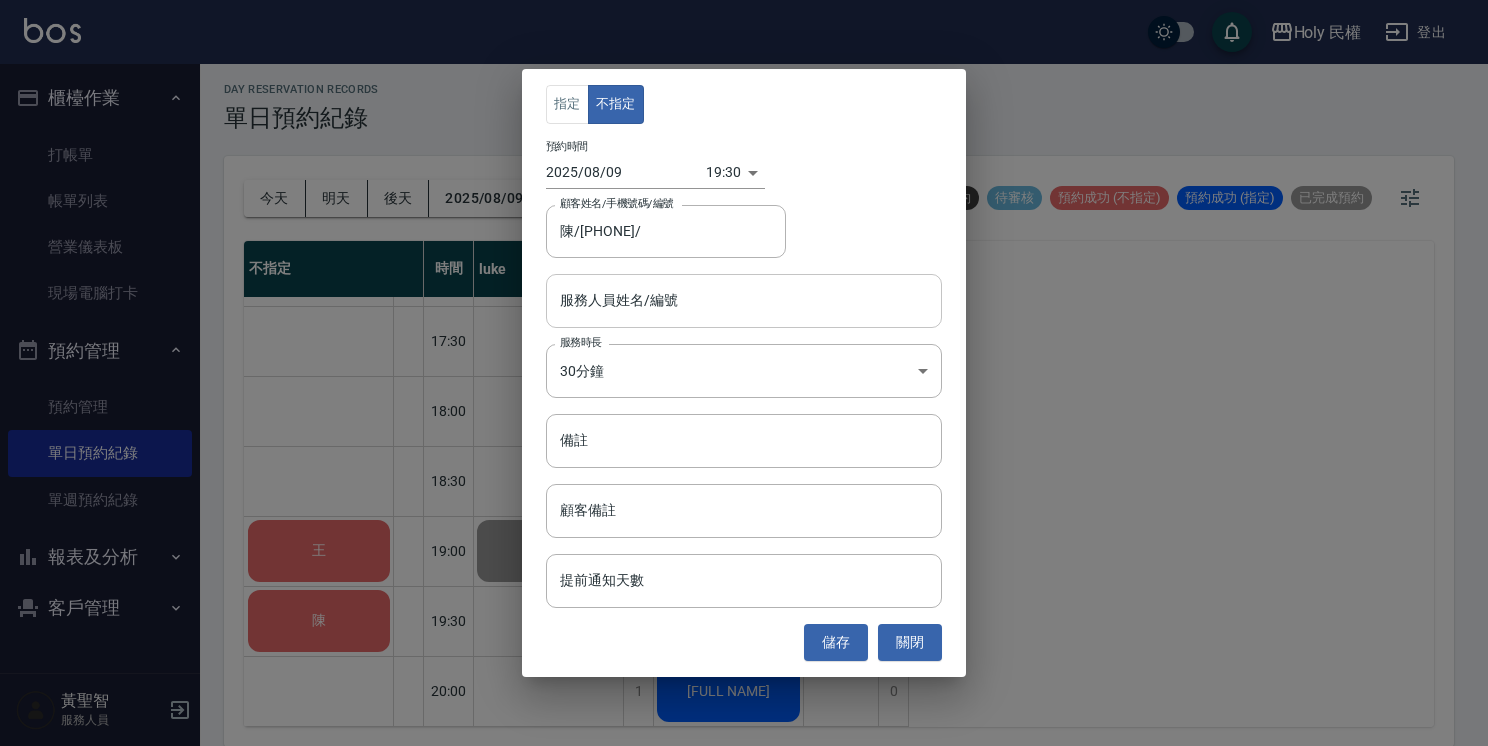 click on "服務人員姓名/編號" at bounding box center [744, 300] 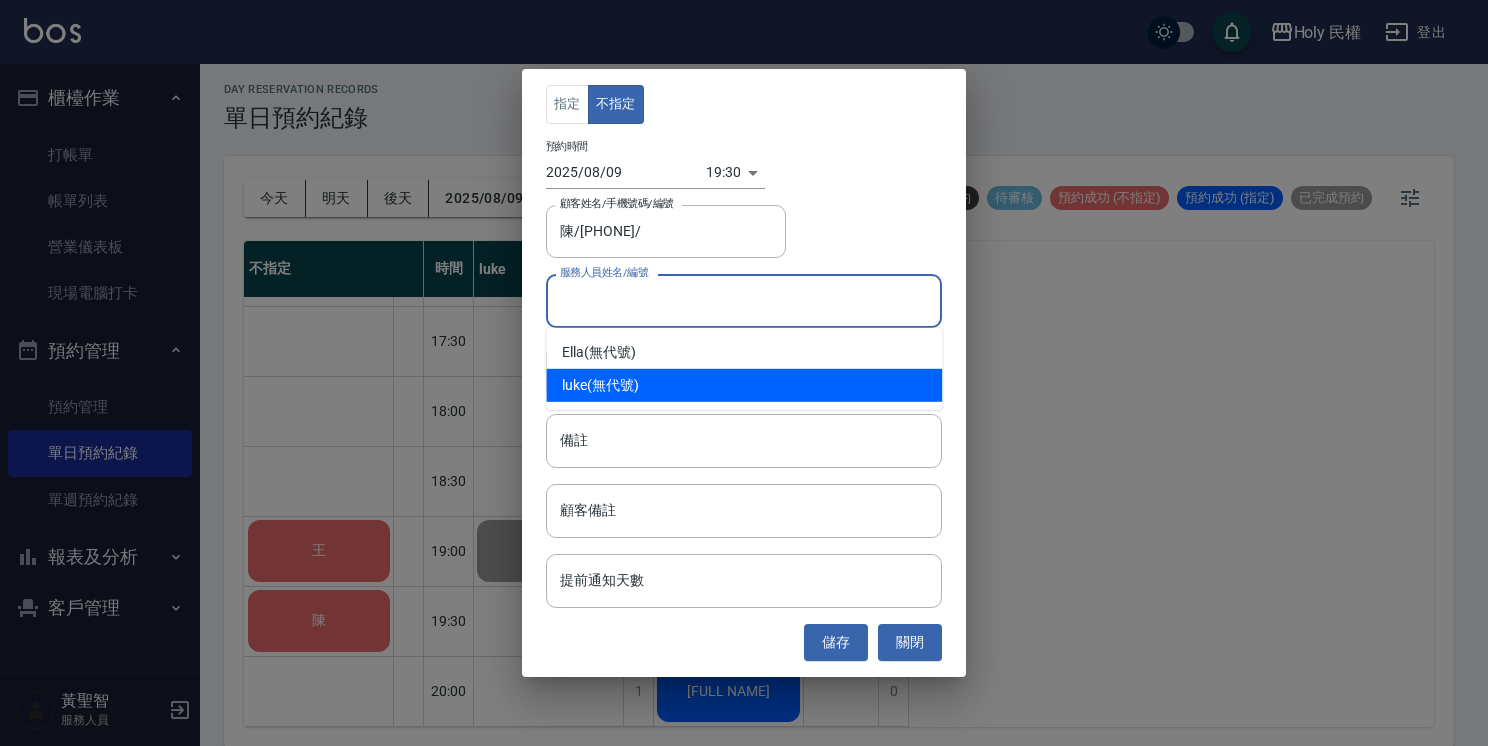 click on "luke (無代號)" at bounding box center (744, 385) 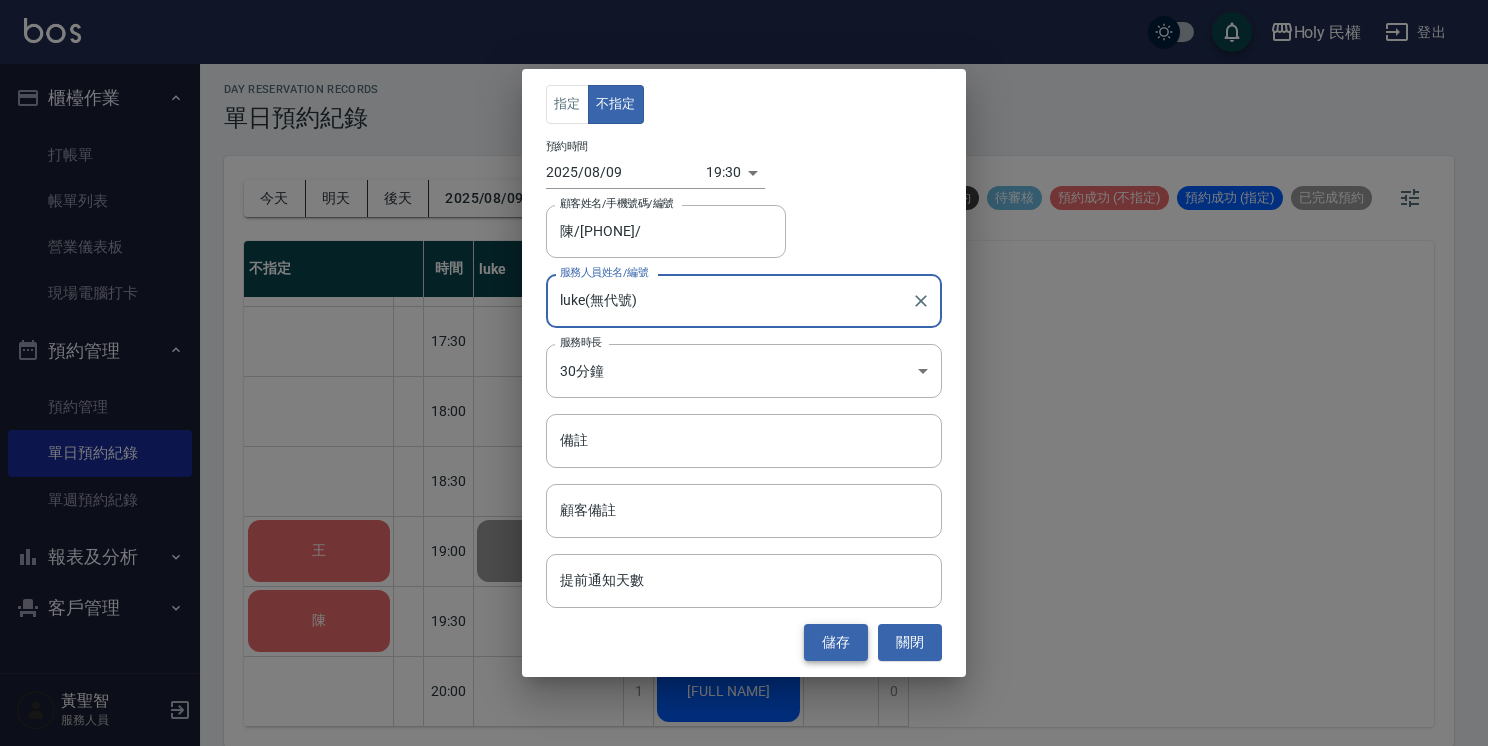 click on "儲存" at bounding box center (836, 642) 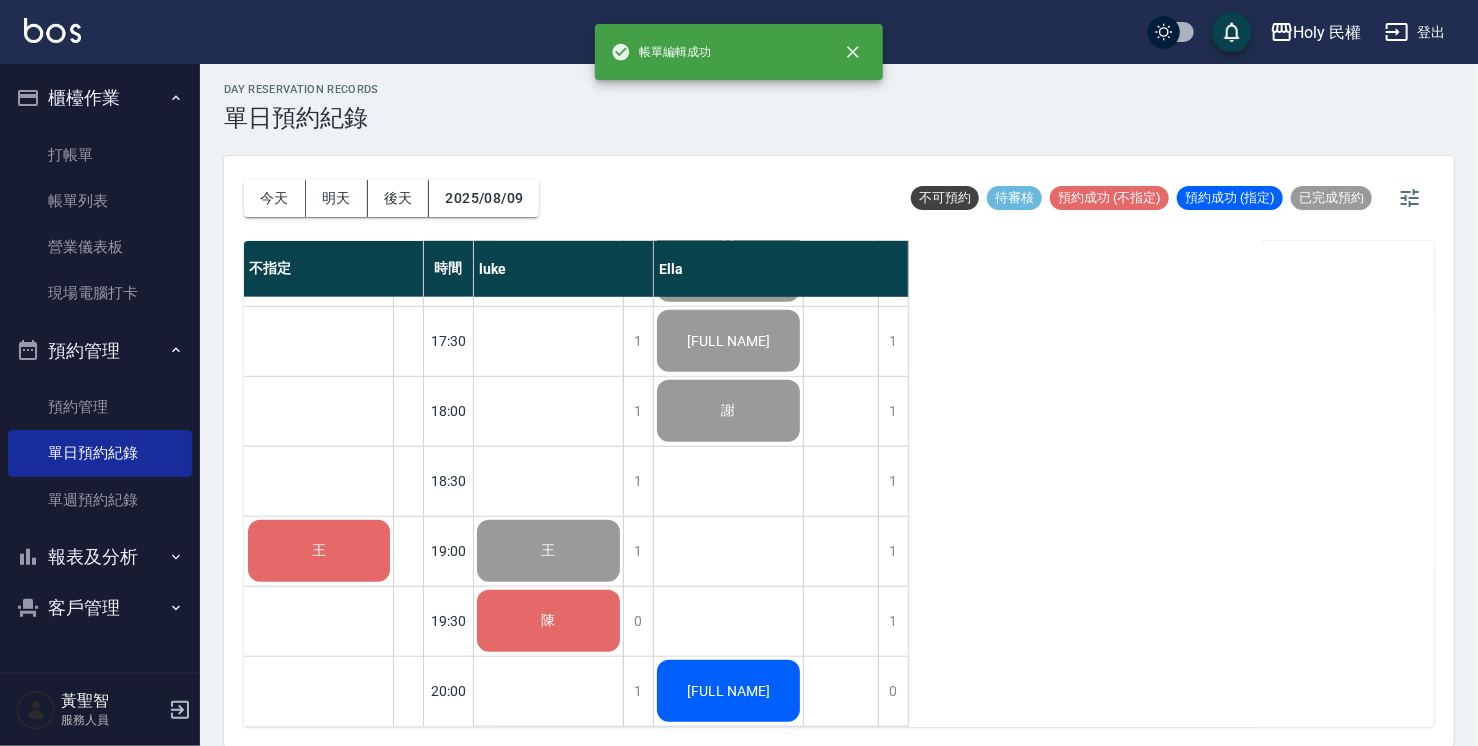 click on "陳" at bounding box center [548, 551] 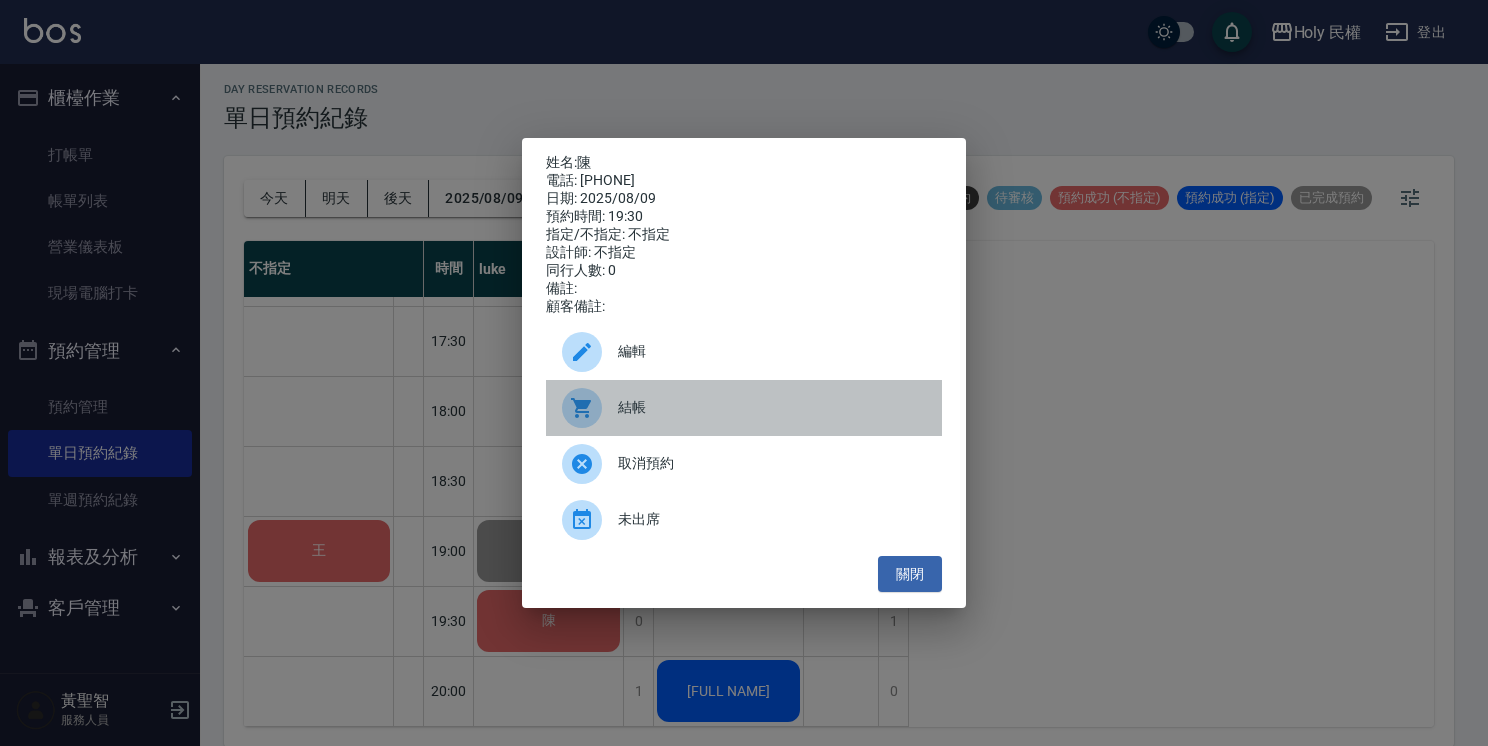 click on "結帳" at bounding box center (772, 407) 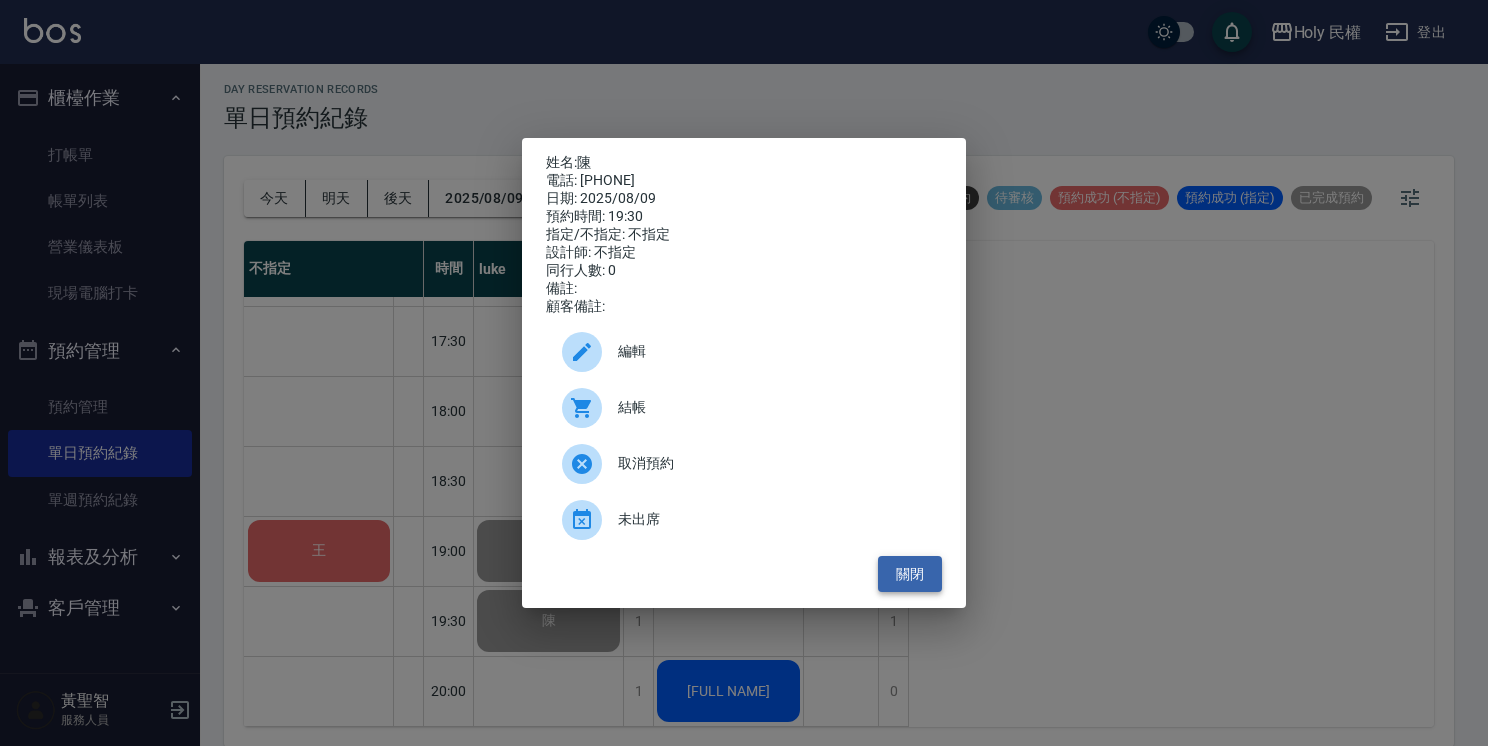 click on "關閉" at bounding box center [910, 574] 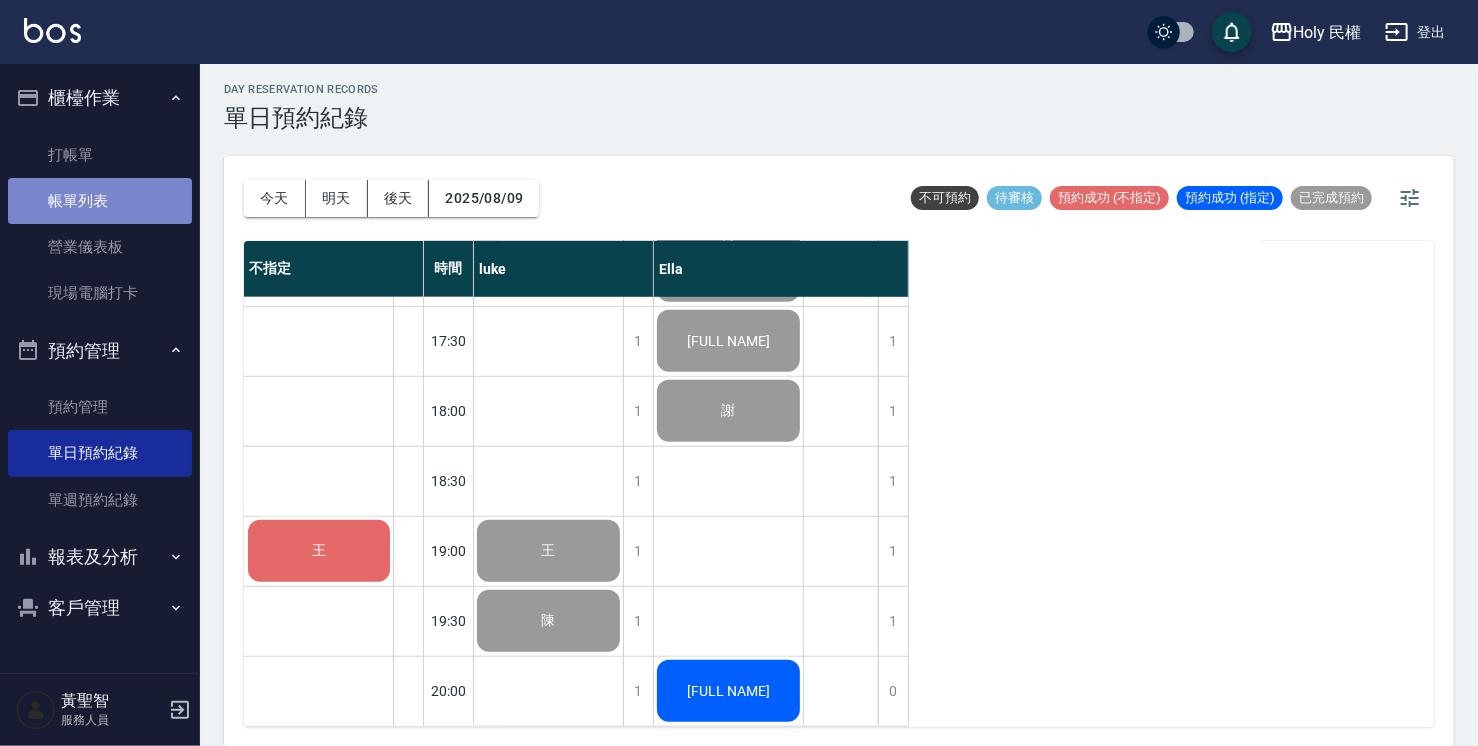 click on "帳單列表" at bounding box center (100, 201) 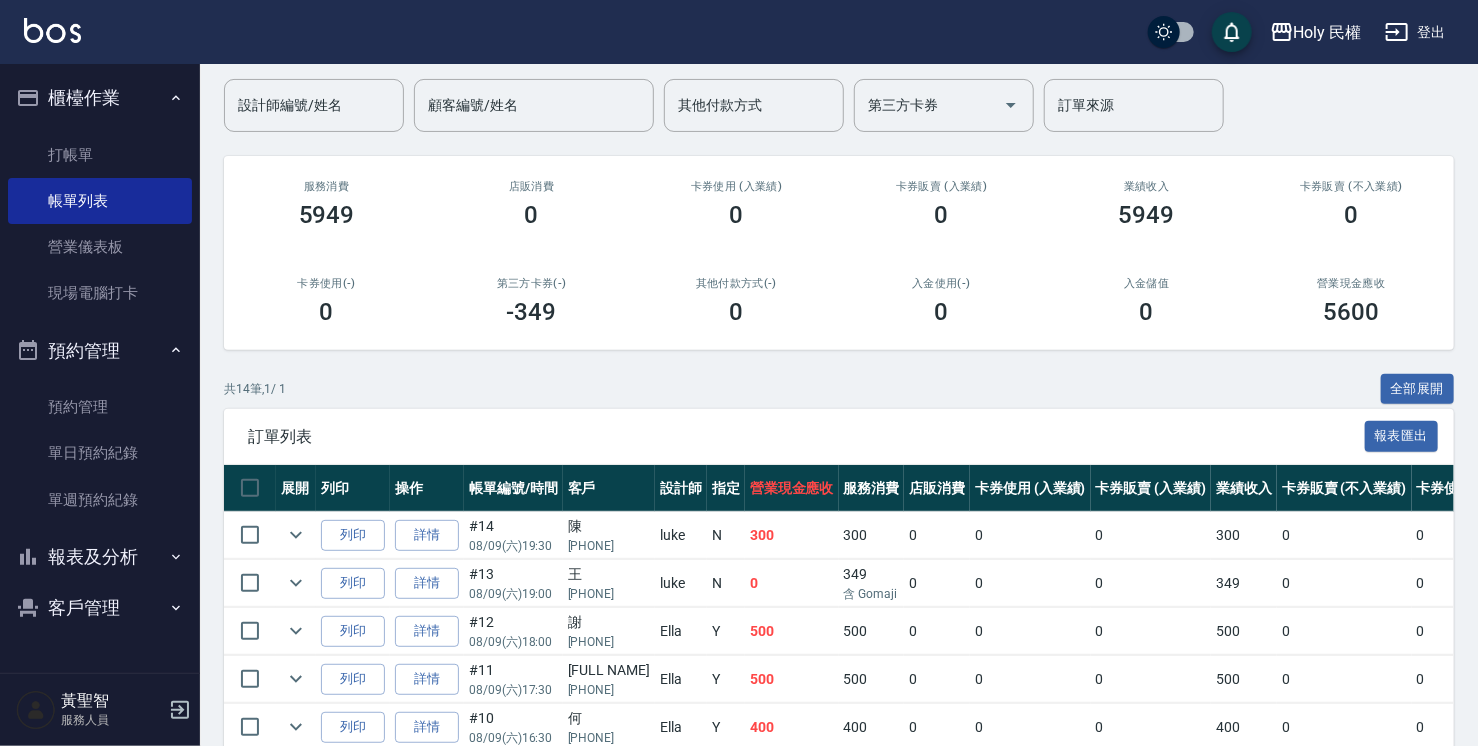 scroll, scrollTop: 200, scrollLeft: 0, axis: vertical 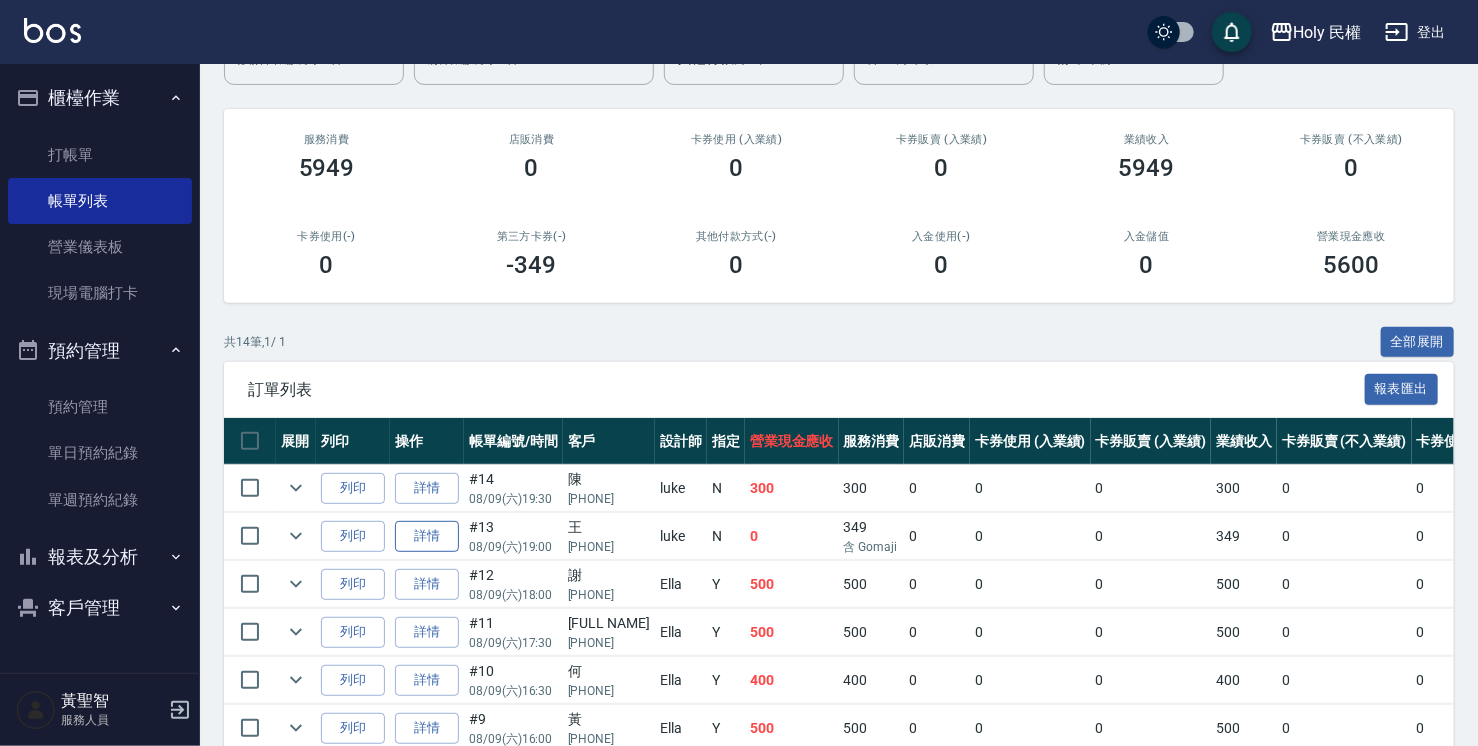 click on "詳情" at bounding box center (427, 536) 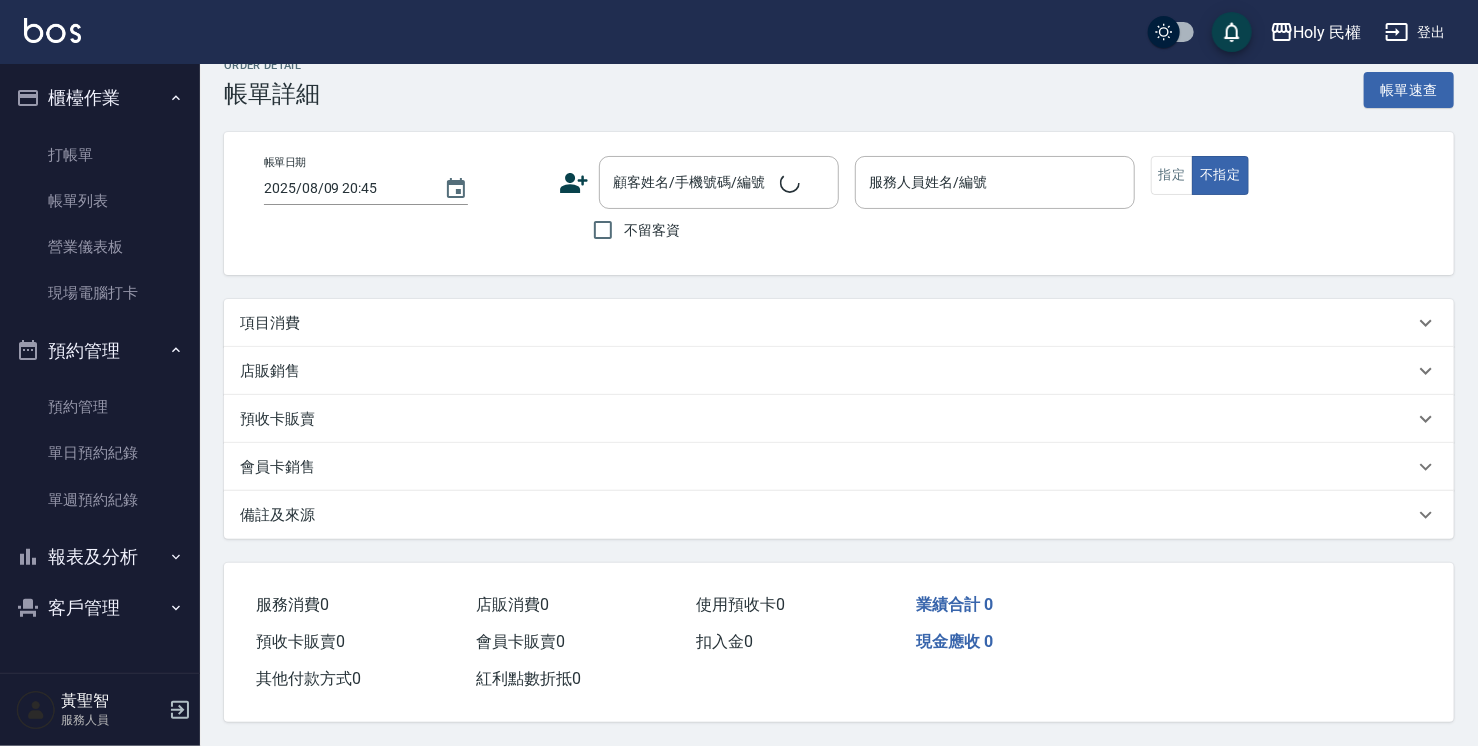 scroll, scrollTop: 0, scrollLeft: 0, axis: both 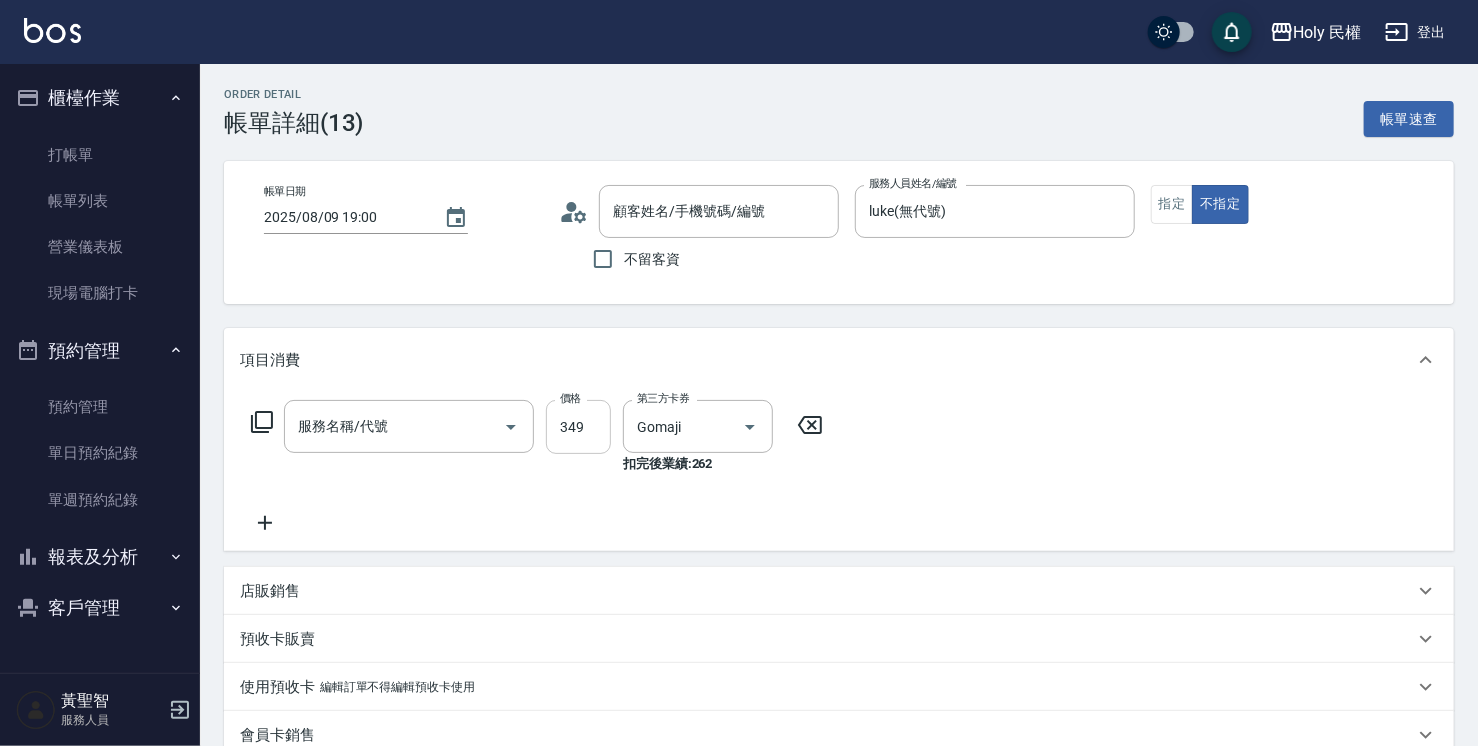 type on "2025/08/09 19:00" 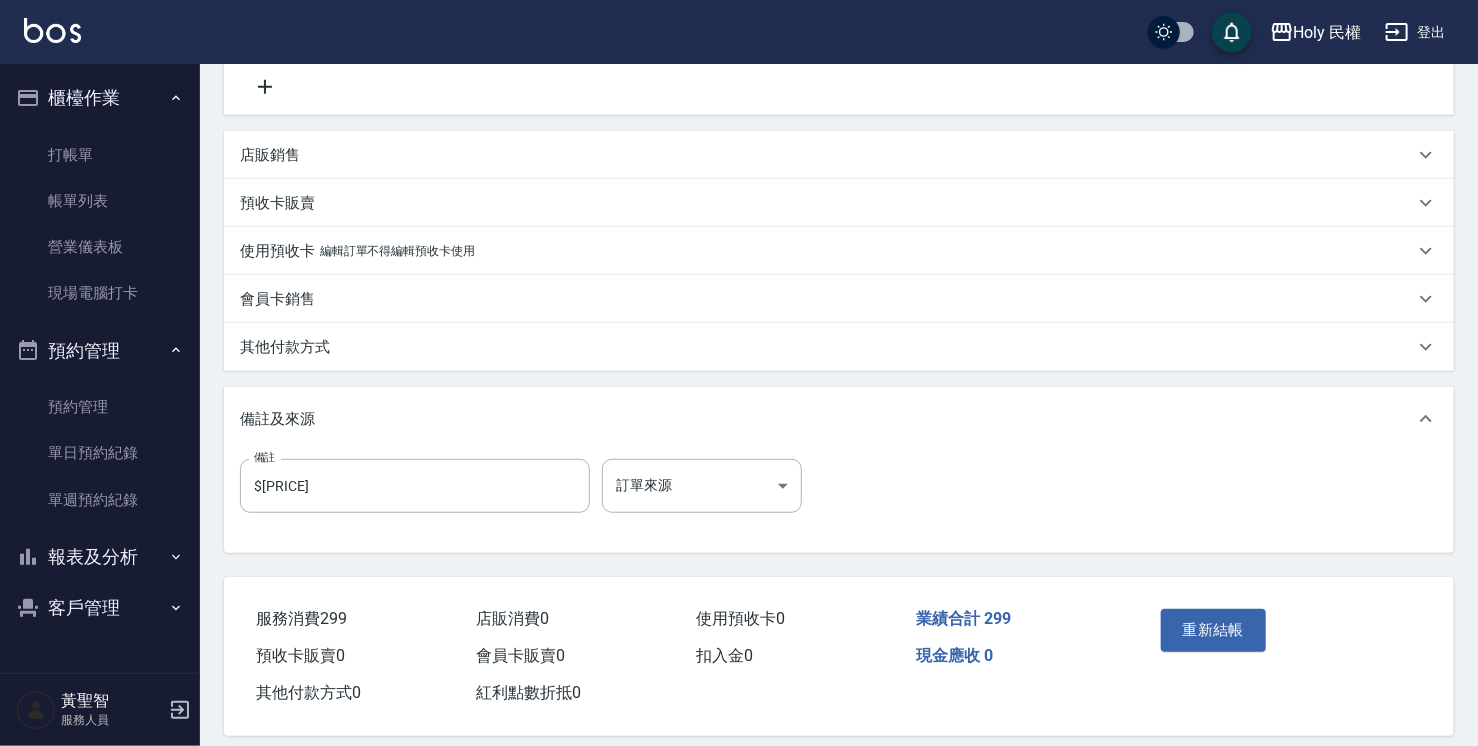 scroll, scrollTop: 456, scrollLeft: 0, axis: vertical 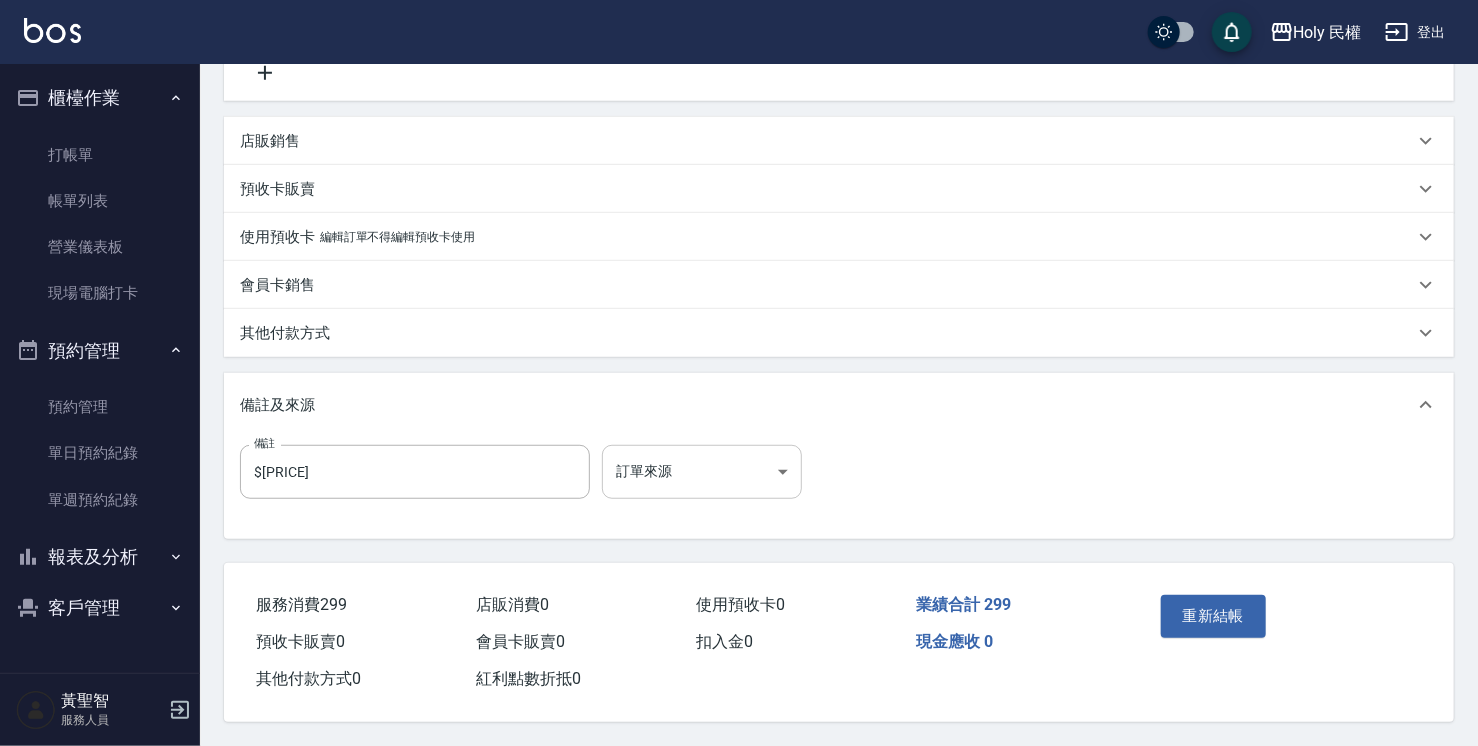 type on "299" 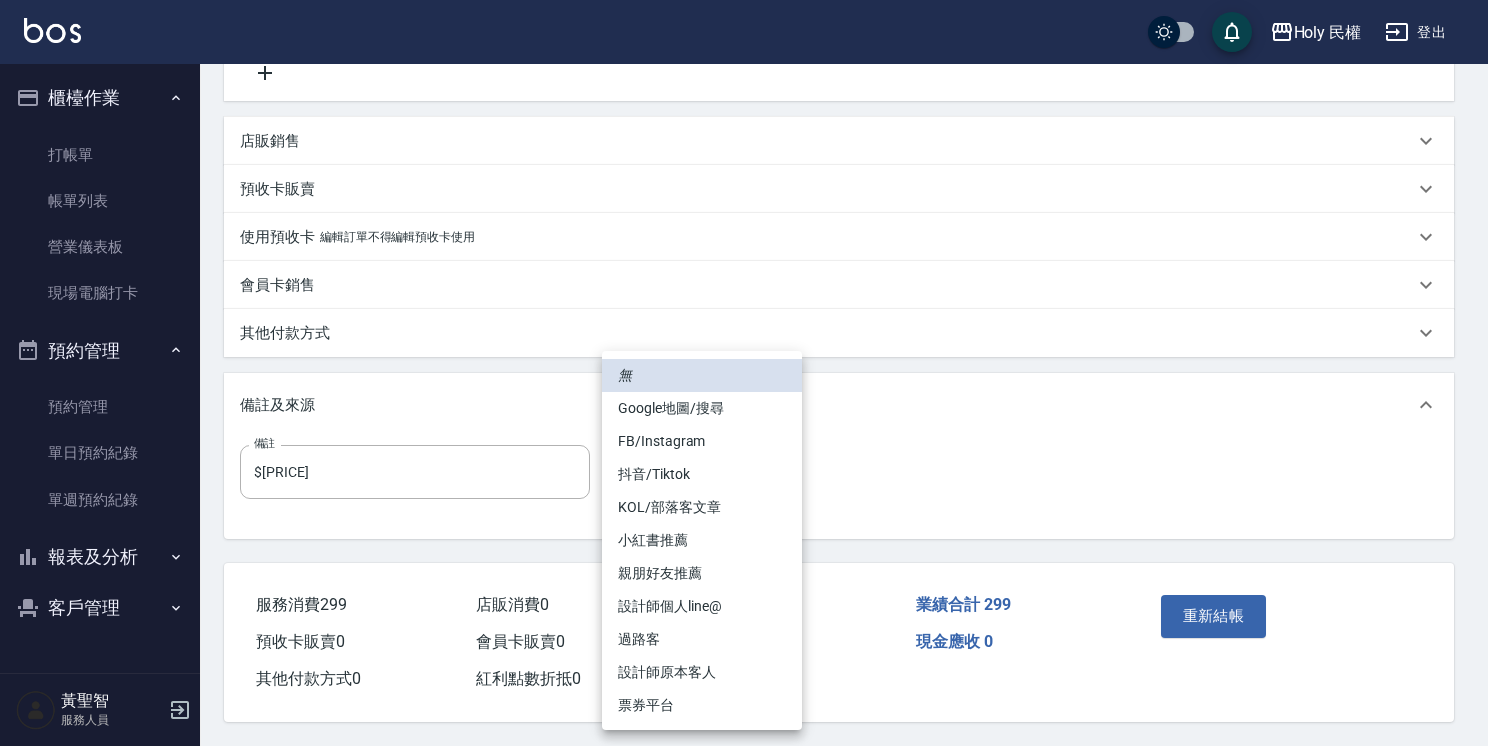click on "票券平台" at bounding box center (702, 705) 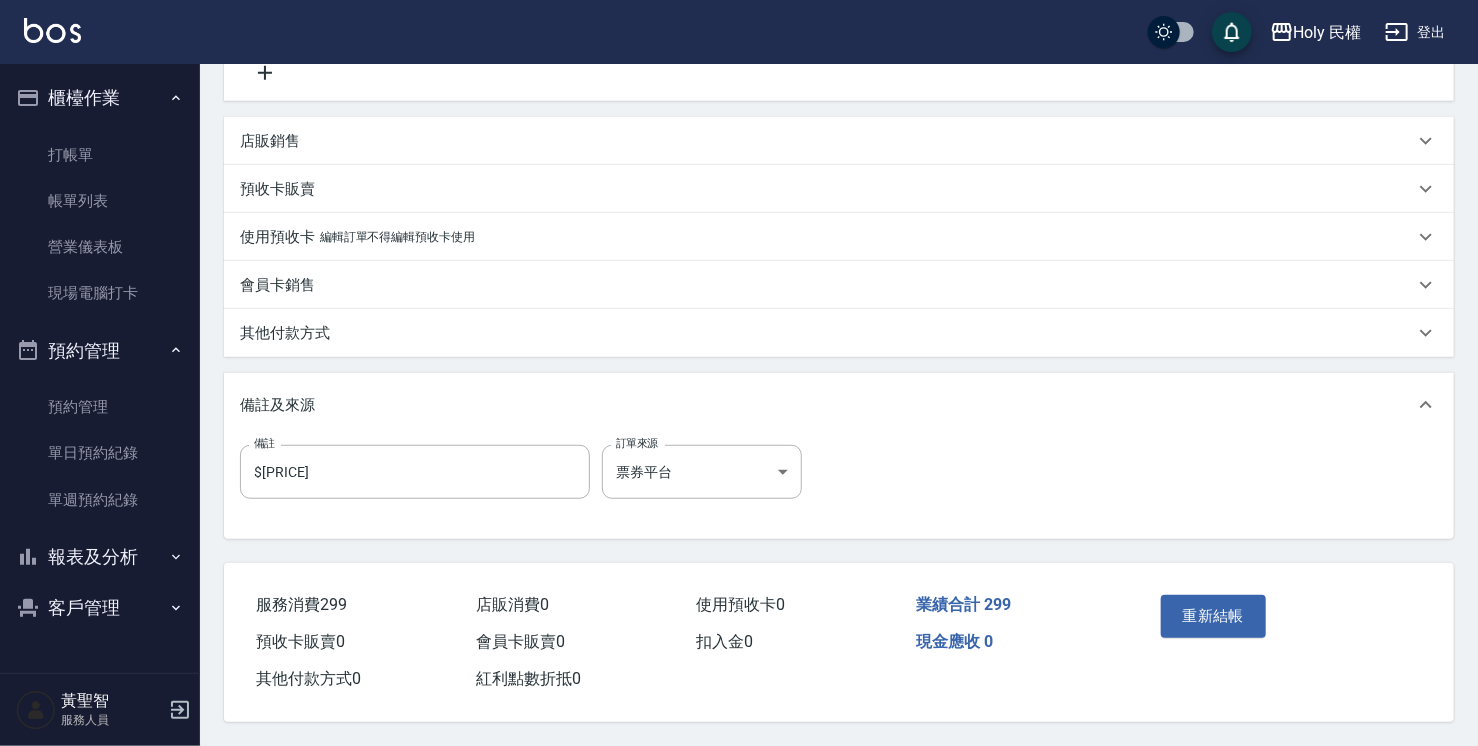 click on "備註 $349 備註 訂單來源 票券平台 票券平台 訂單來源" at bounding box center (839, 484) 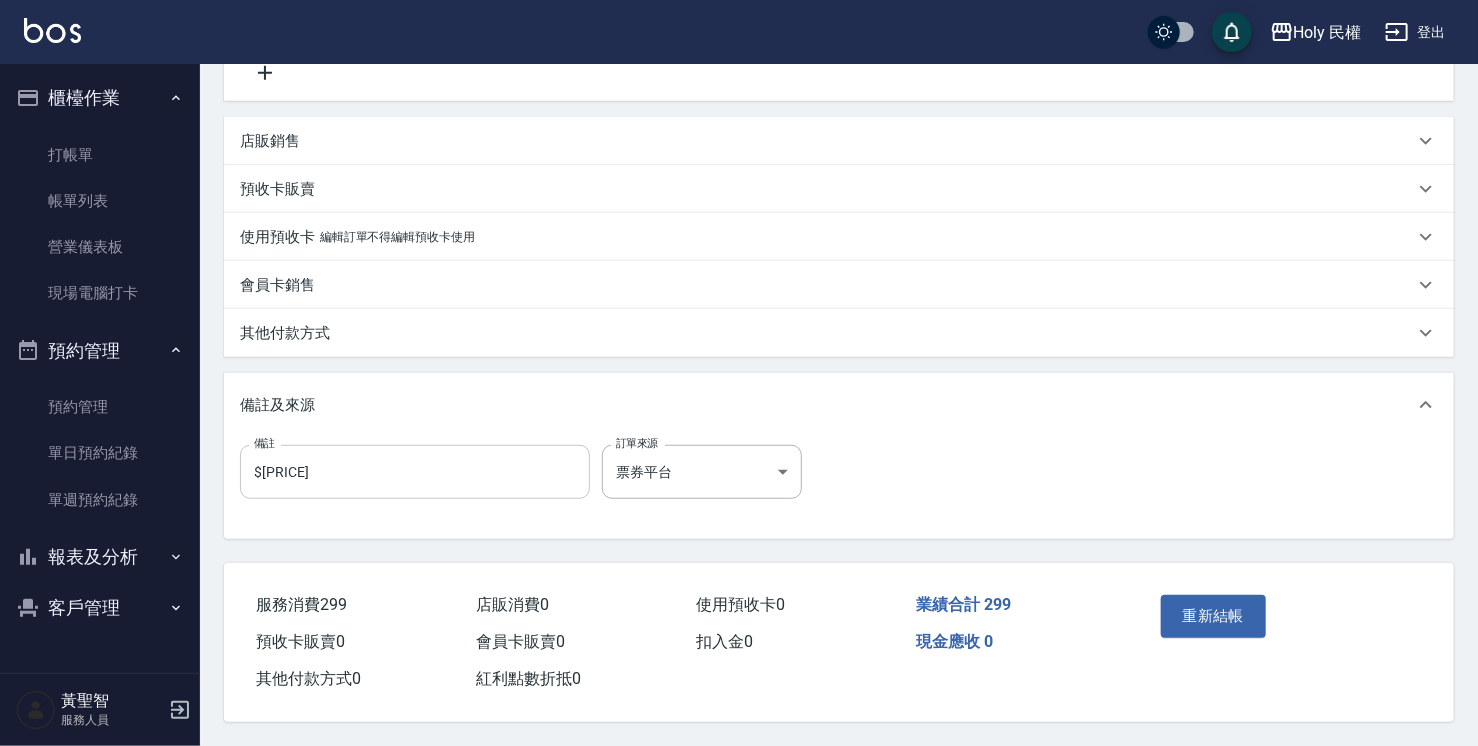 click on "$349" at bounding box center [415, 472] 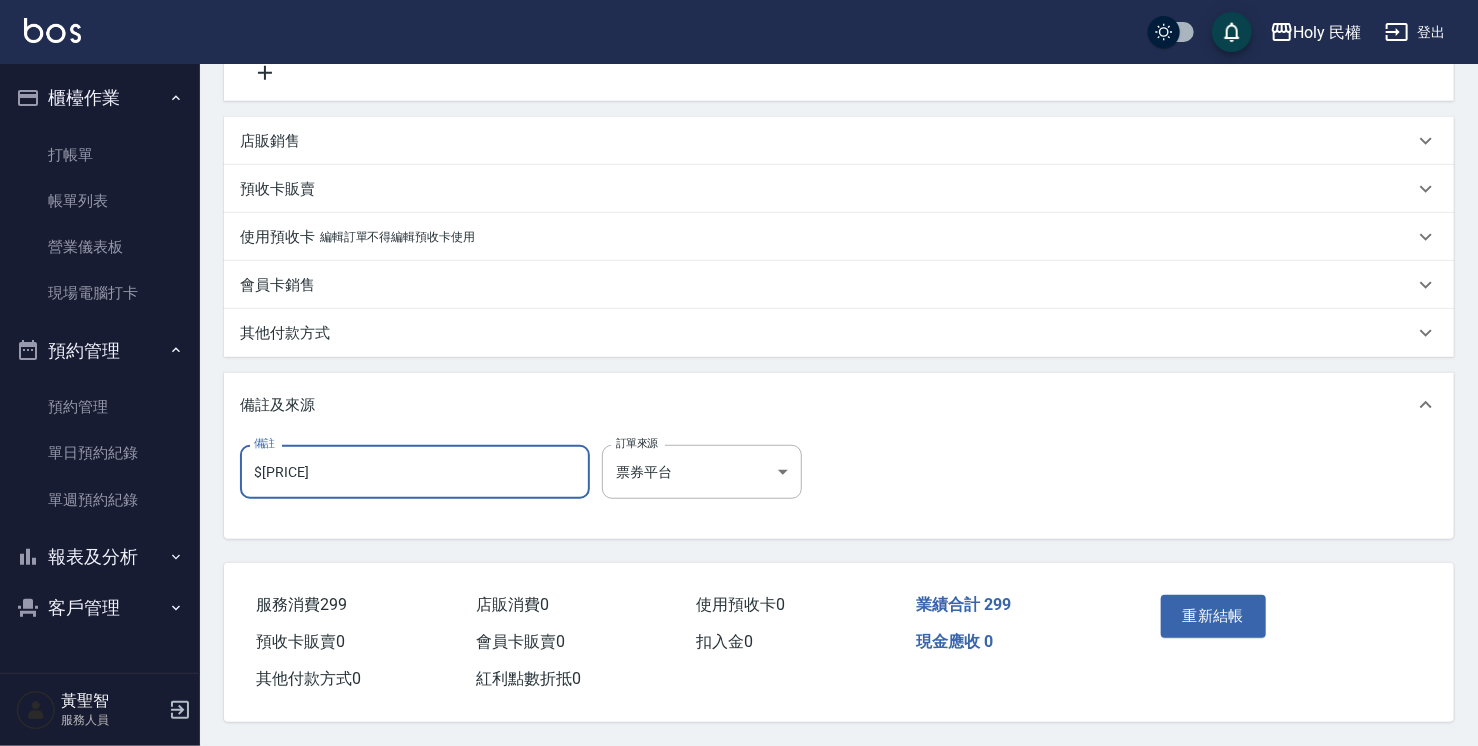 click on "$349" at bounding box center (415, 472) 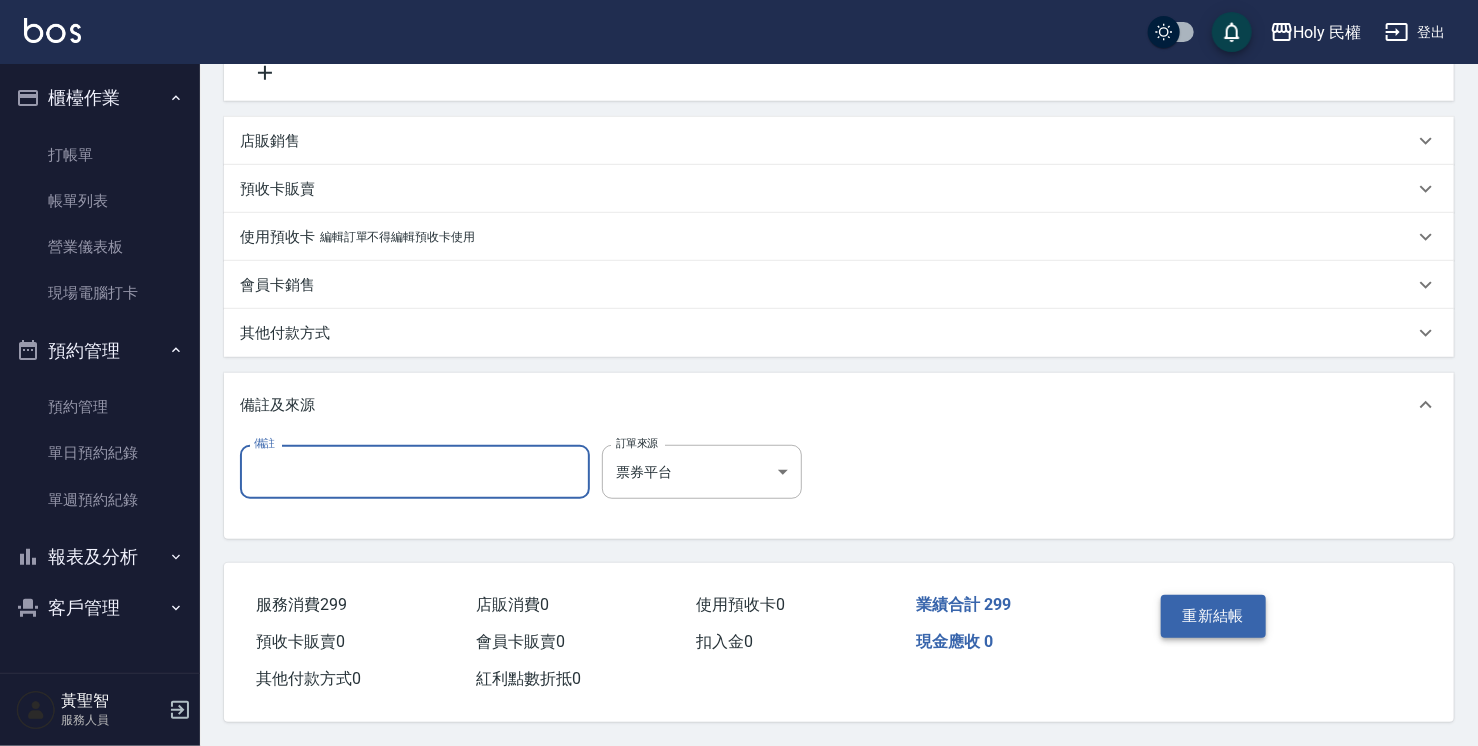 type 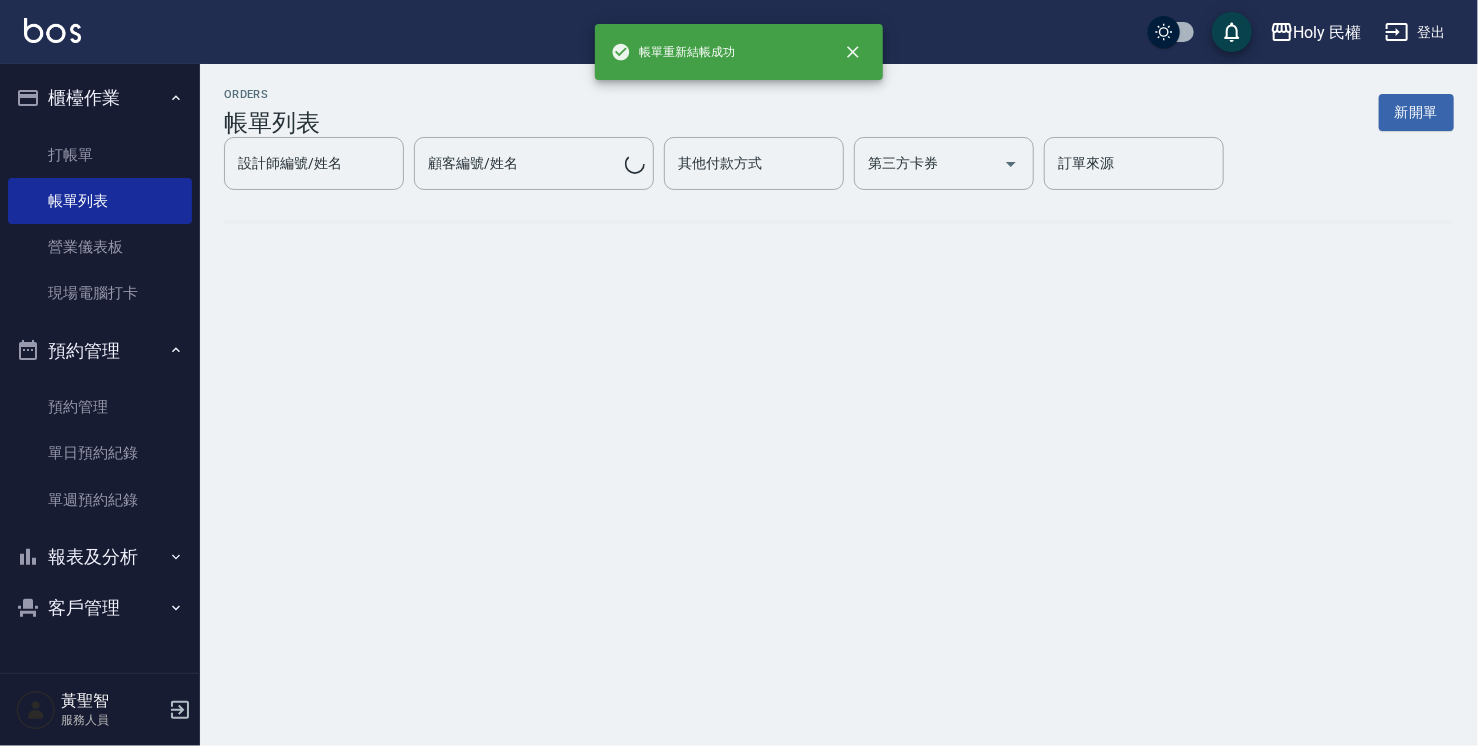 scroll, scrollTop: 0, scrollLeft: 0, axis: both 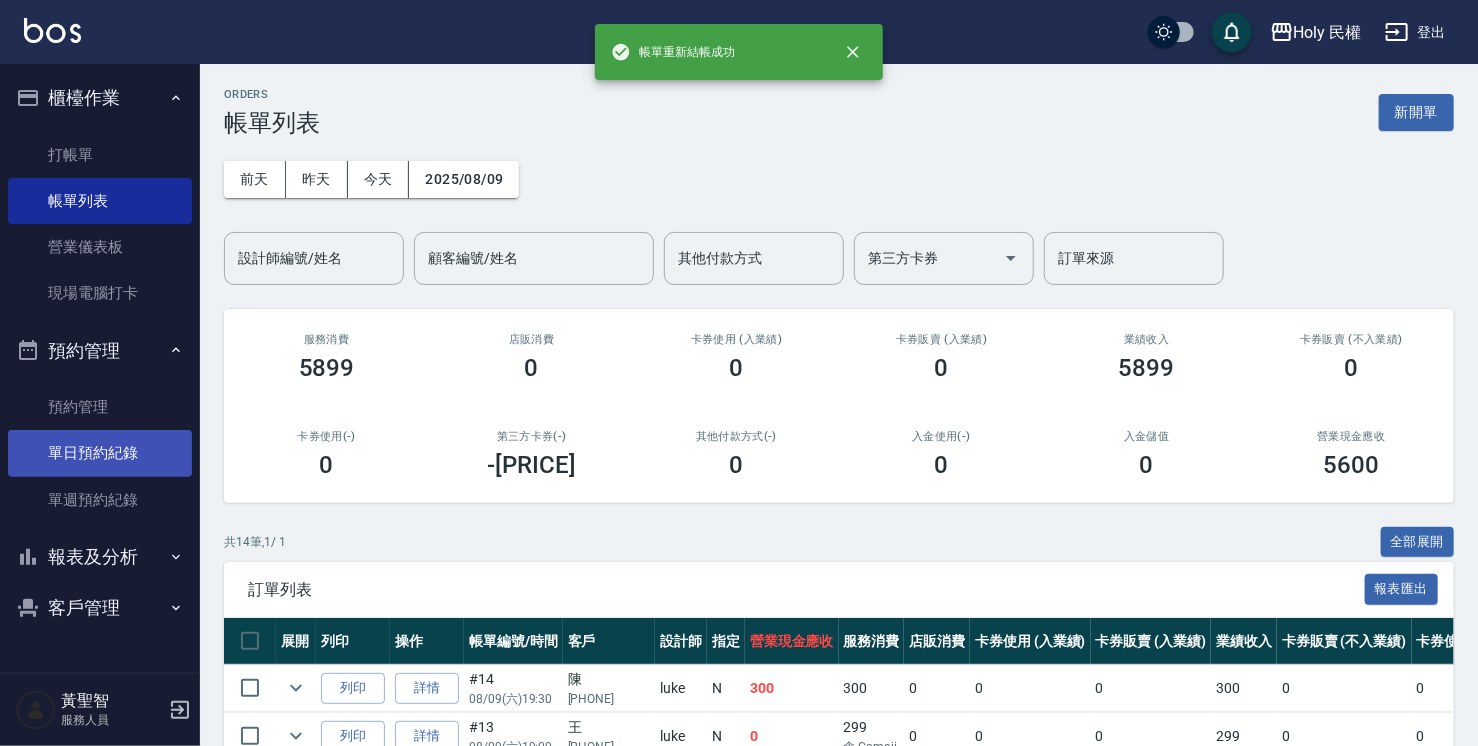 click on "單日預約紀錄" at bounding box center [100, 453] 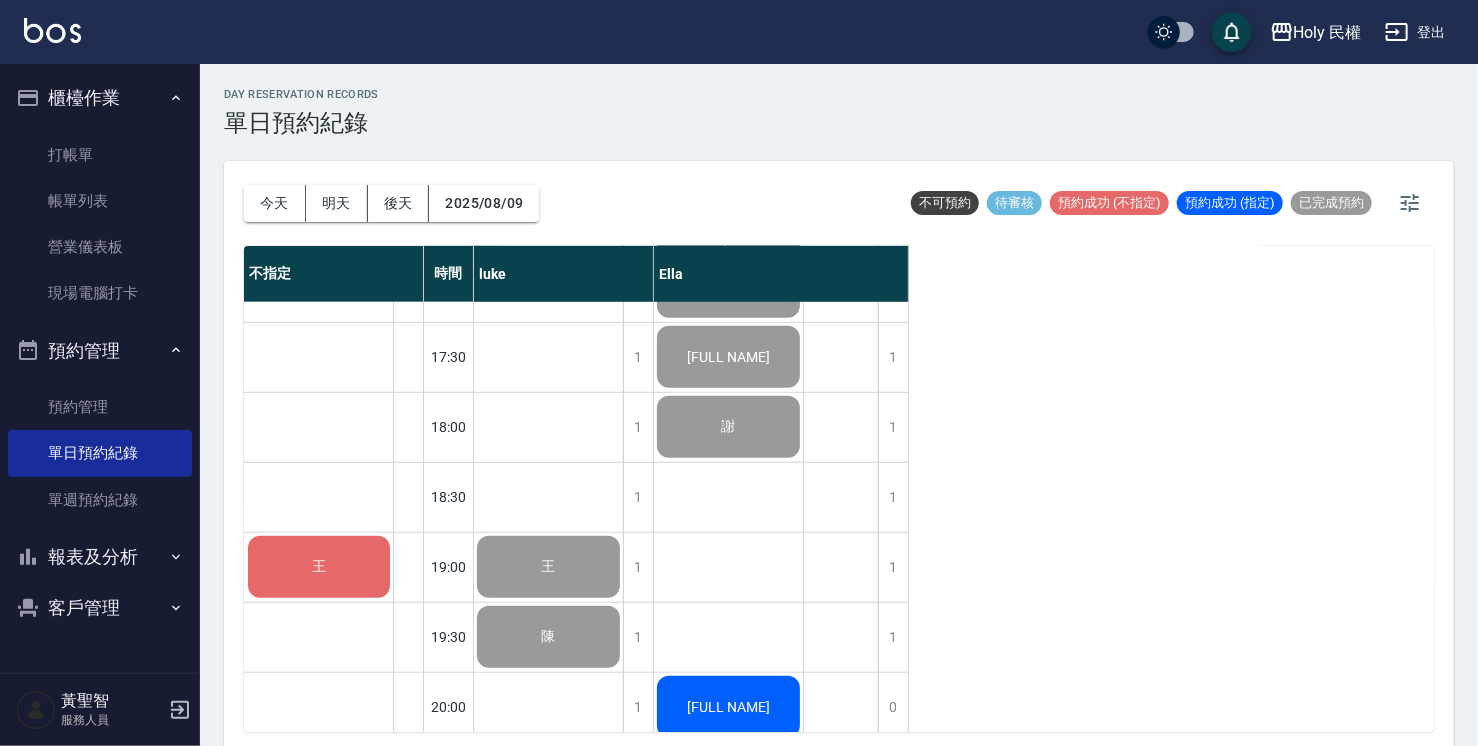 scroll, scrollTop: 705, scrollLeft: 0, axis: vertical 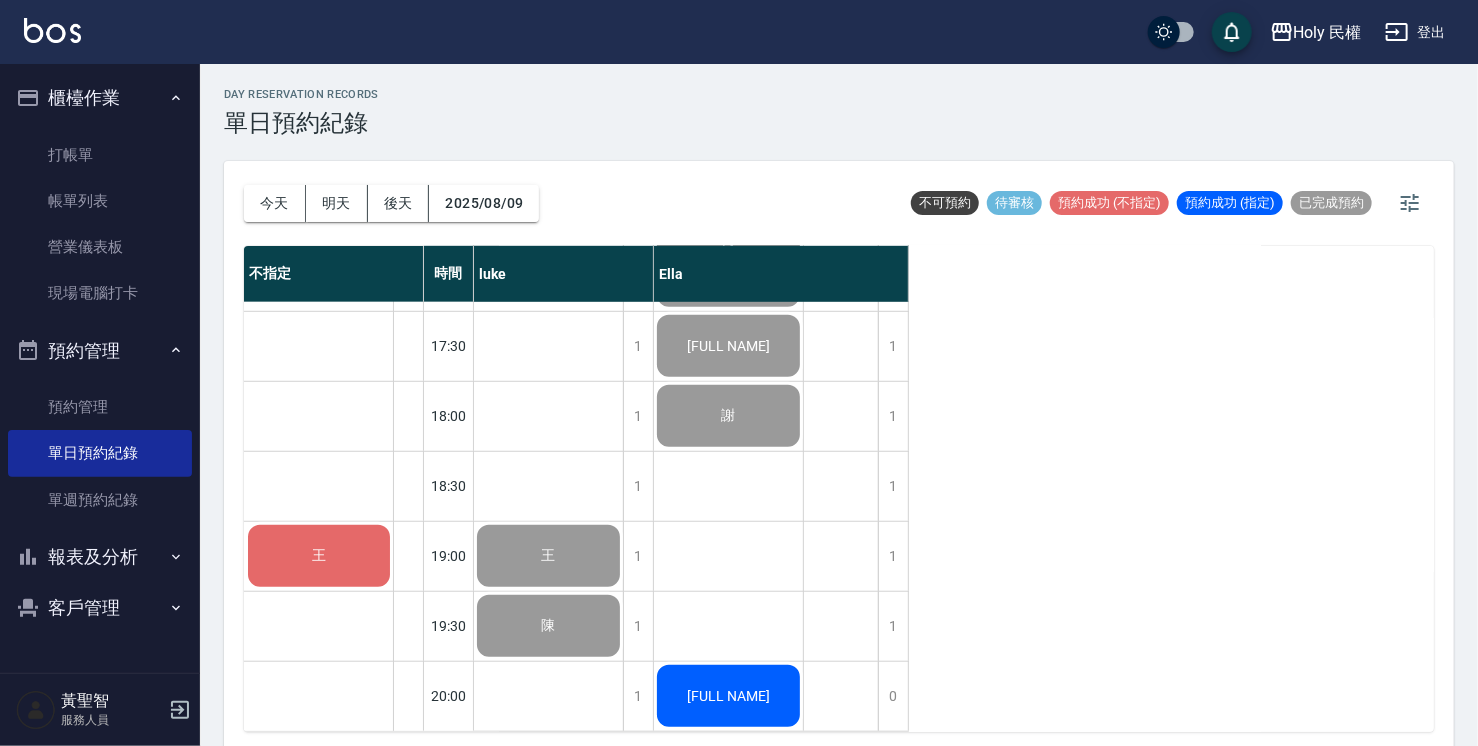 click on "王" at bounding box center [319, 556] 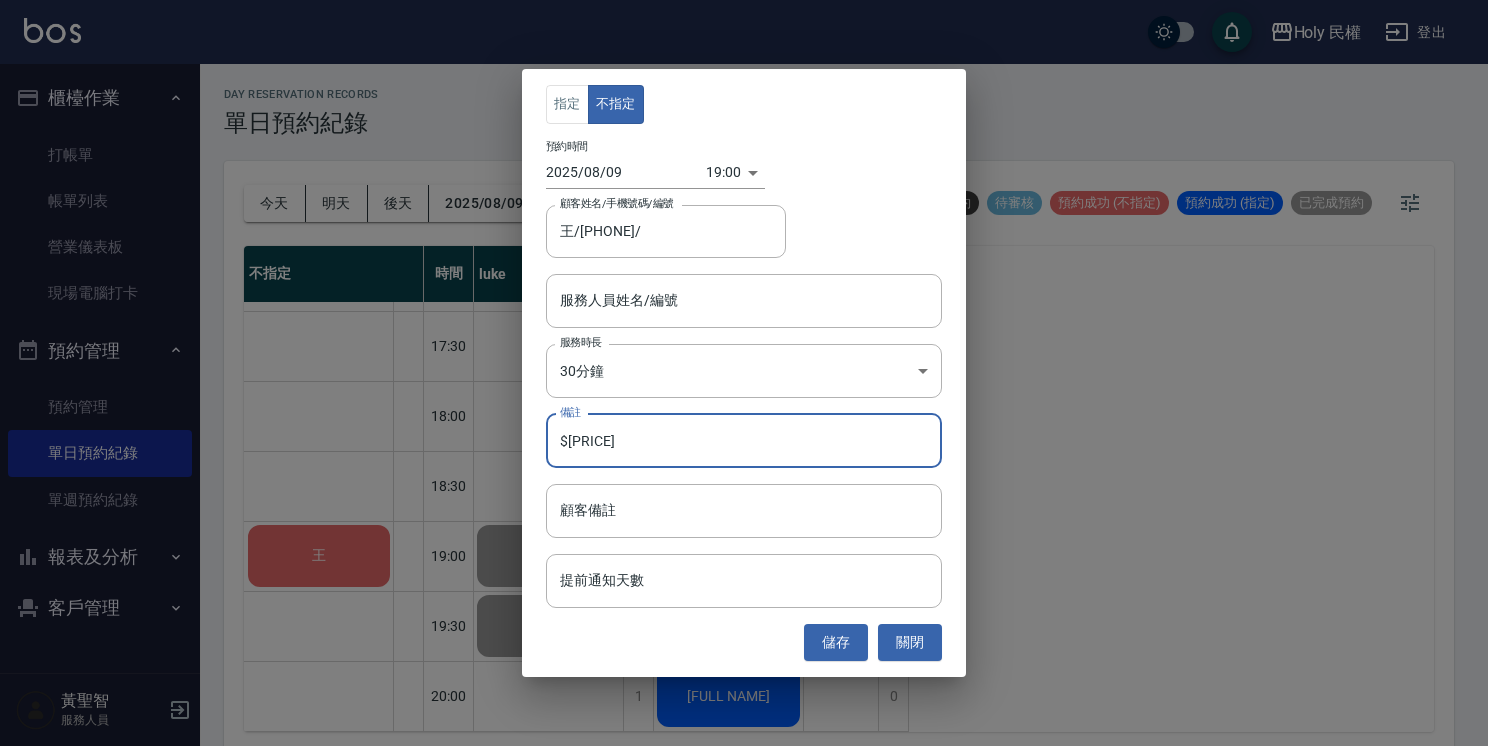 drag, startPoint x: 625, startPoint y: 438, endPoint x: 208, endPoint y: 426, distance: 417.17264 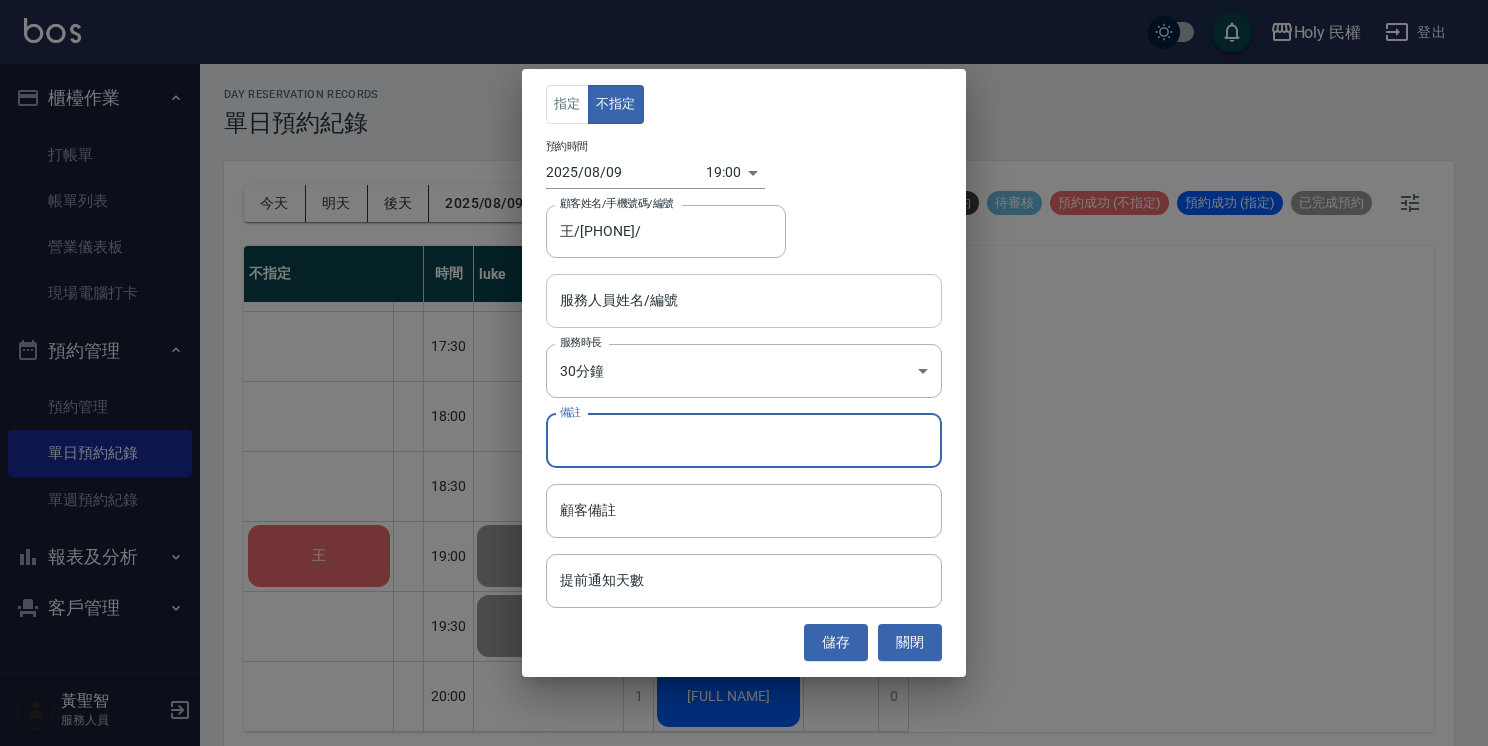 type 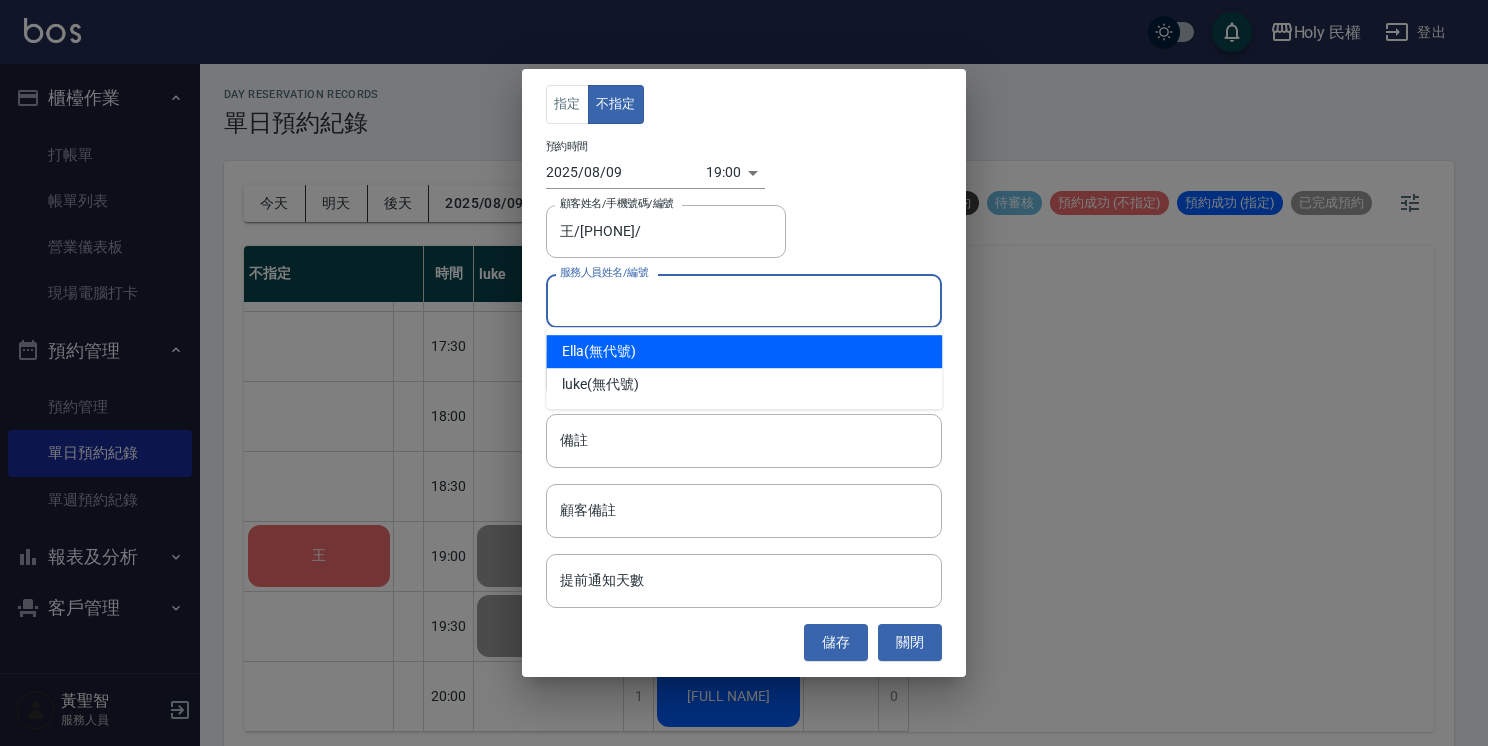 click on "服務人員姓名/編號" at bounding box center [744, 300] 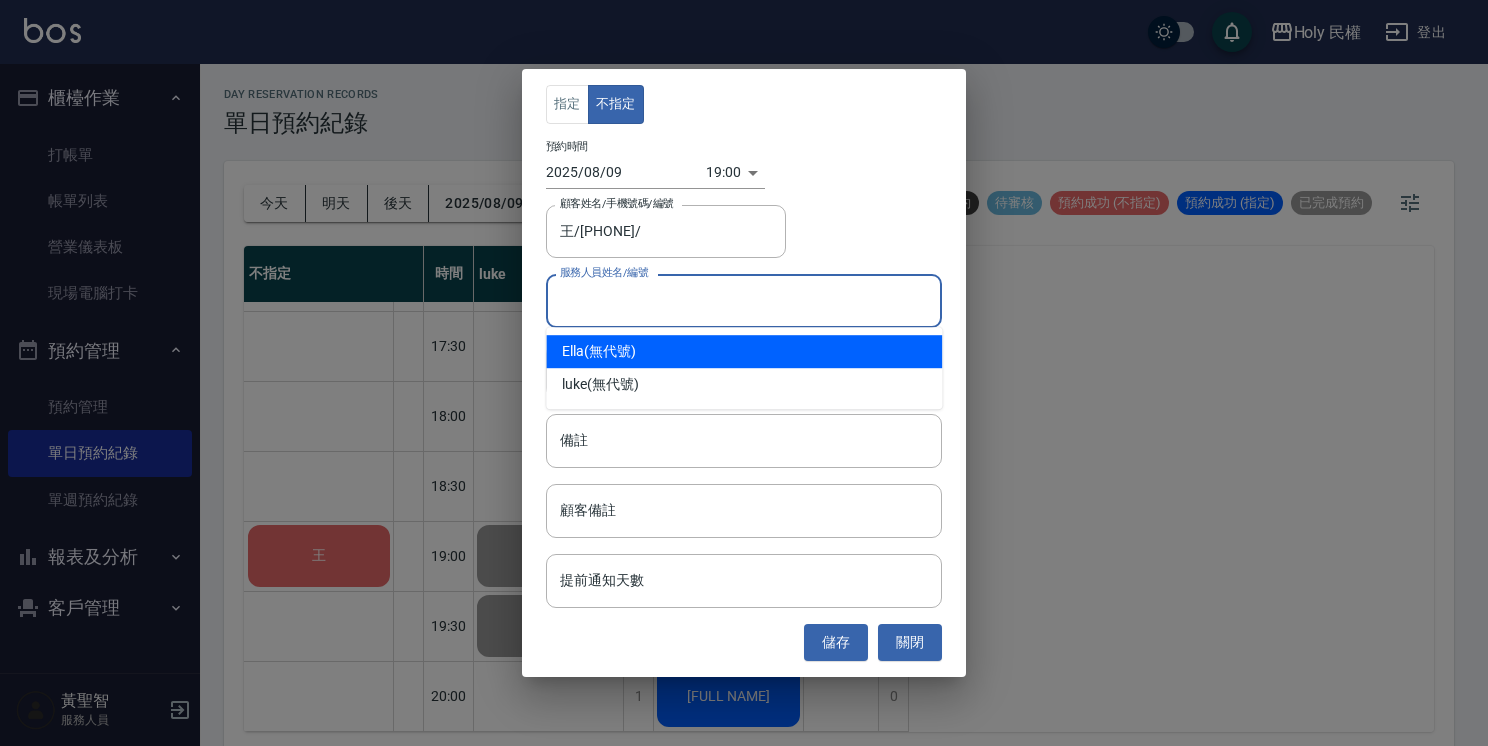click on "Ella (無代號)" at bounding box center [744, 351] 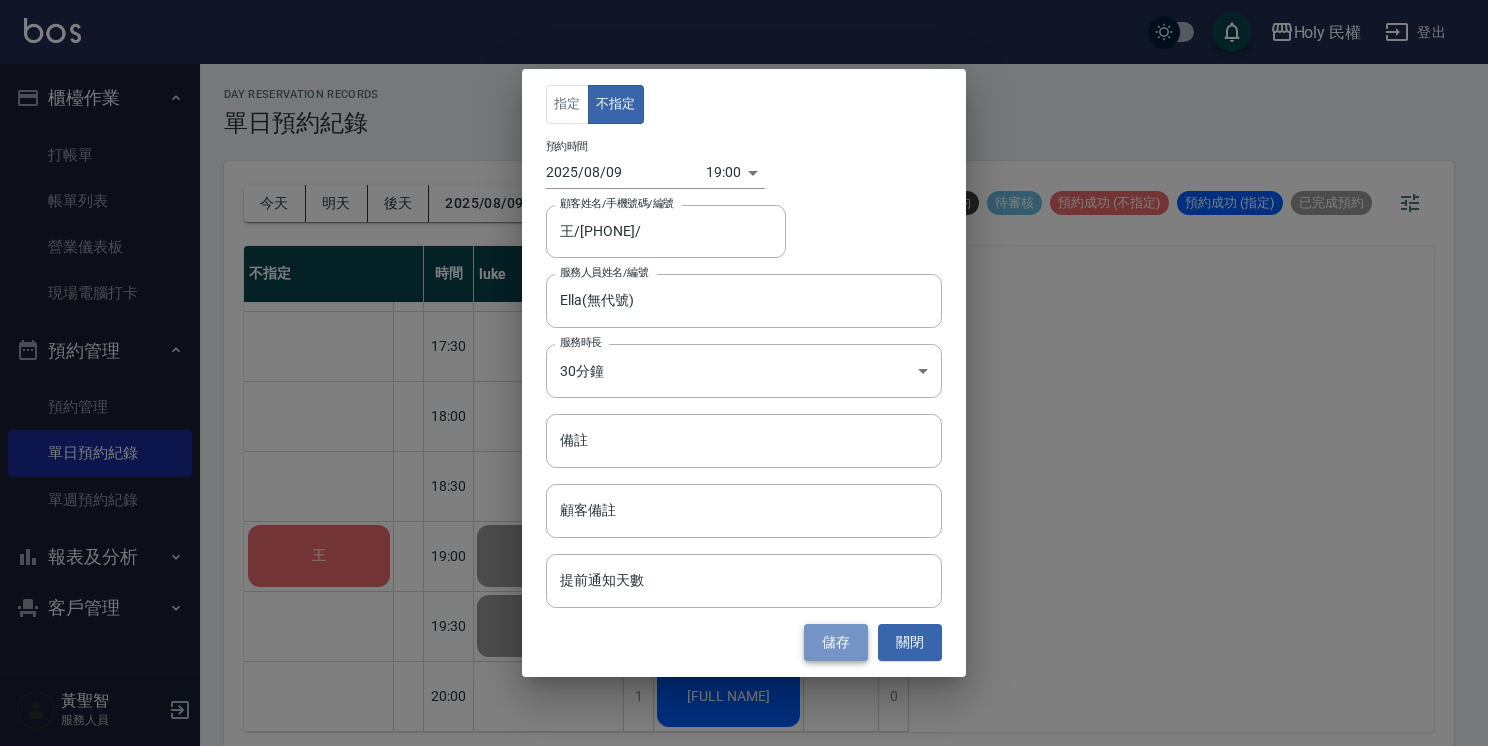 click on "儲存" at bounding box center [836, 642] 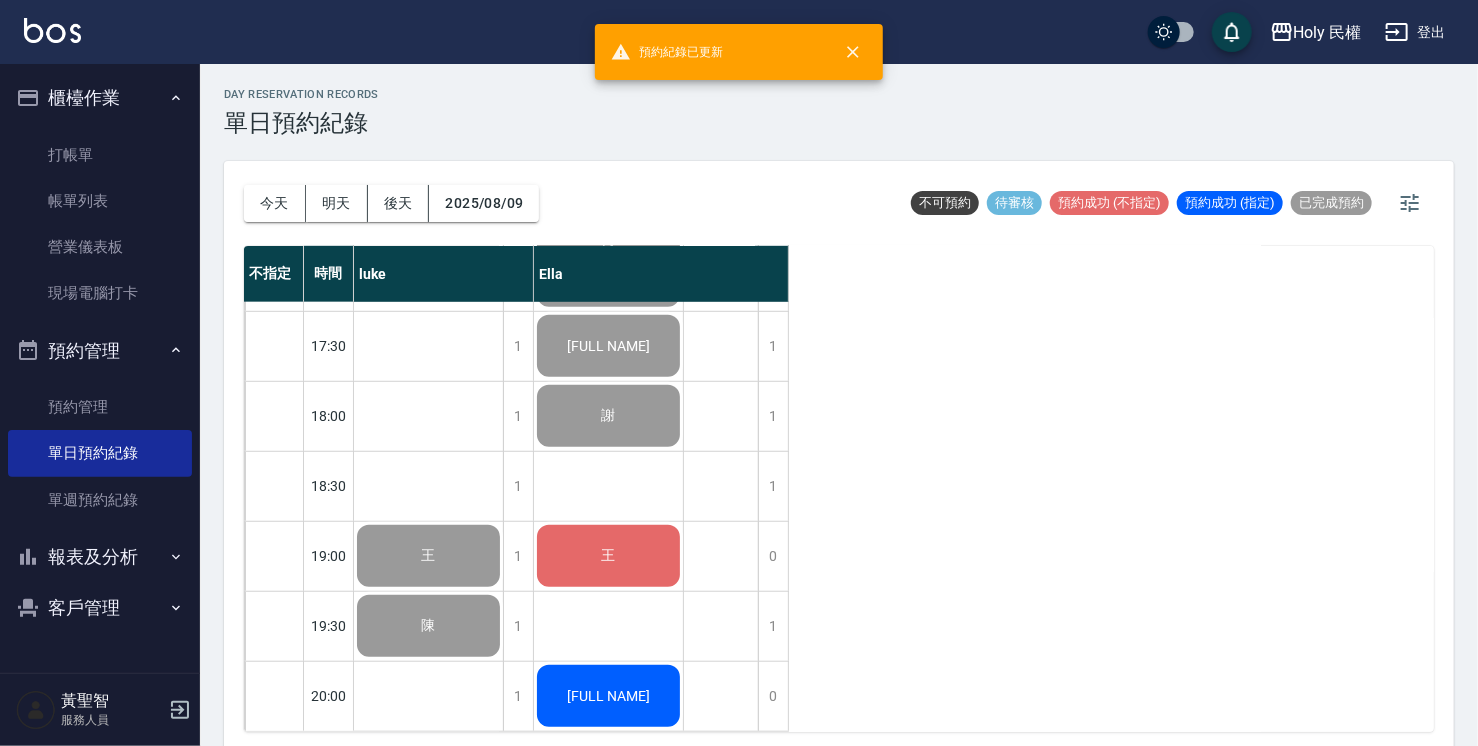 click on "王" at bounding box center (428, 556) 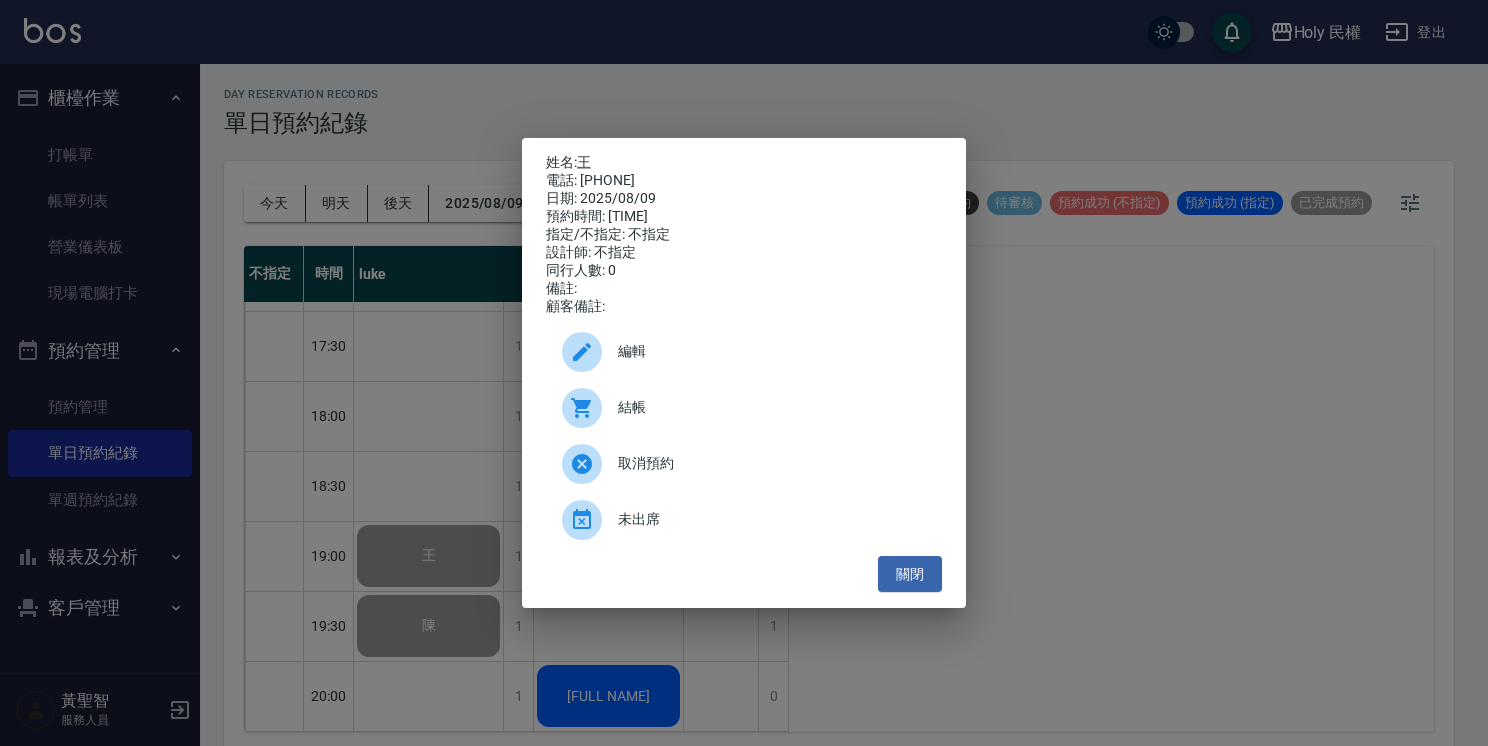click on "結帳" at bounding box center [744, 408] 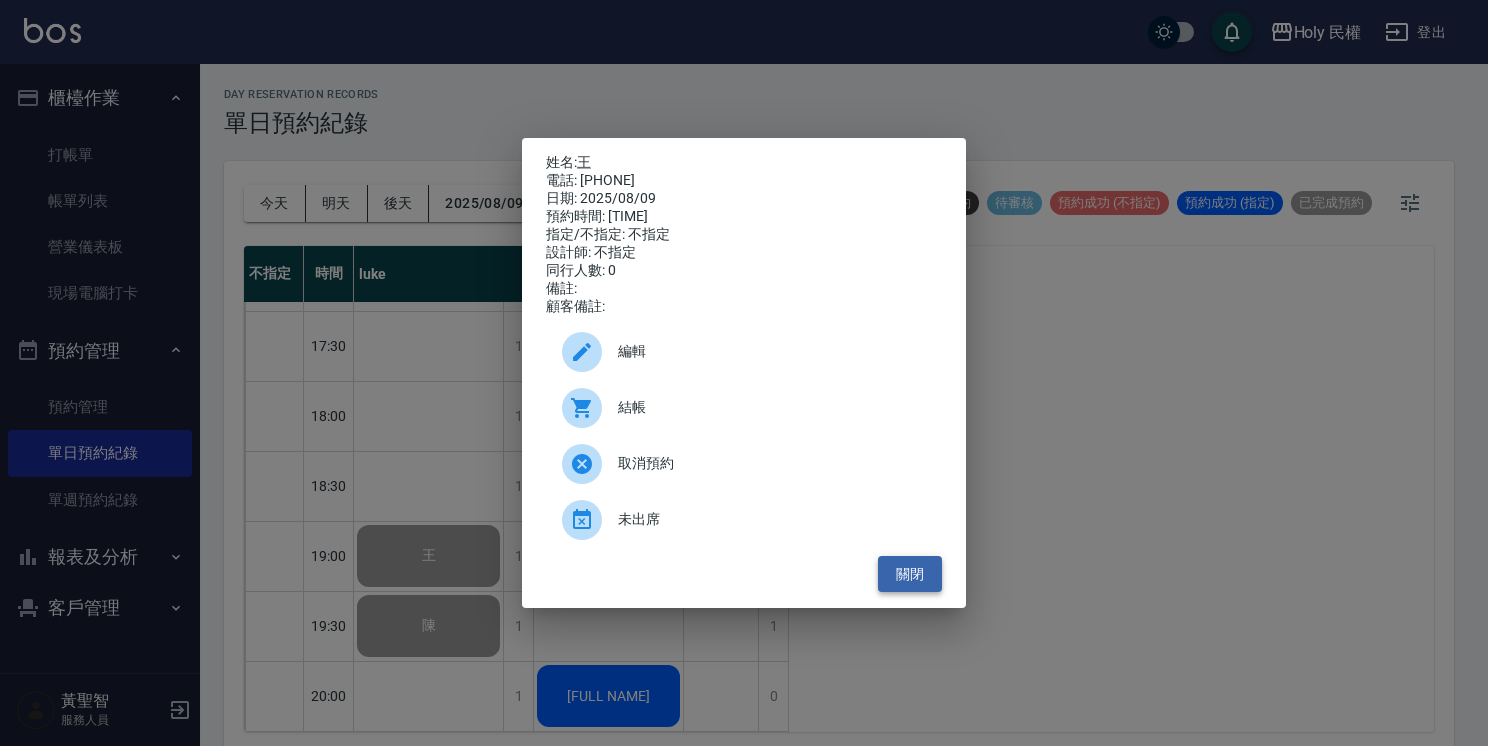 click on "關閉" at bounding box center [910, 574] 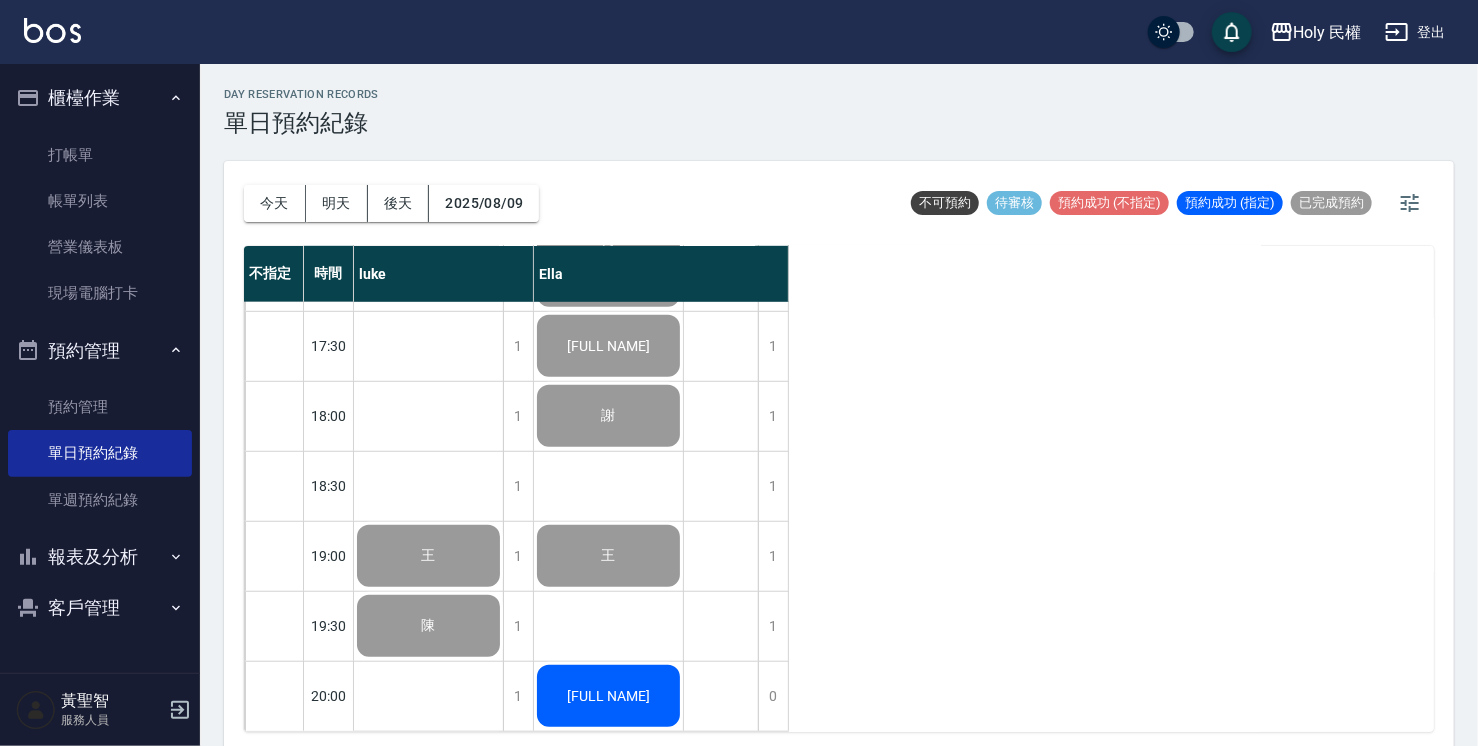 click on "[LAST] [FIRST]" at bounding box center (428, 556) 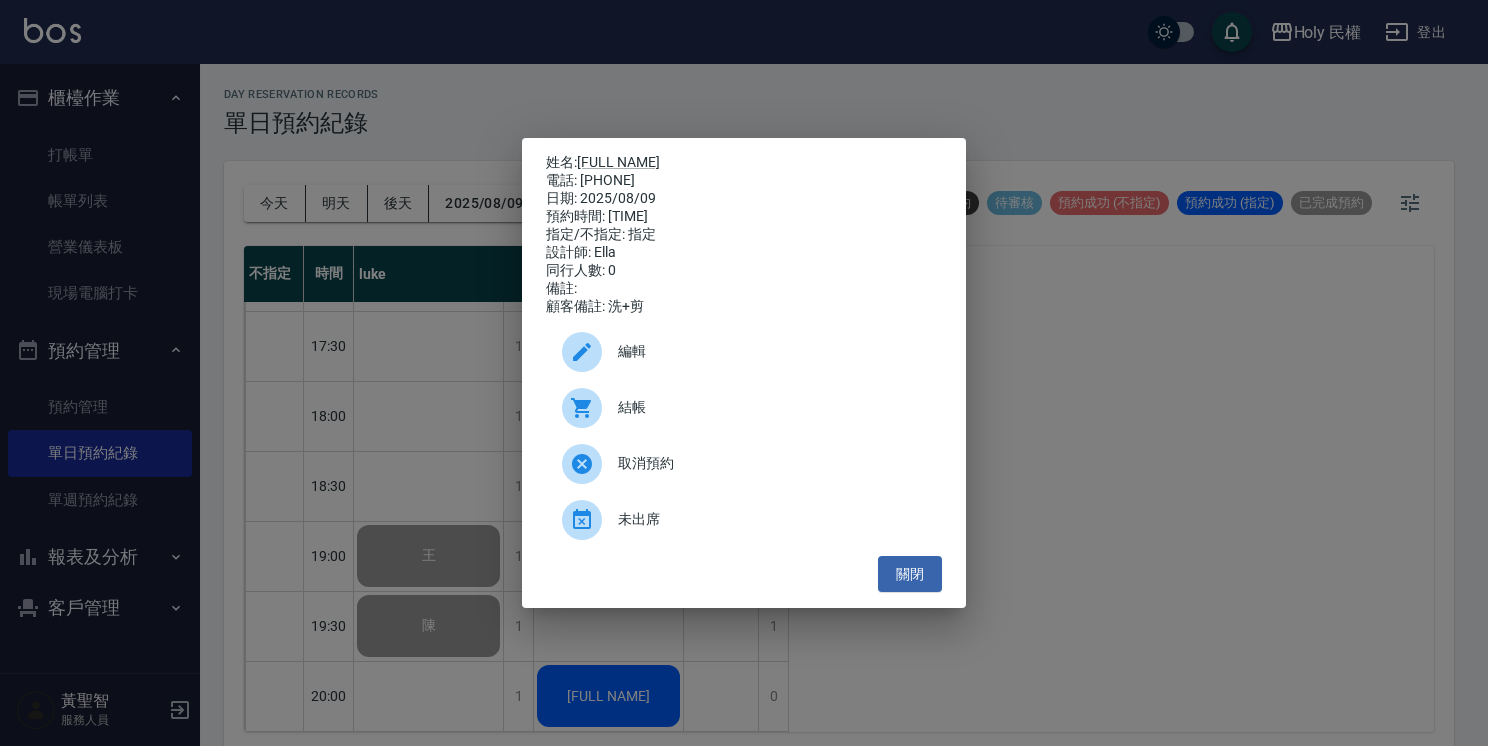 click on "結帳" at bounding box center [772, 407] 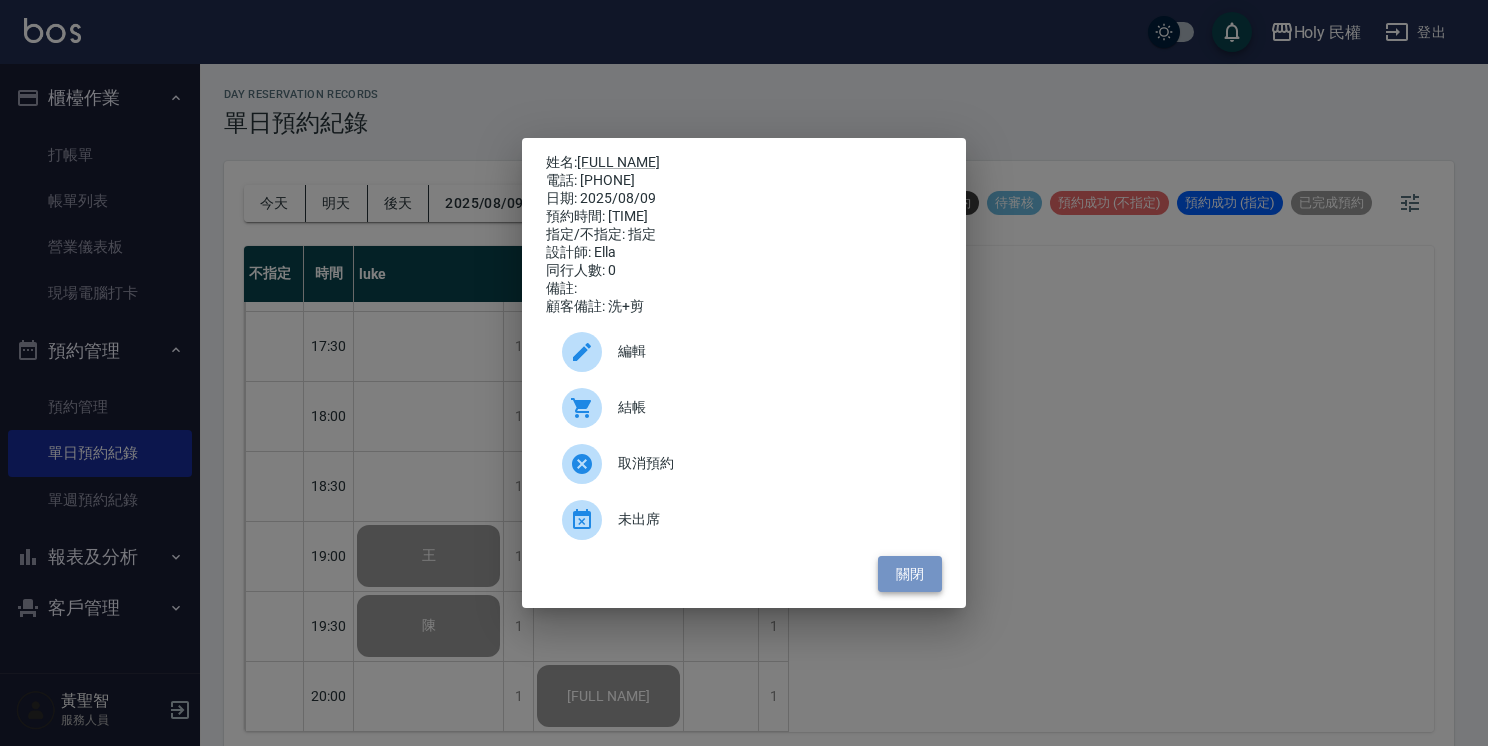 click on "關閉" at bounding box center (910, 574) 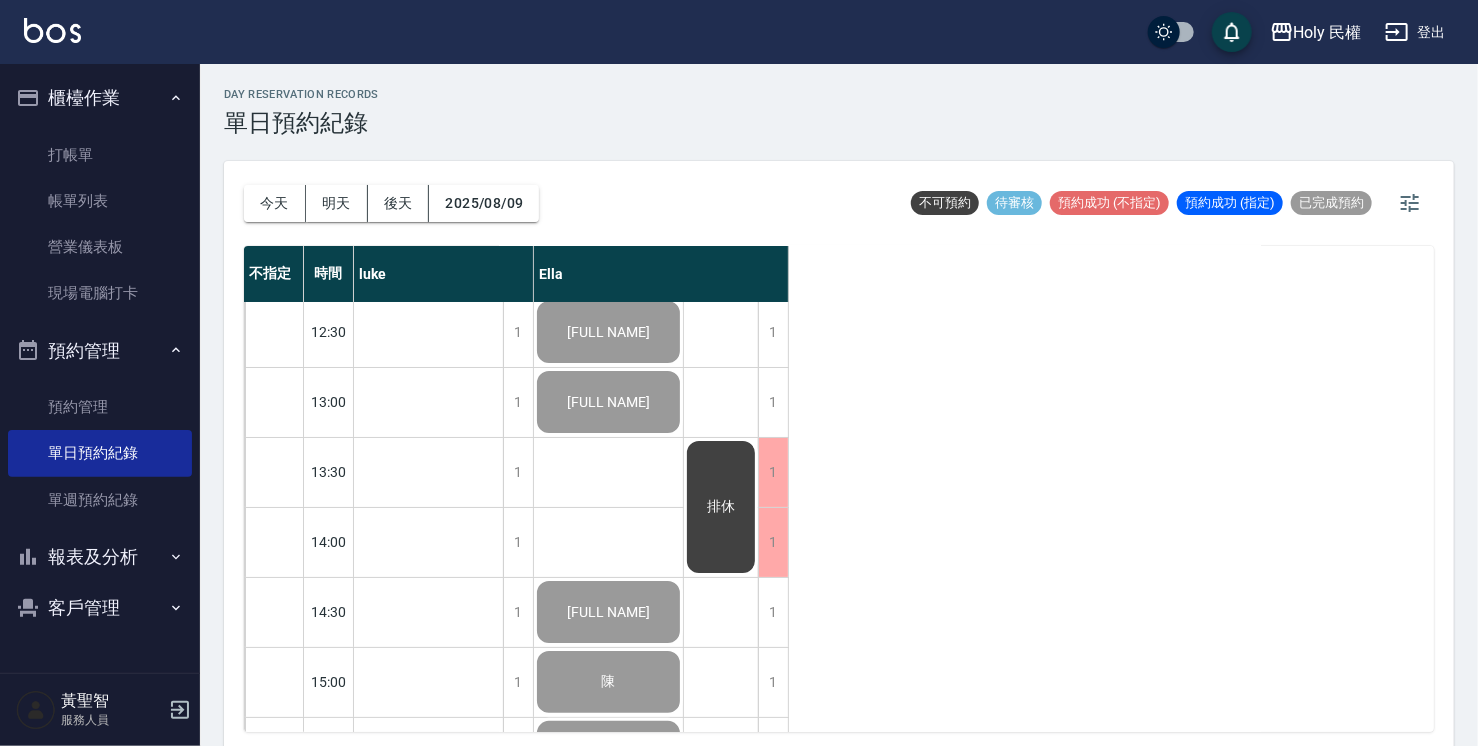 scroll, scrollTop: 0, scrollLeft: 0, axis: both 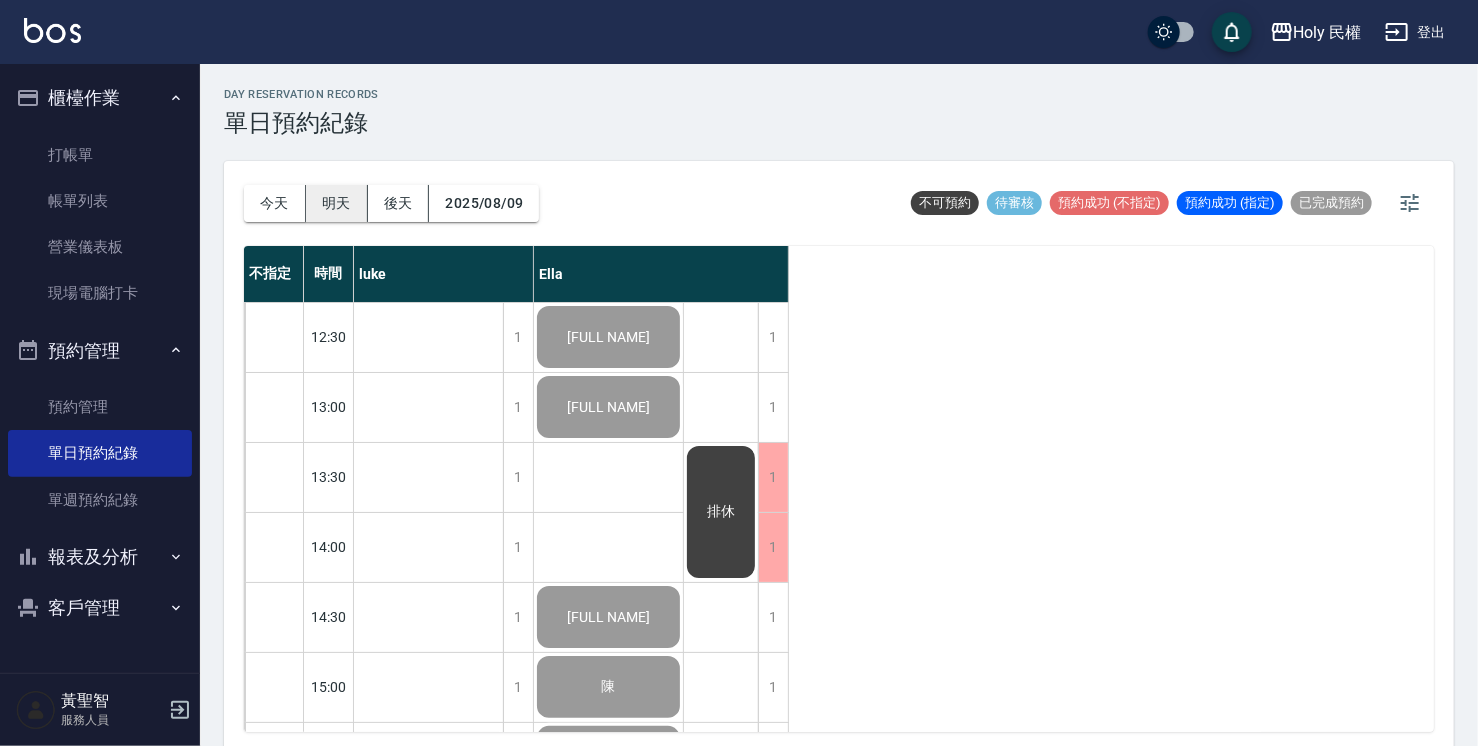 click on "明天" at bounding box center (337, 203) 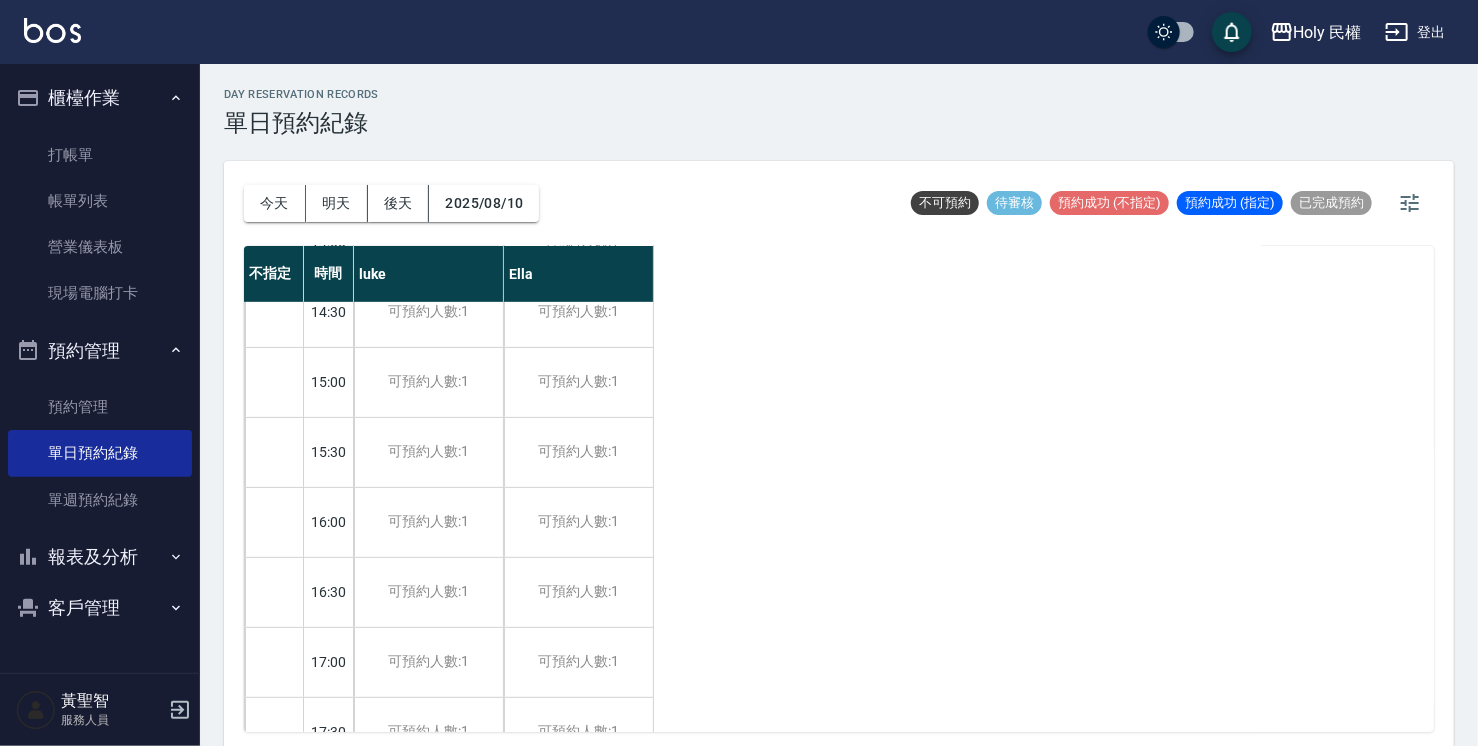 scroll, scrollTop: 0, scrollLeft: 0, axis: both 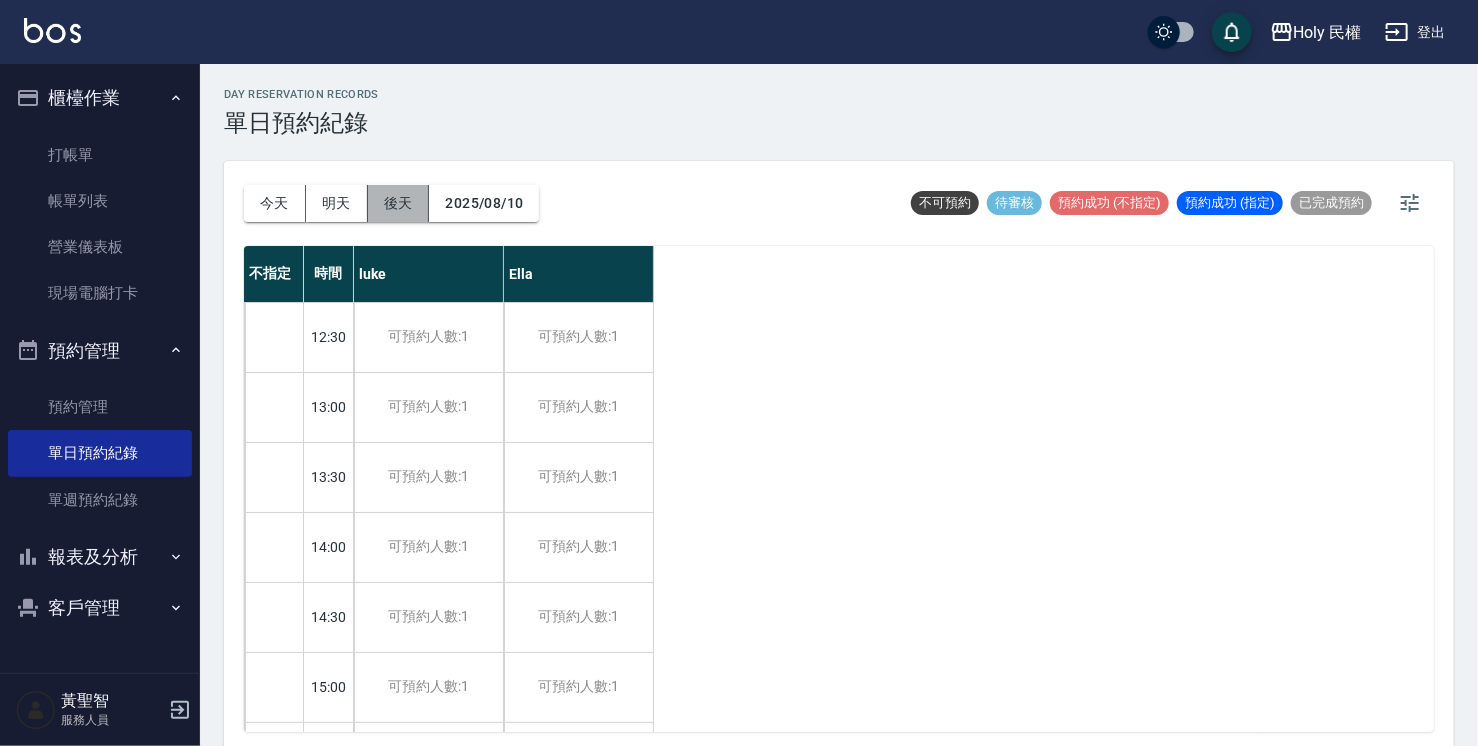 click on "後天" at bounding box center (399, 203) 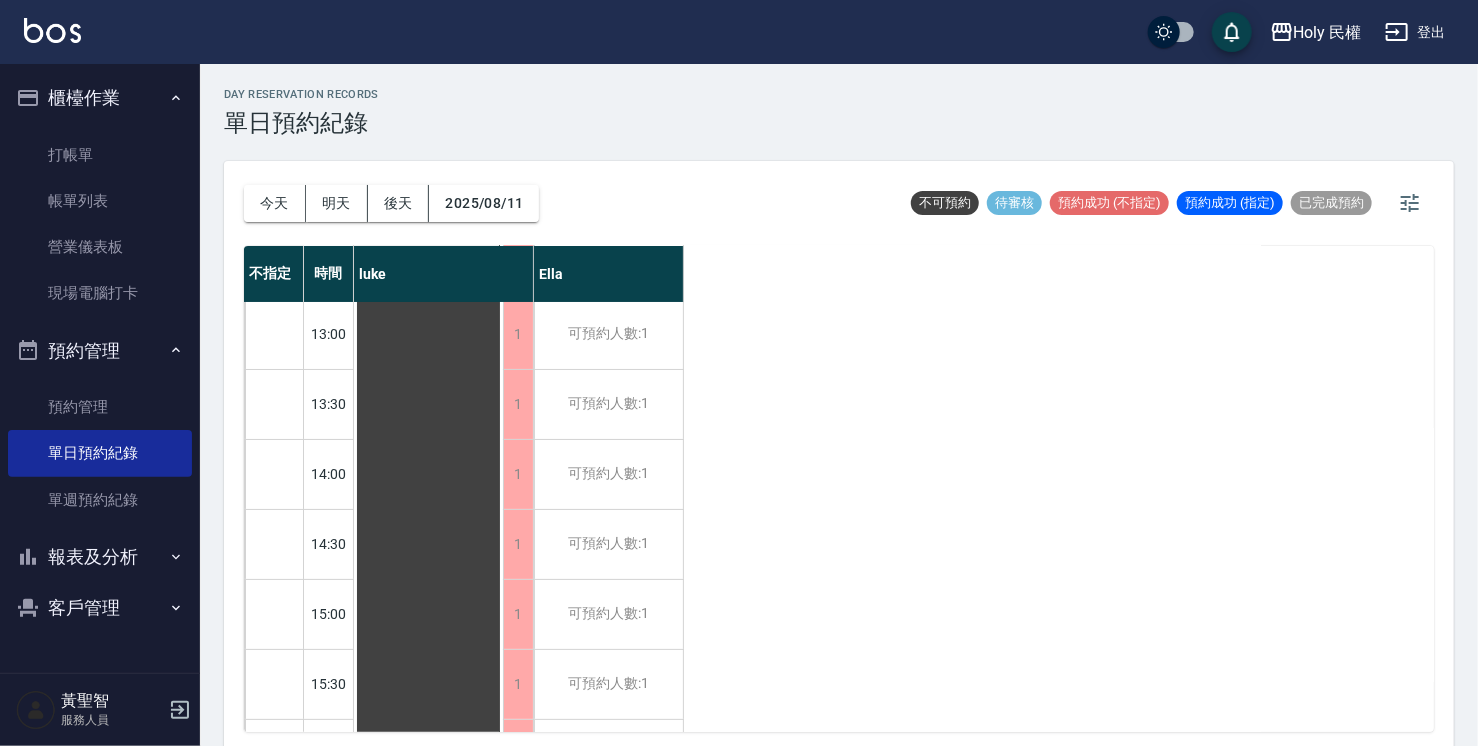 scroll, scrollTop: 0, scrollLeft: 0, axis: both 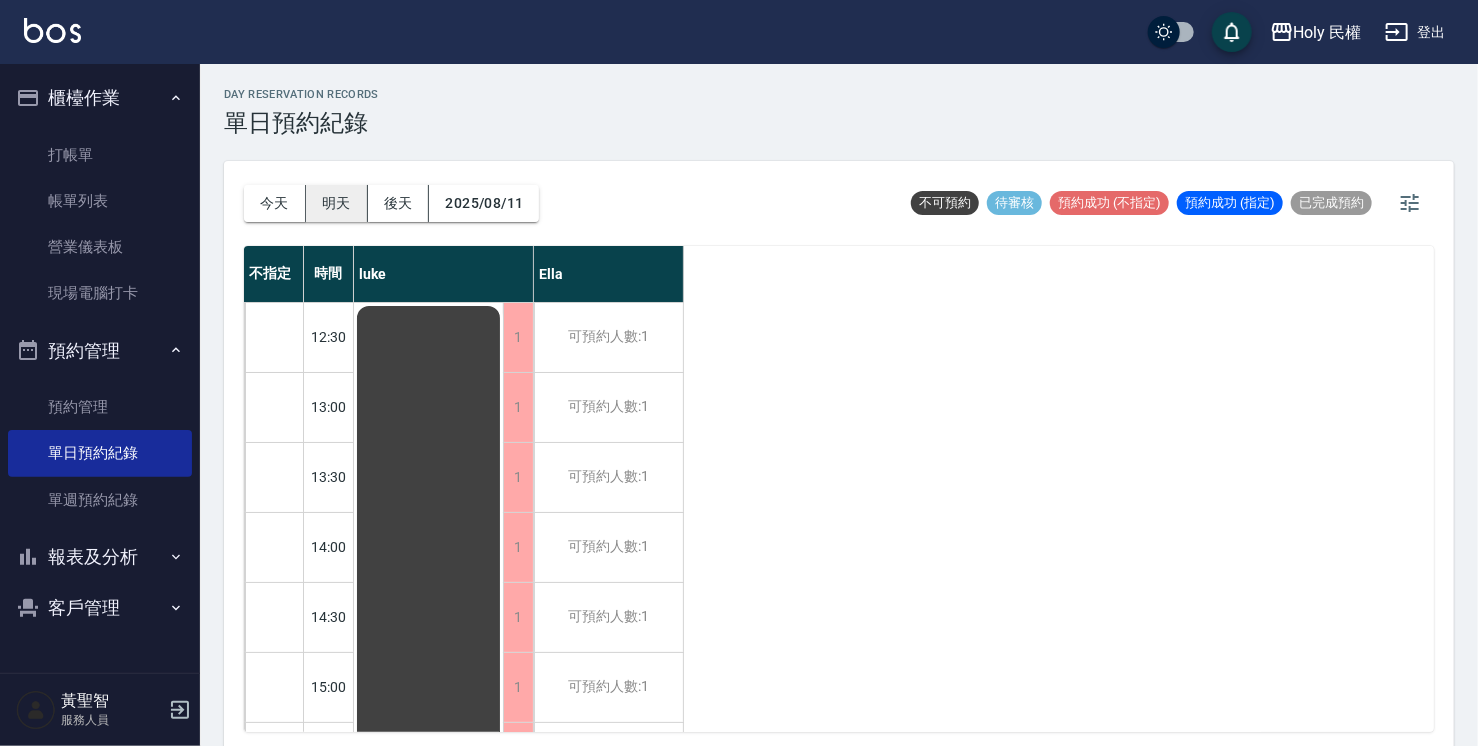 click on "明天" at bounding box center [337, 203] 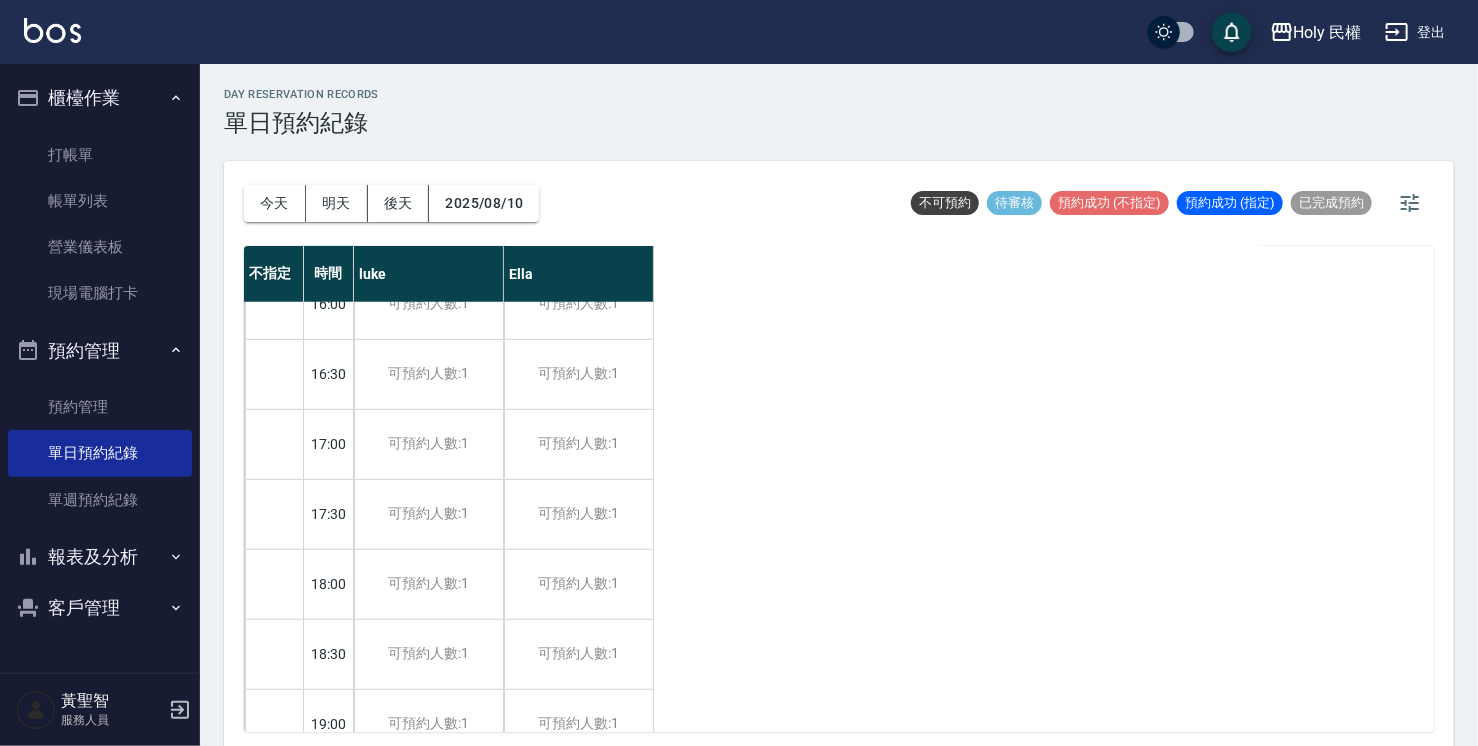 scroll, scrollTop: 705, scrollLeft: 0, axis: vertical 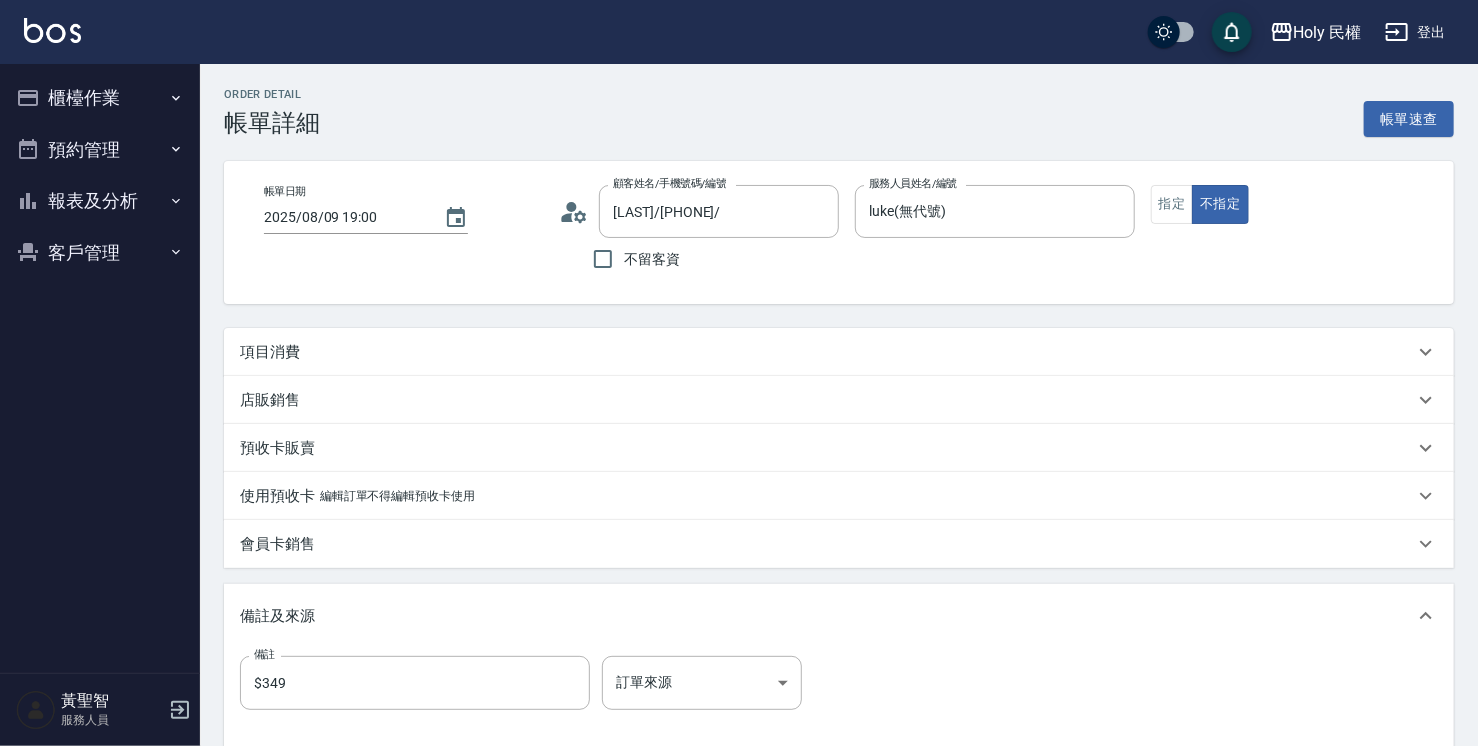 click on "項目消費" at bounding box center [827, 352] 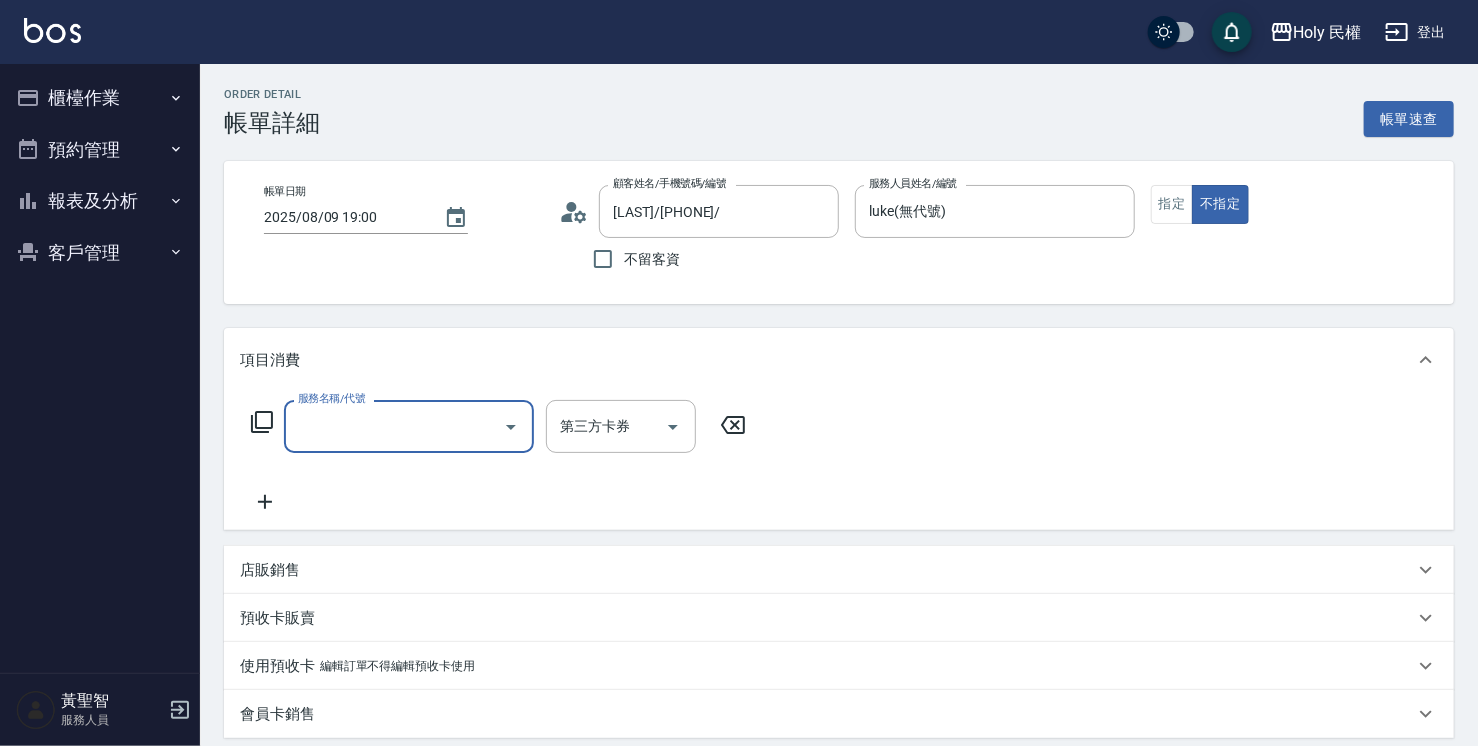 scroll, scrollTop: 0, scrollLeft: 0, axis: both 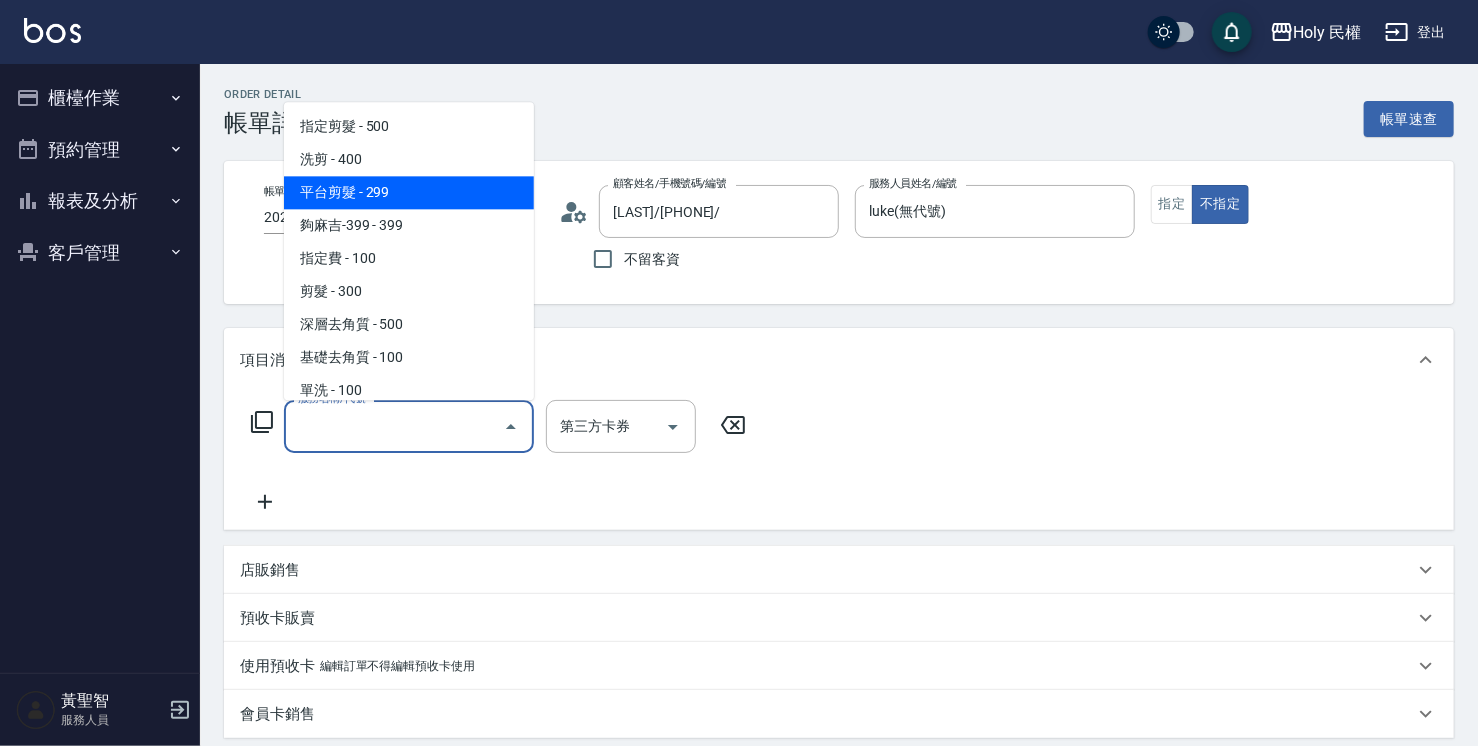 click on "平台剪髮 - 299" at bounding box center (409, 192) 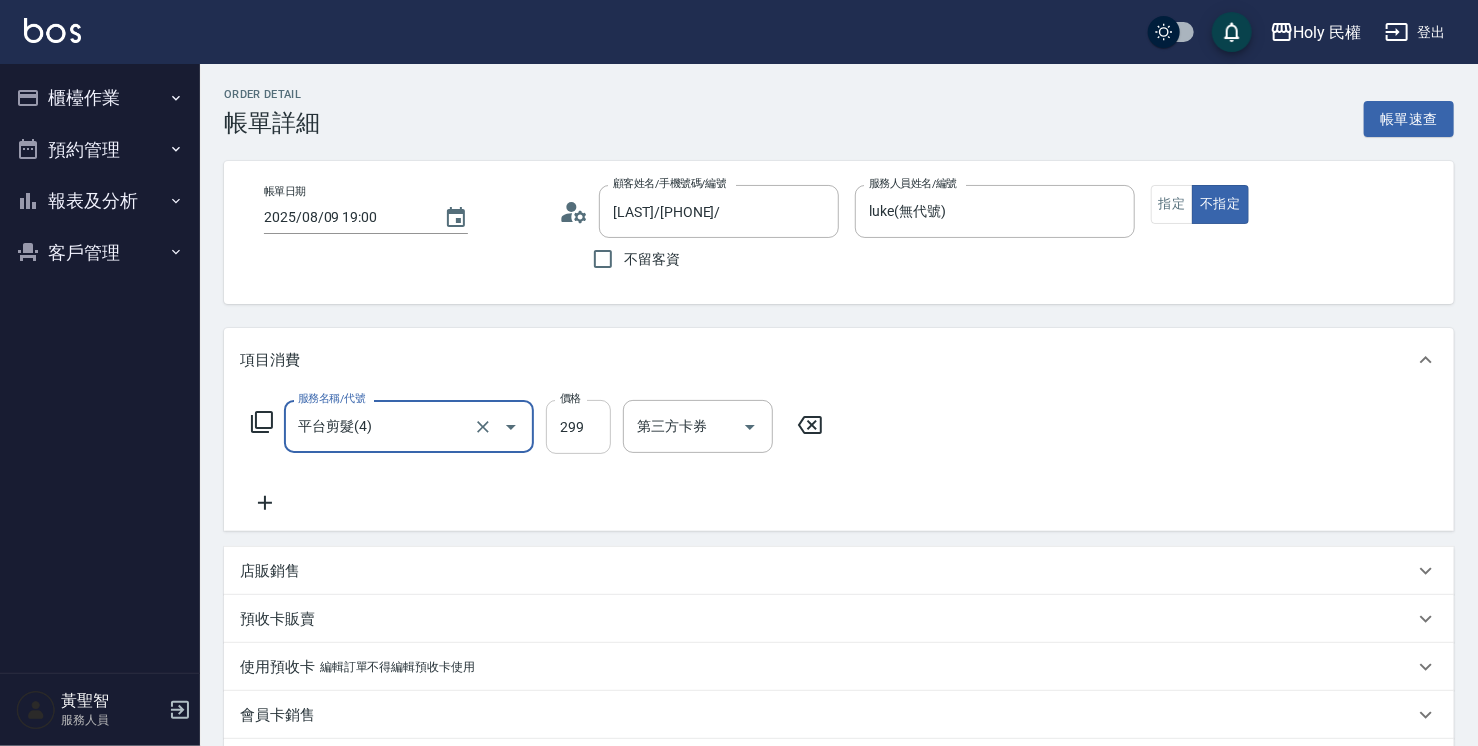 click on "299" at bounding box center (578, 427) 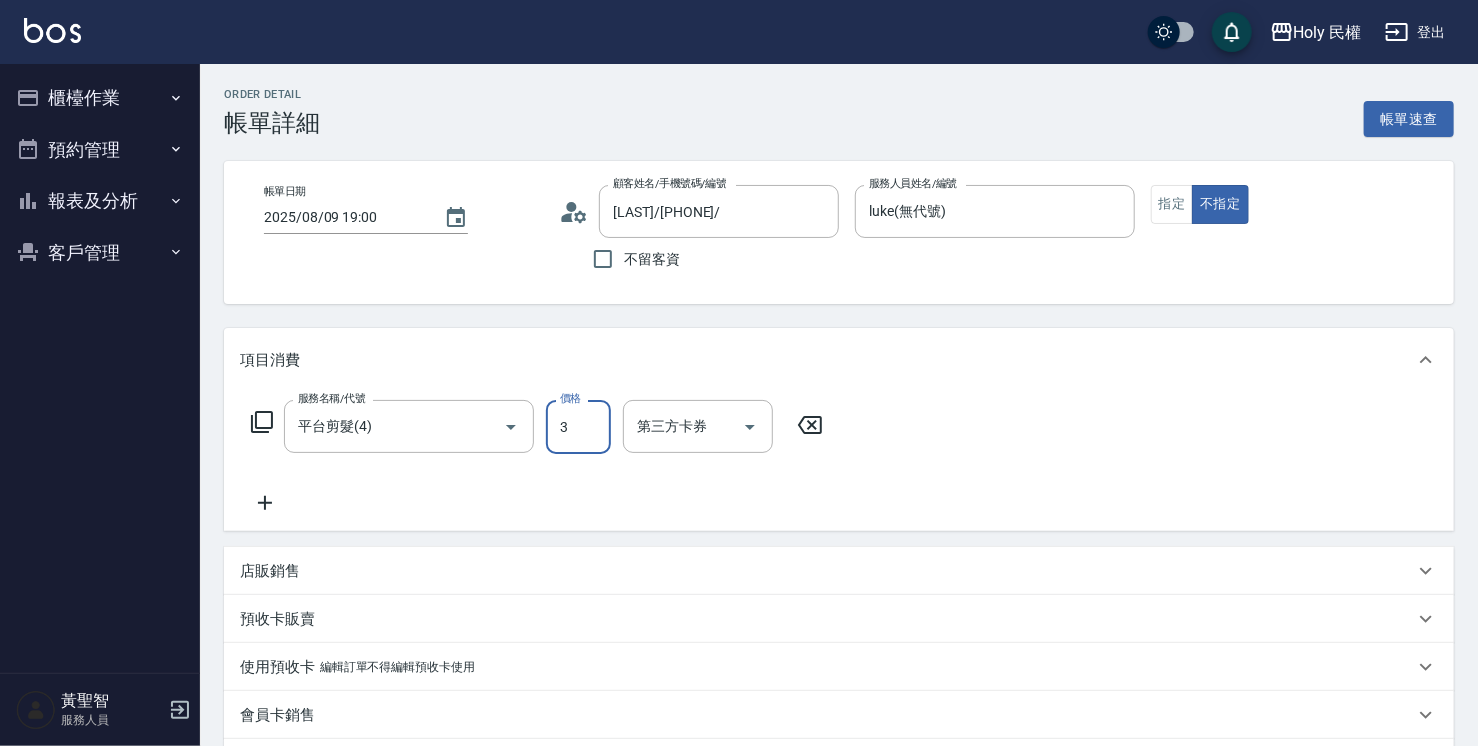 click on "3" at bounding box center (578, 427) 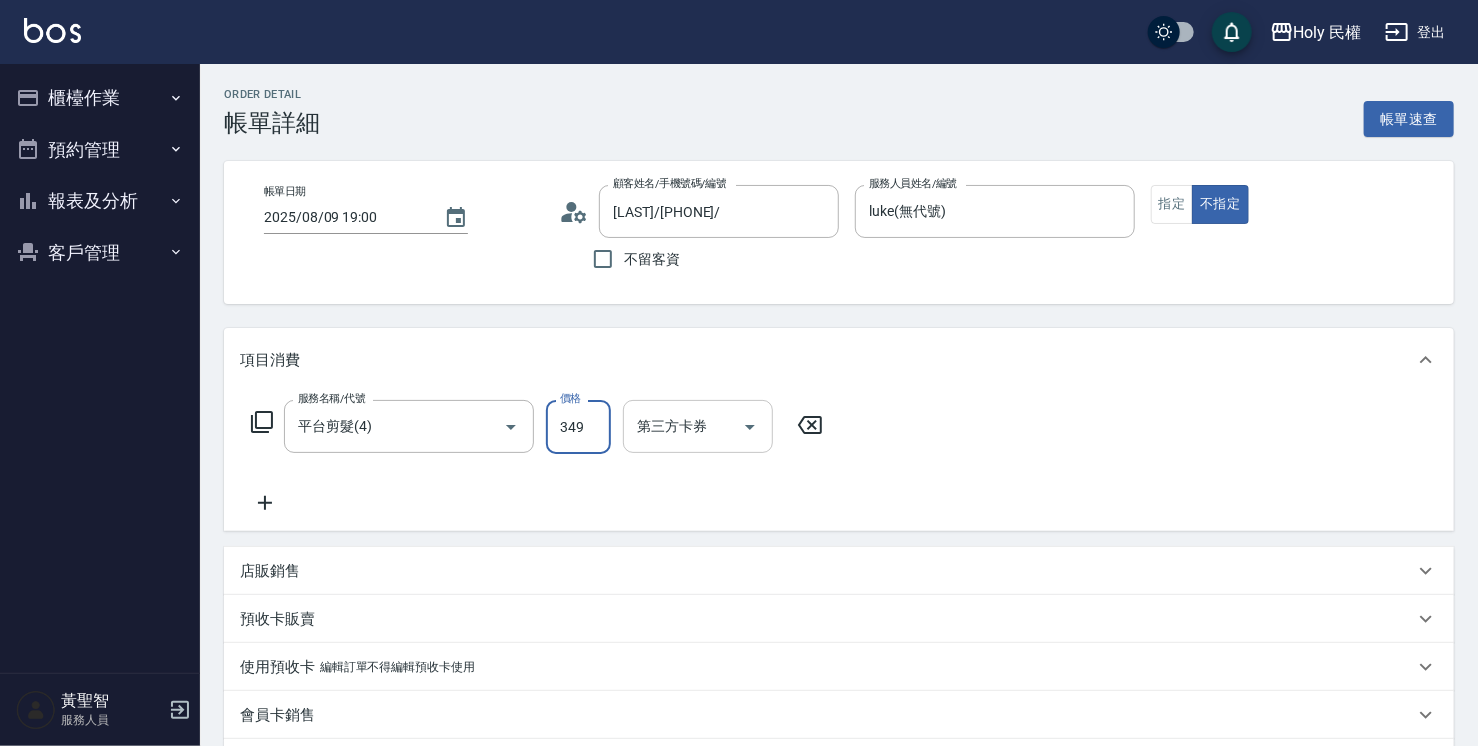 type on "349" 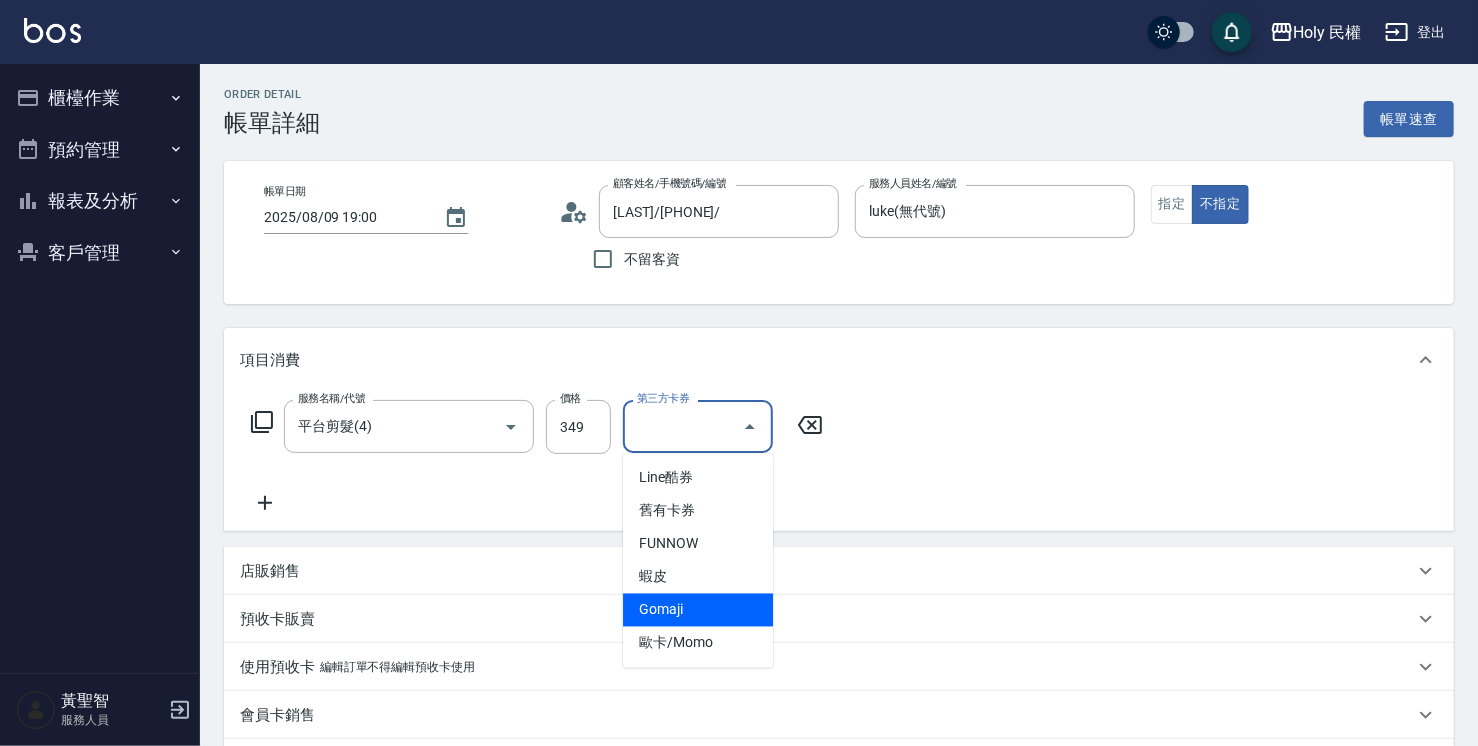 click on "Gomaji" at bounding box center [698, 610] 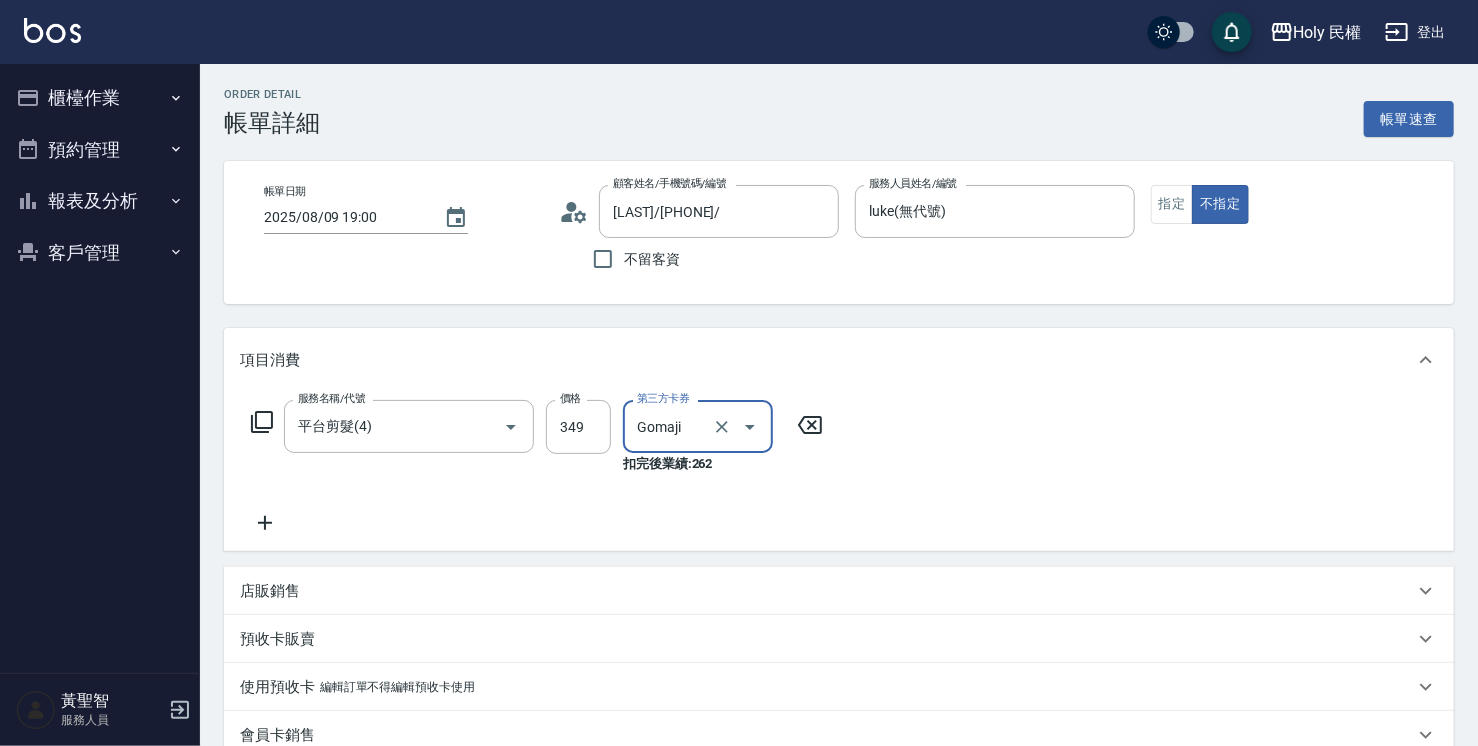 type on "Gomaji" 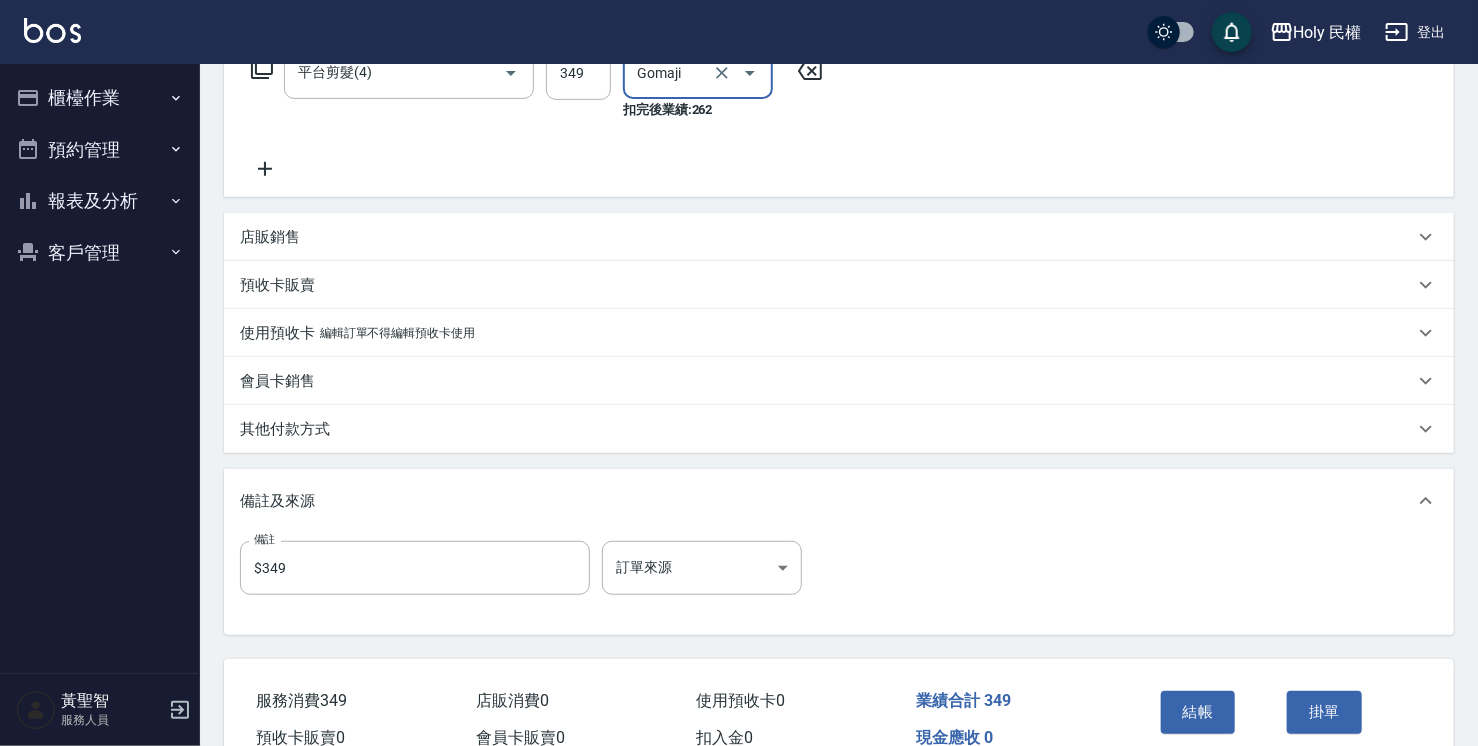 scroll, scrollTop: 456, scrollLeft: 0, axis: vertical 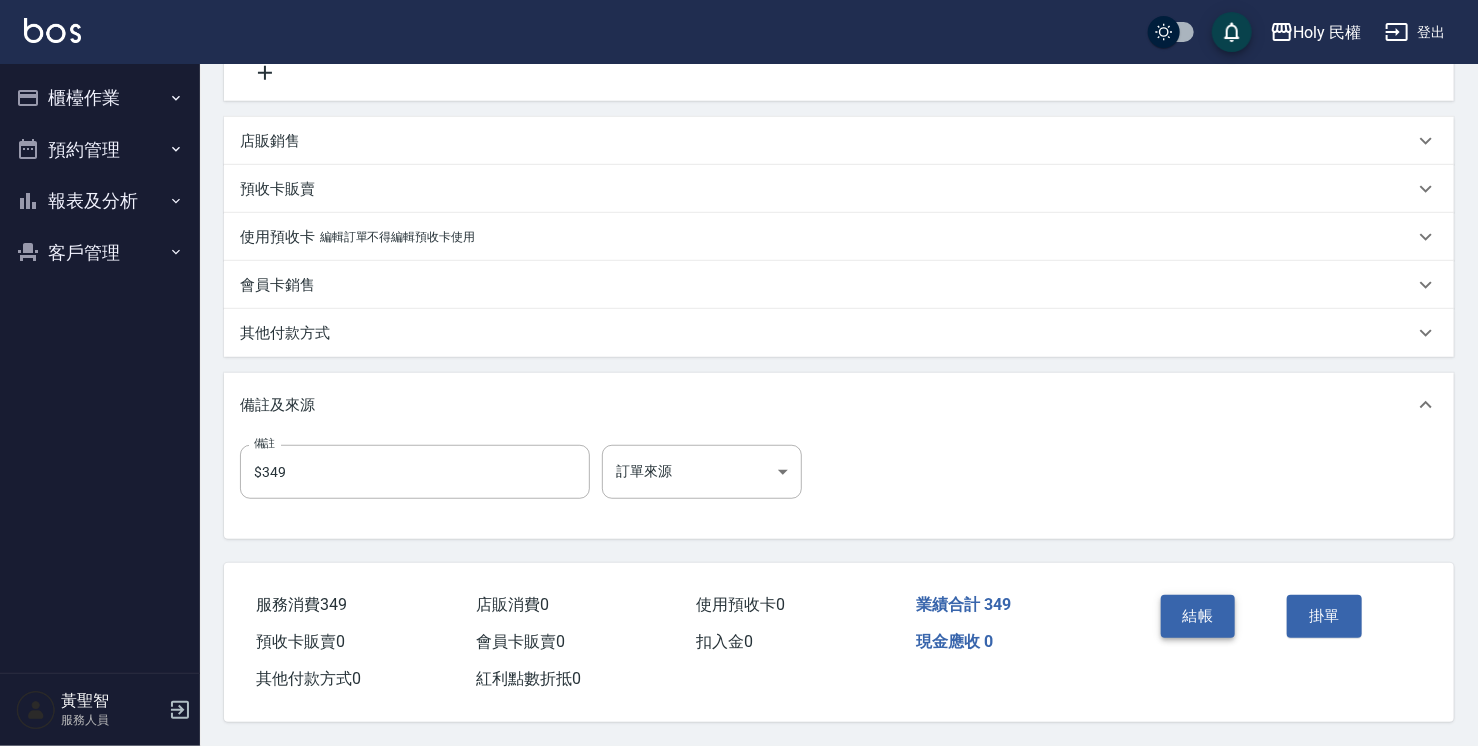 click on "結帳" at bounding box center [1198, 616] 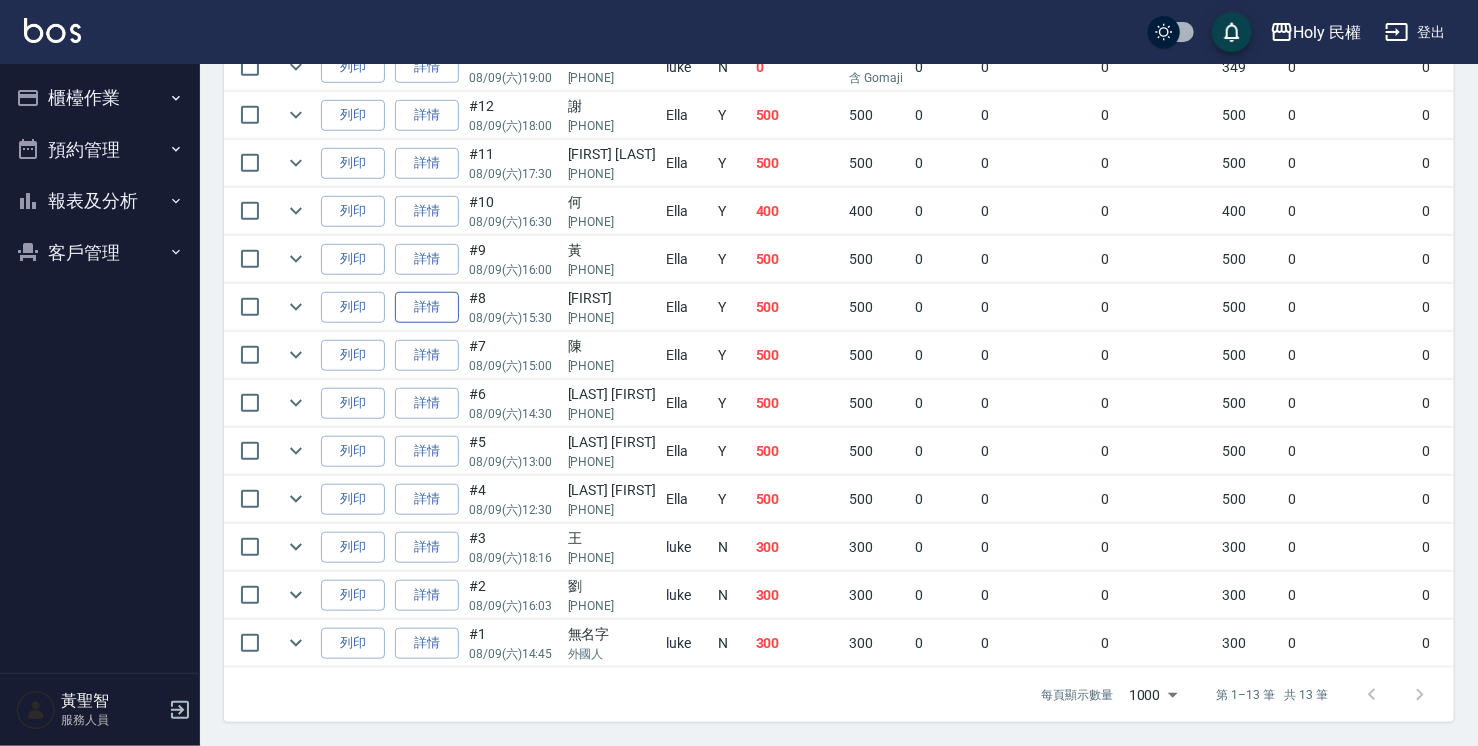 scroll, scrollTop: 530, scrollLeft: 0, axis: vertical 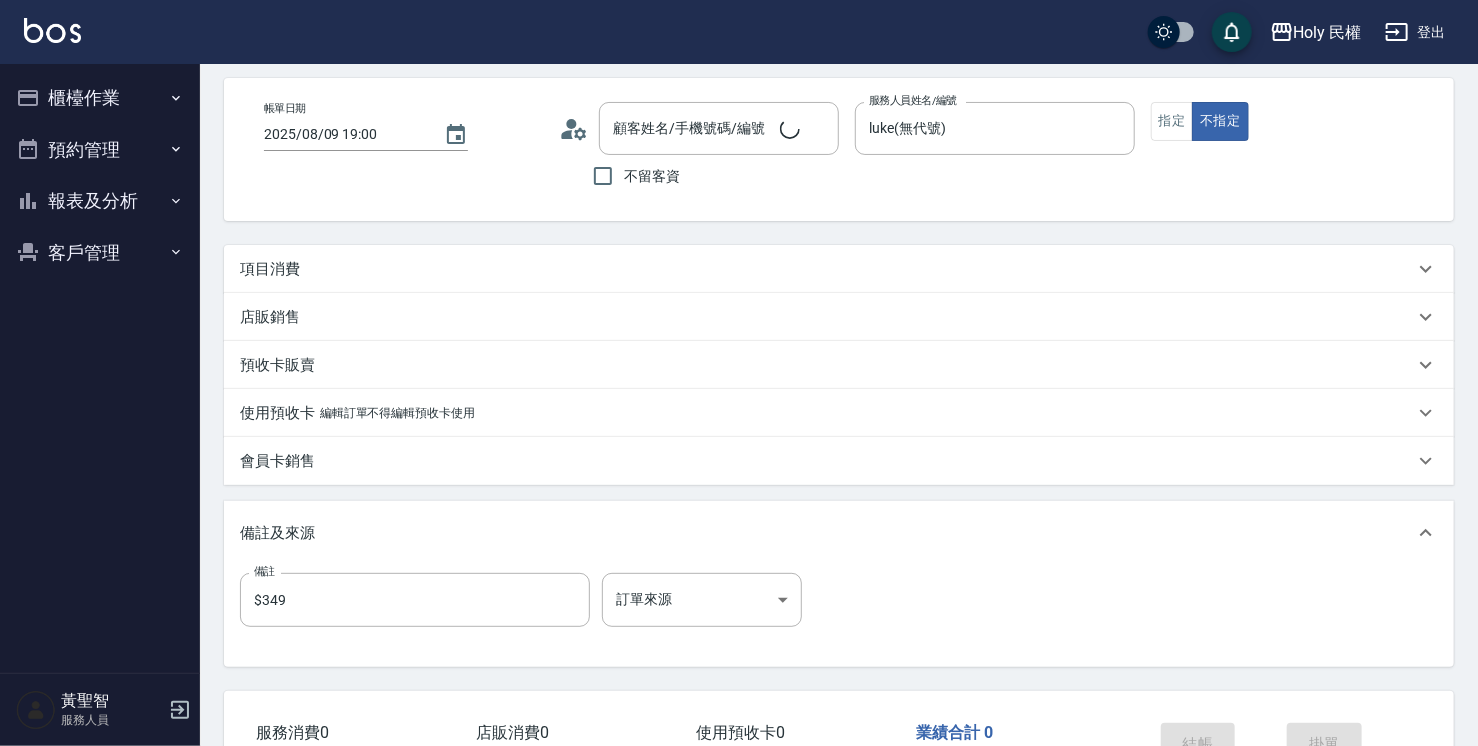 type on "王/0970898625/" 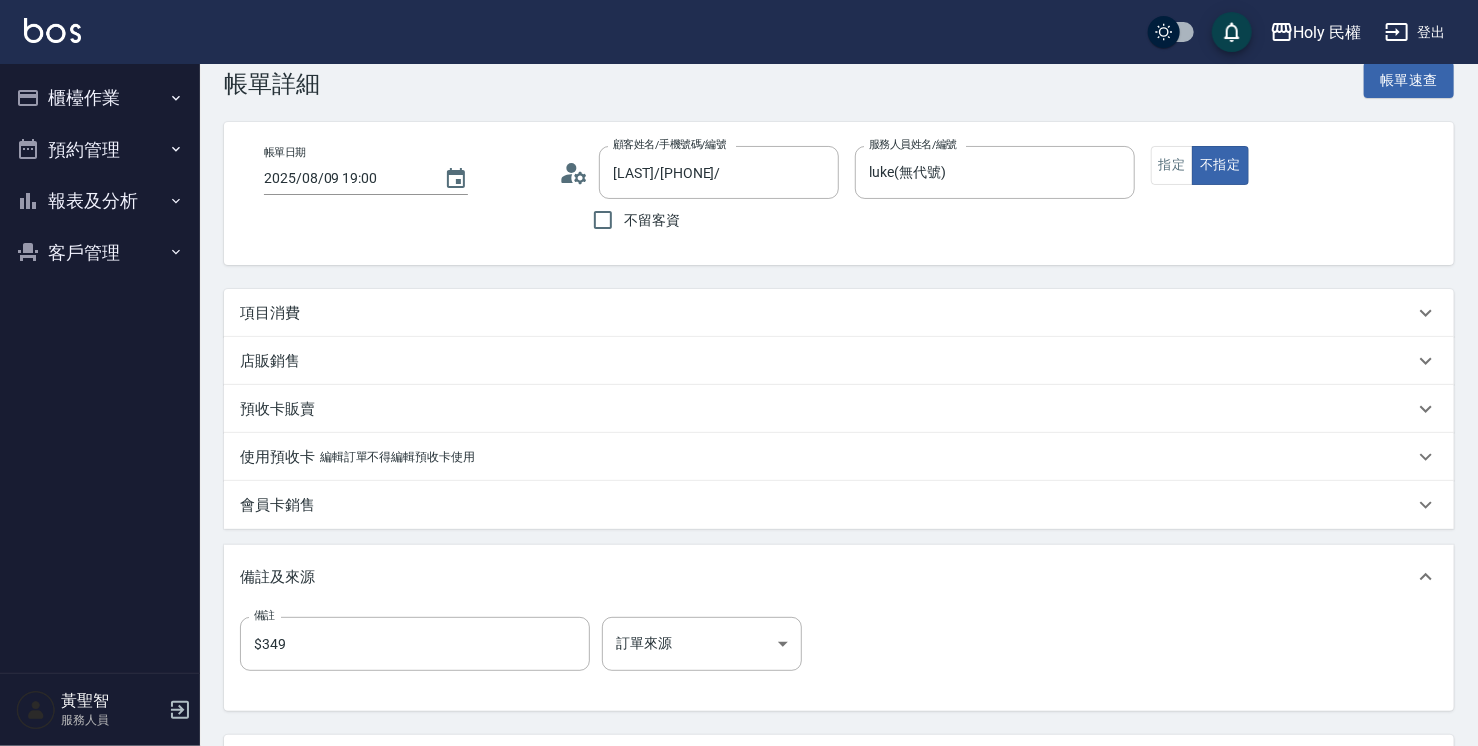 scroll, scrollTop: 0, scrollLeft: 0, axis: both 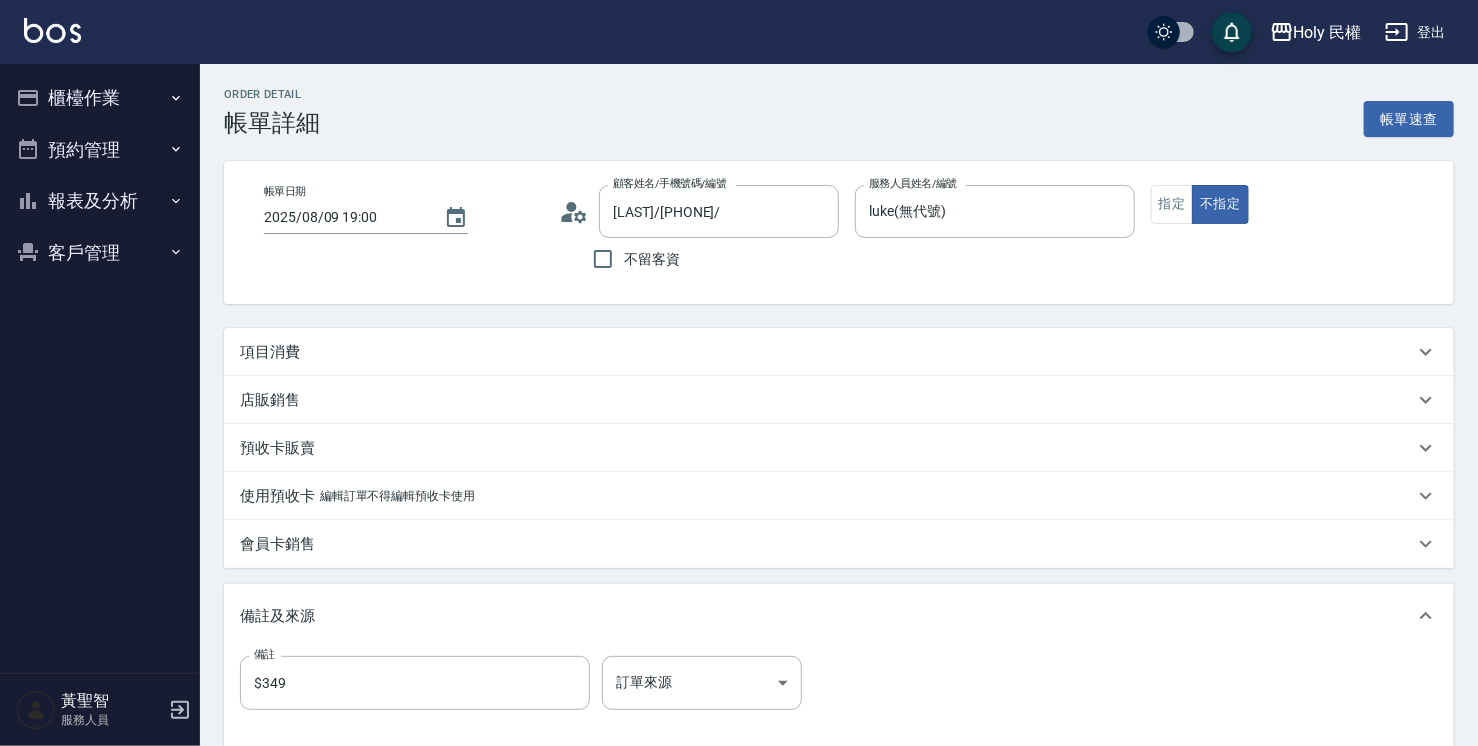 click on "項目消費" at bounding box center [827, 352] 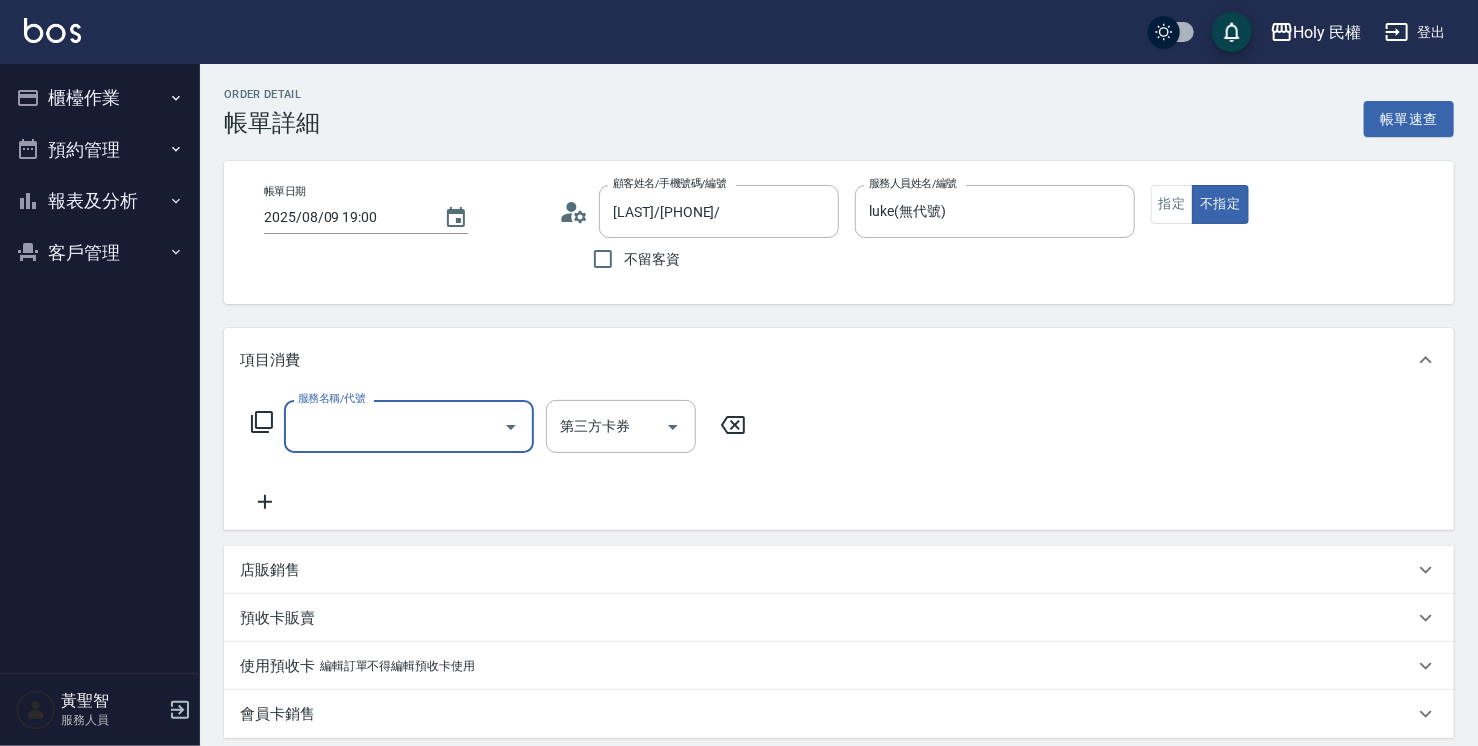 scroll, scrollTop: 0, scrollLeft: 0, axis: both 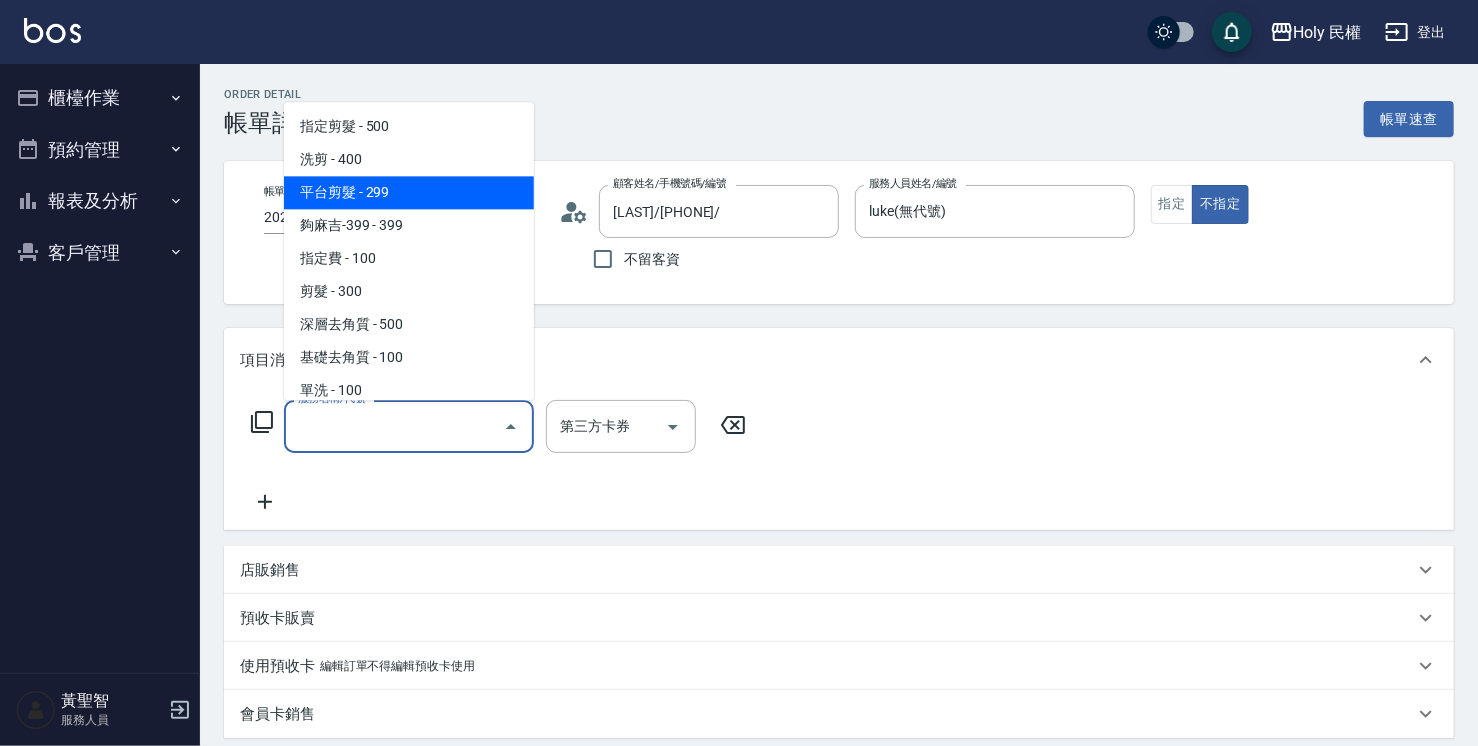 click on "平台剪髮 - 299" at bounding box center (409, 192) 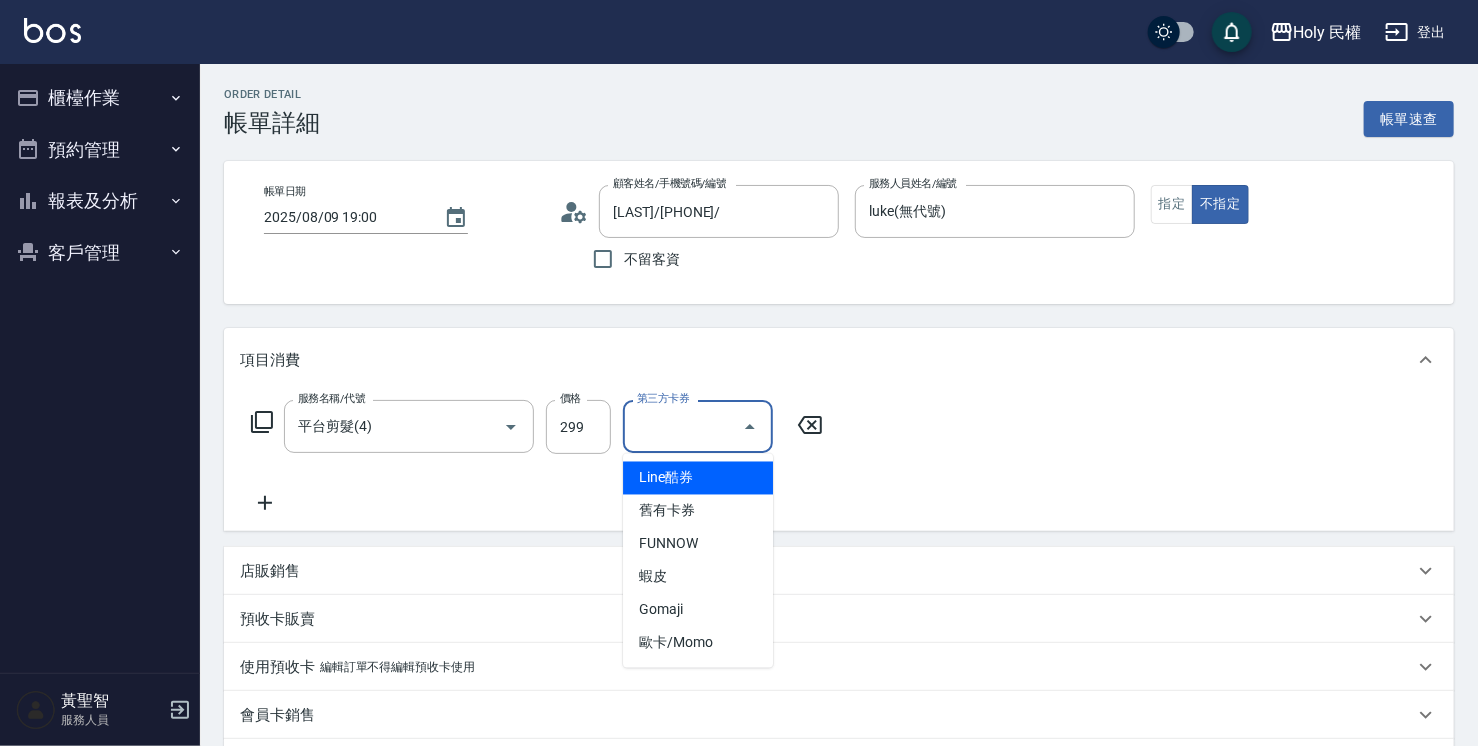click on "第三方卡券" at bounding box center [683, 426] 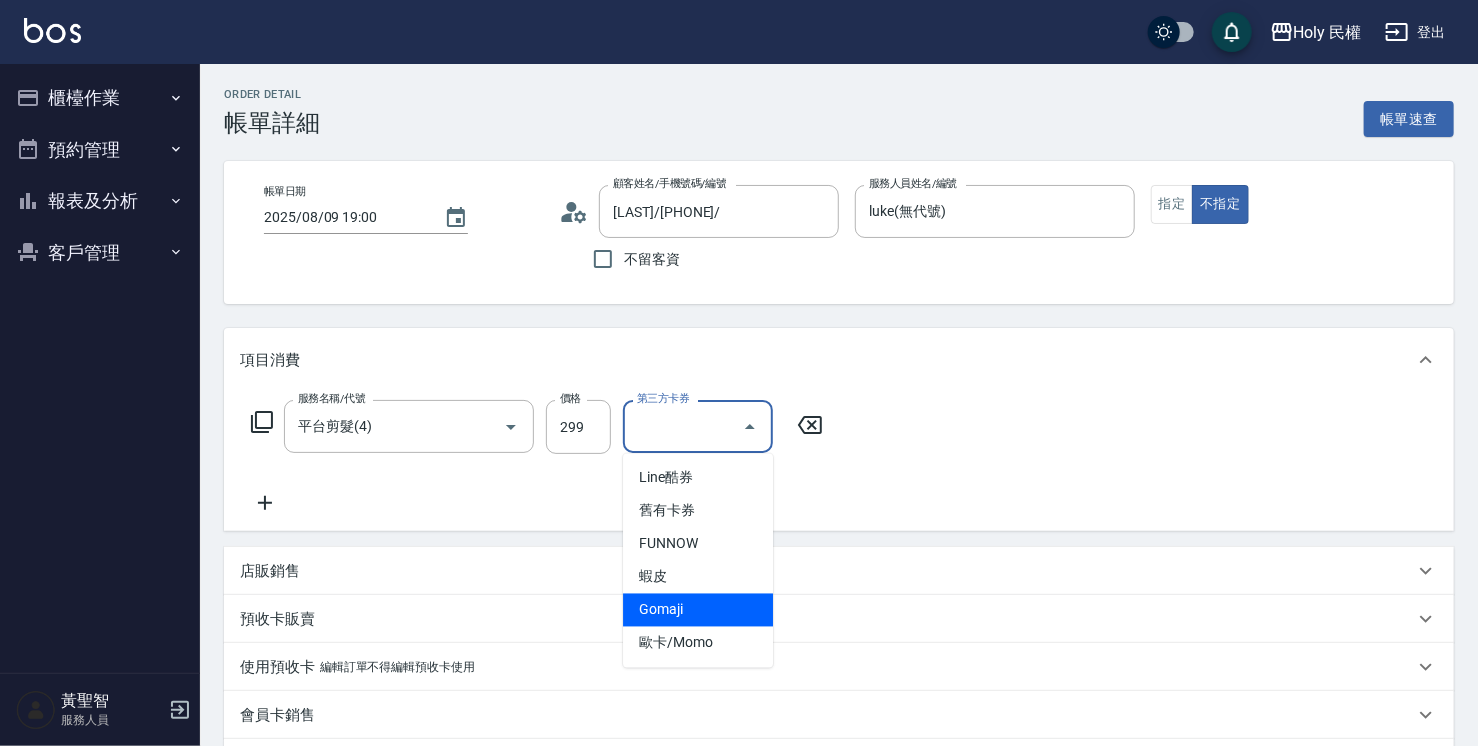 click on "Gomaji" at bounding box center [698, 610] 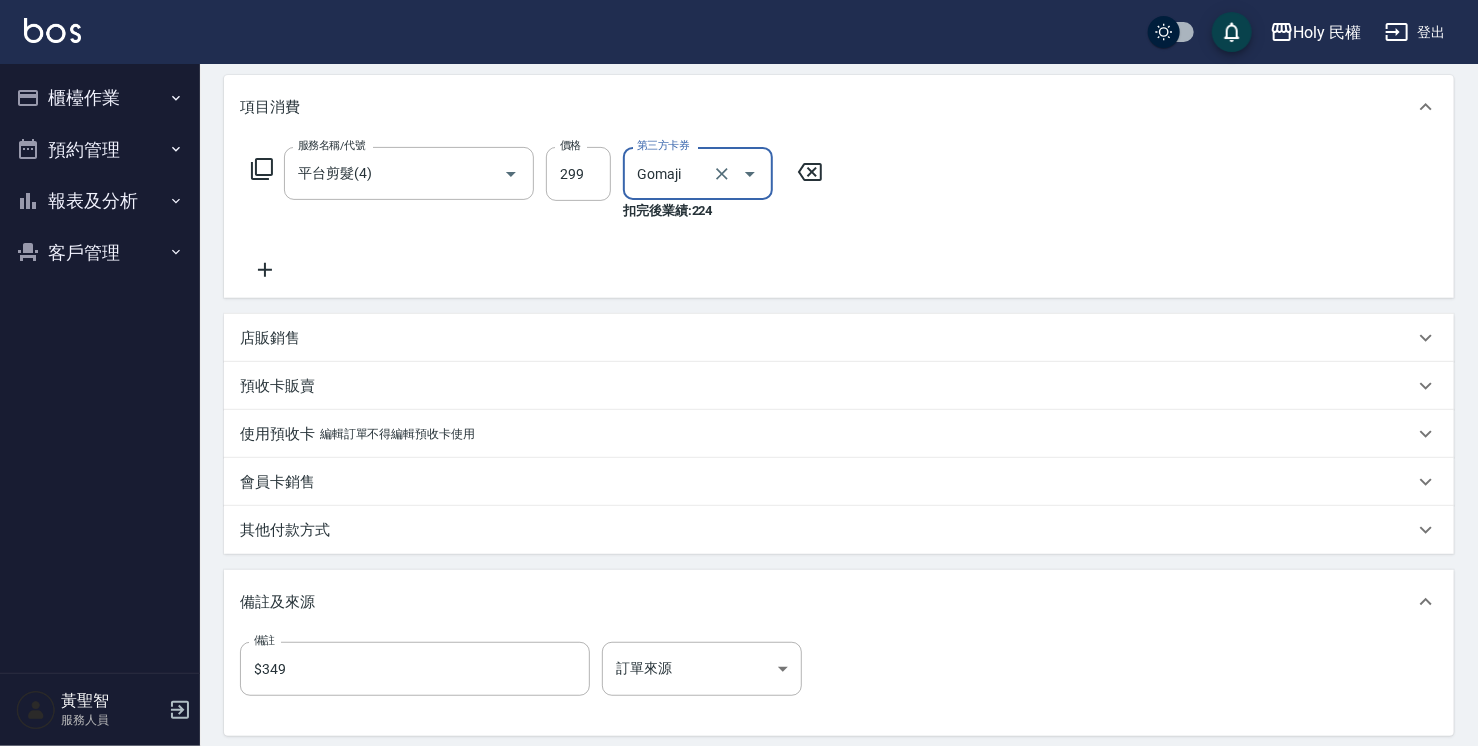 scroll, scrollTop: 300, scrollLeft: 0, axis: vertical 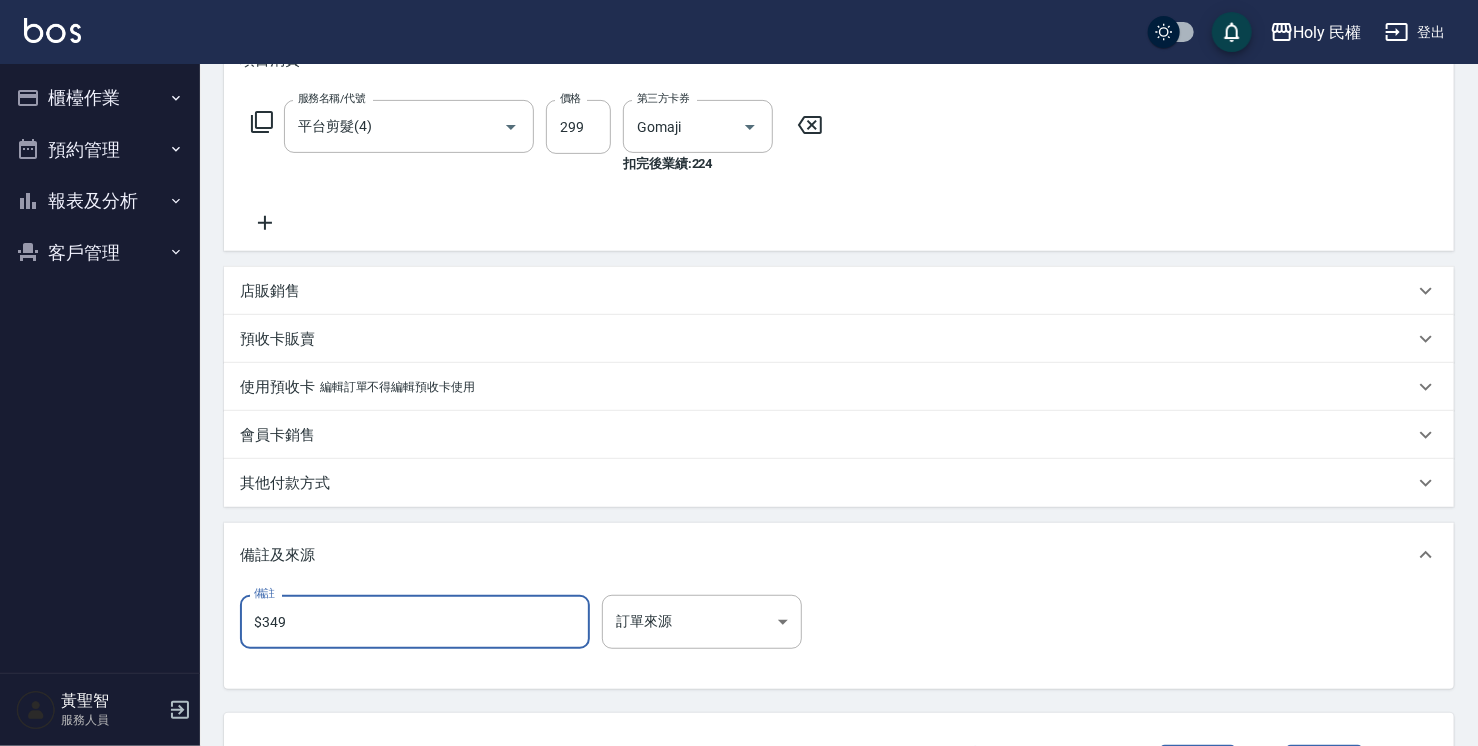 click on "$349" at bounding box center [415, 622] 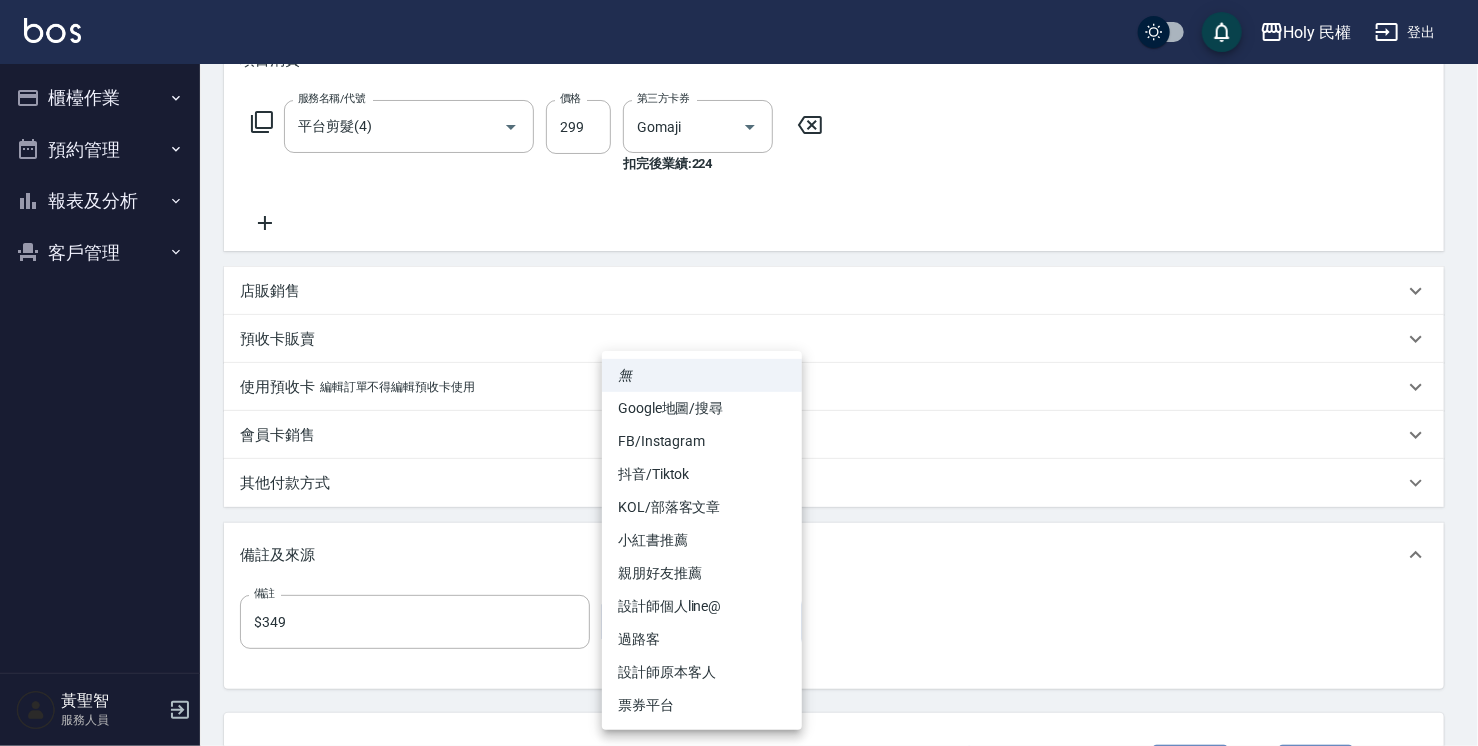click on "Holy 民權 登出 櫃檯作業 打帳單 帳單列表 營業儀表板 現場電腦打卡 預約管理 預約管理 單日預約紀錄 單週預約紀錄 報表及分析 報表目錄 店家日報表 店家排行榜 設計師日報表 設計師排行榜 商品銷售排行榜 顧客入金餘額表 顧客卡券餘額表 客戶管理 客戶列表 卡券管理 黃聖智 服務人員 Order detail 帳單詳細  帳單速查 帳單日期 2025/08/09 19:00 顧客姓名/手機號碼/編號 王/0970898625/ 顧客姓名/手機號碼/編號 不留客資 服務人員姓名/編號 luke(無代號) 服務人員姓名/編號 指定 不指定 項目消費 服務名稱/代號 平台剪髮(4) 服務名稱/代號 價格 299 價格 第三方卡券 Gomaji 第三方卡券 扣完後業績: 224 店販銷售 服務人員姓名/編號 服務人員姓名/編號 商品代號/名稱 商品代號/名稱 預收卡販賣 卡券名稱/代號 卡券名稱/代號 使用預收卡 編輯訂單不得編輯預收卡使用 卡券名稱/代號 備註 0" at bounding box center (739, 298) 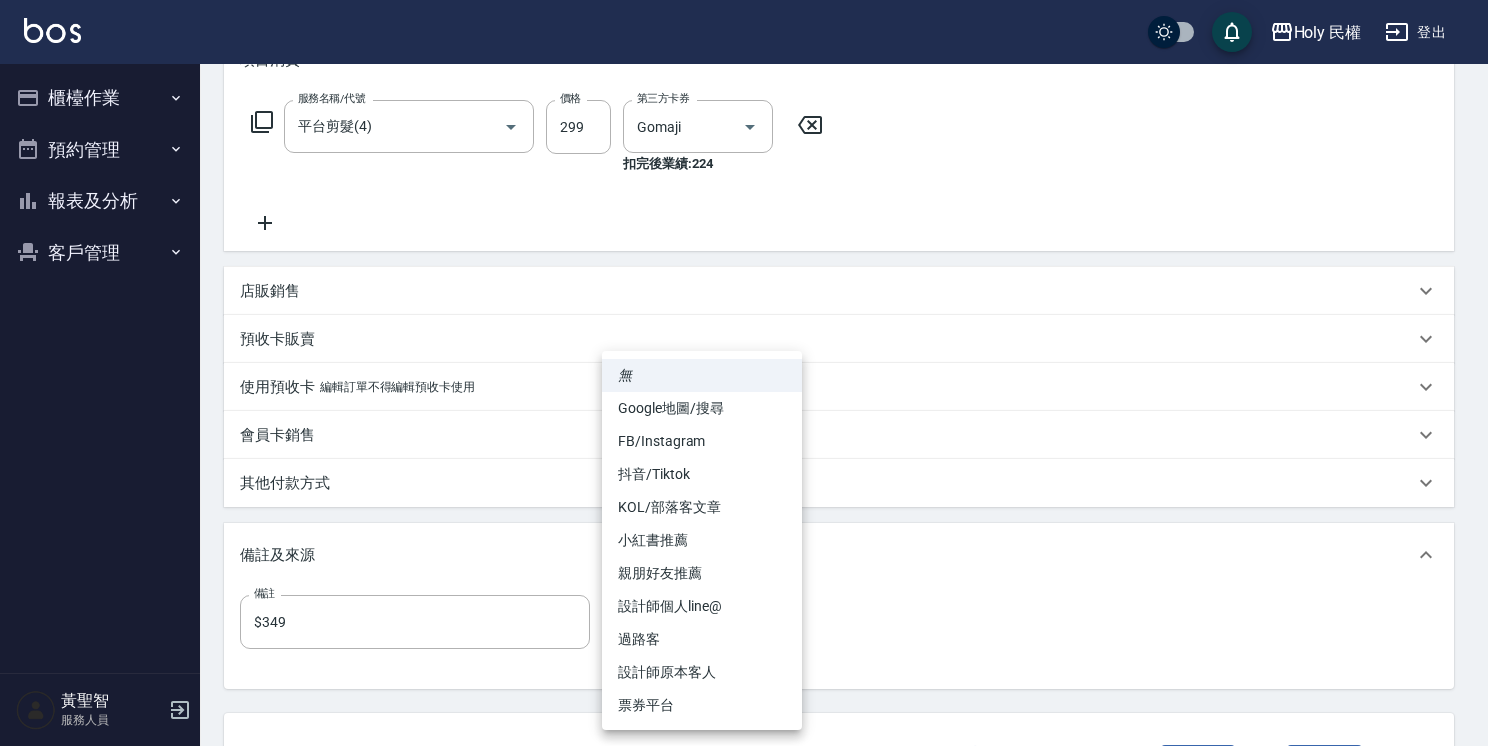 click at bounding box center (744, 373) 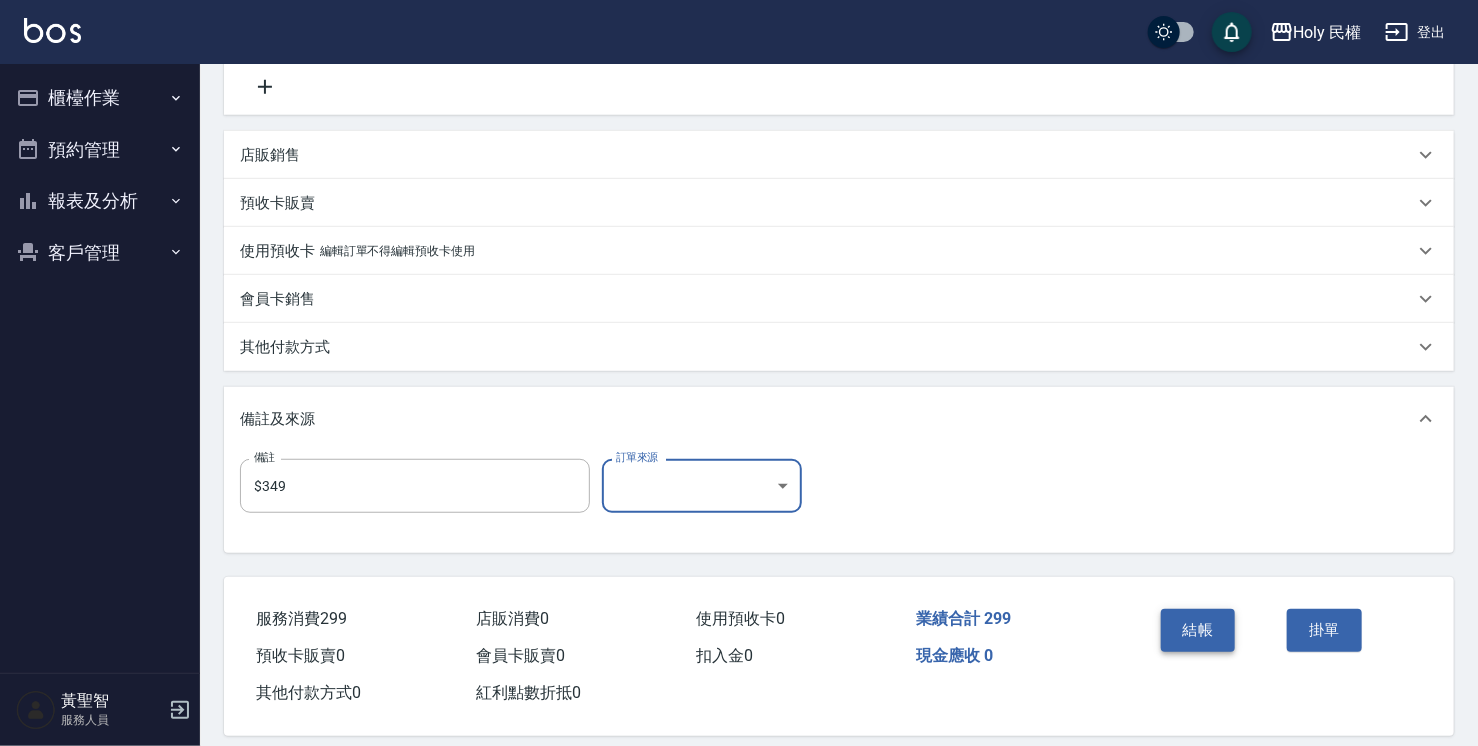 scroll, scrollTop: 456, scrollLeft: 0, axis: vertical 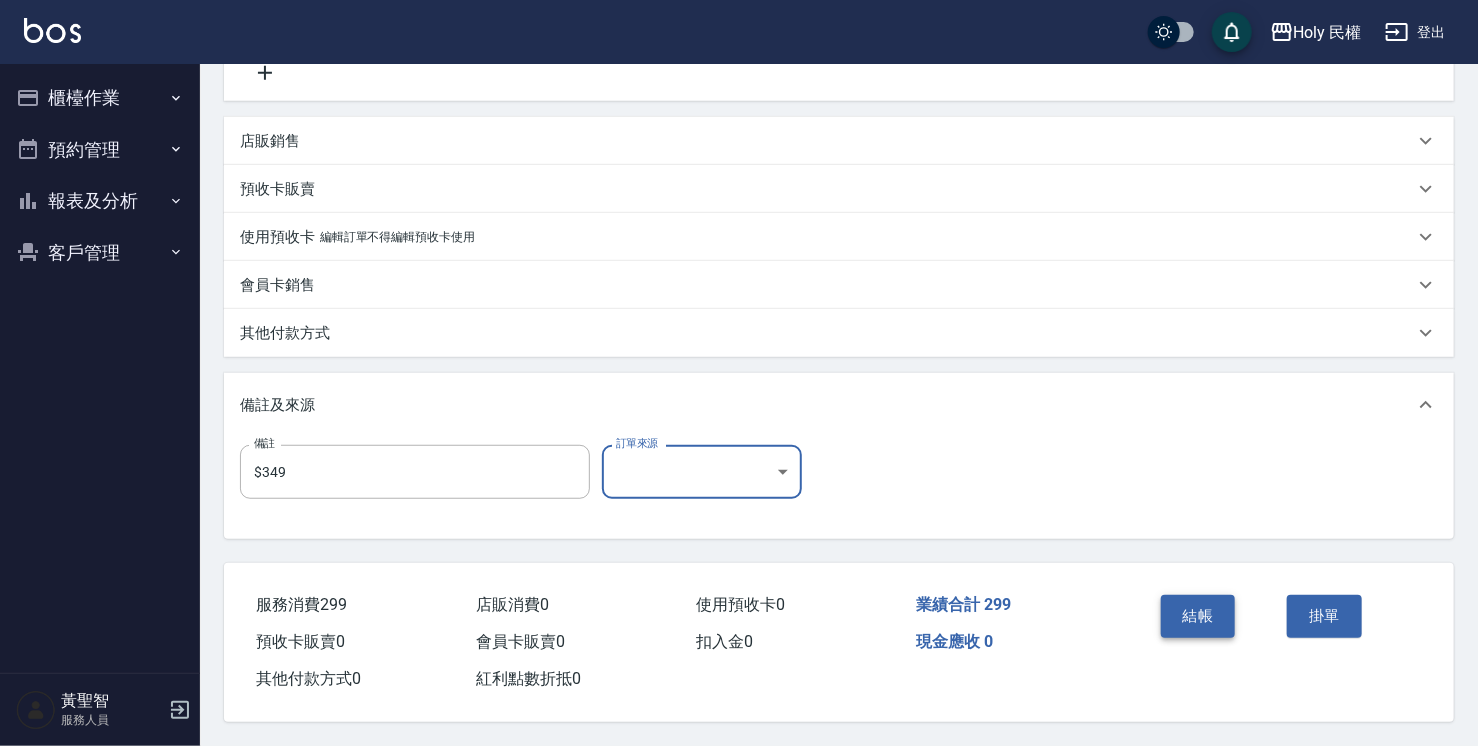 click on "結帳" at bounding box center (1198, 616) 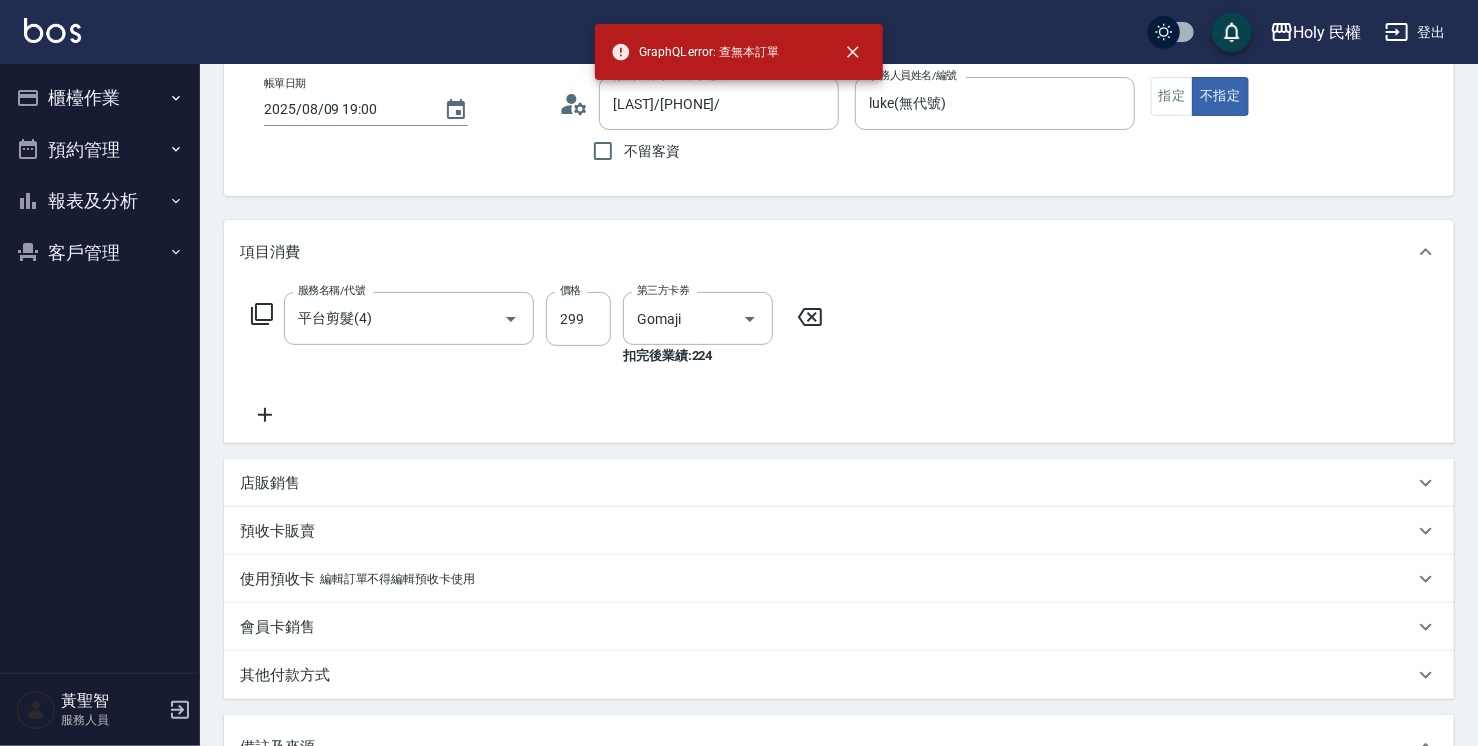 scroll, scrollTop: 0, scrollLeft: 0, axis: both 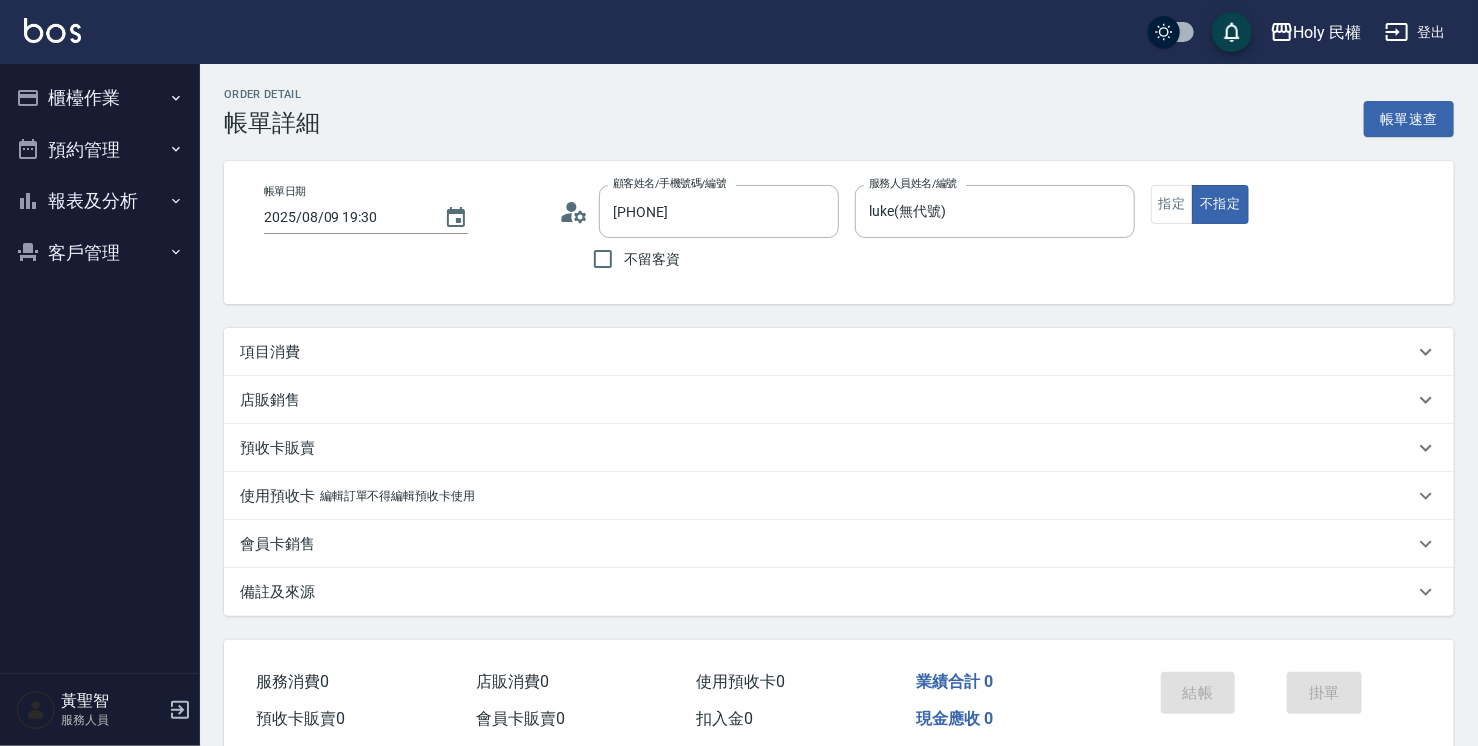 click on "項目消費" at bounding box center (827, 352) 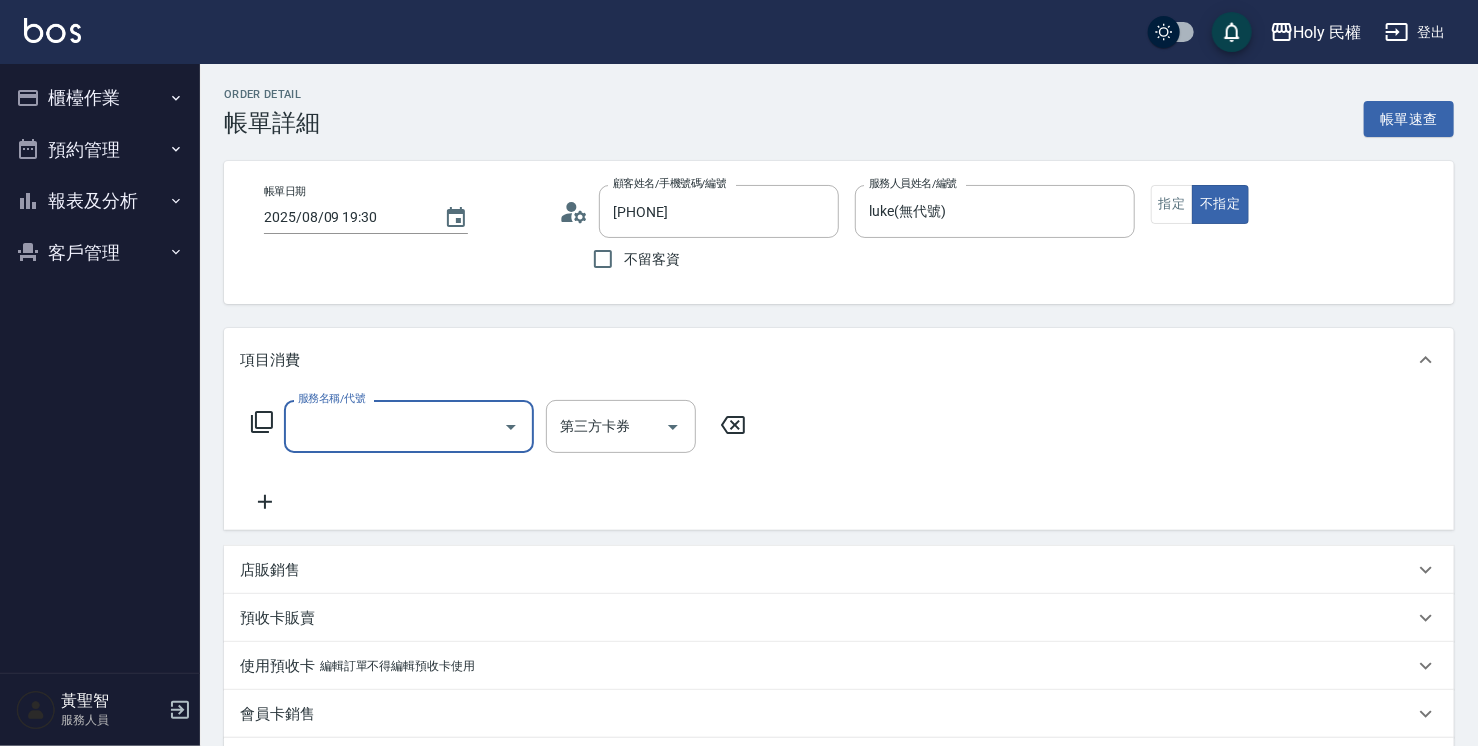 scroll, scrollTop: 0, scrollLeft: 0, axis: both 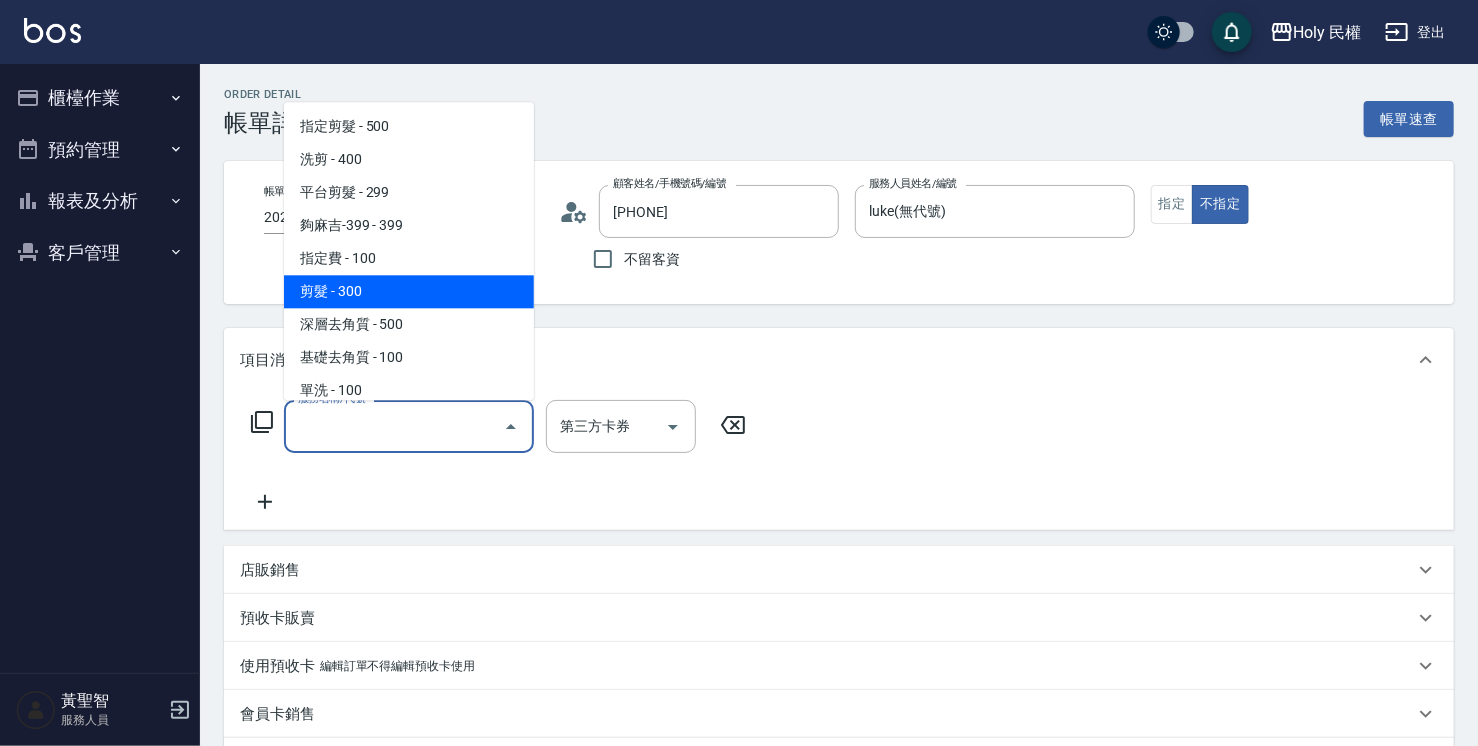 click on "剪髮 - 300" at bounding box center (409, 291) 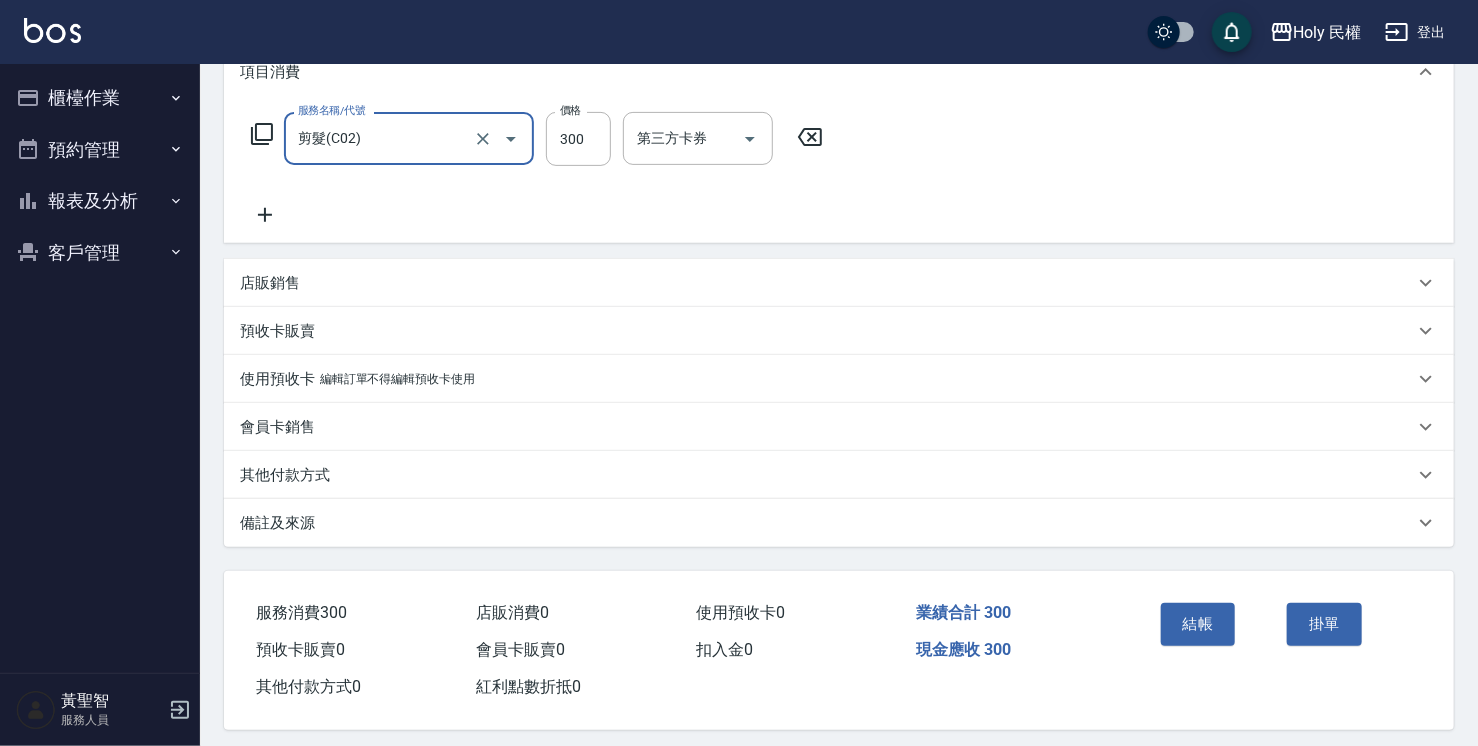 scroll, scrollTop: 300, scrollLeft: 0, axis: vertical 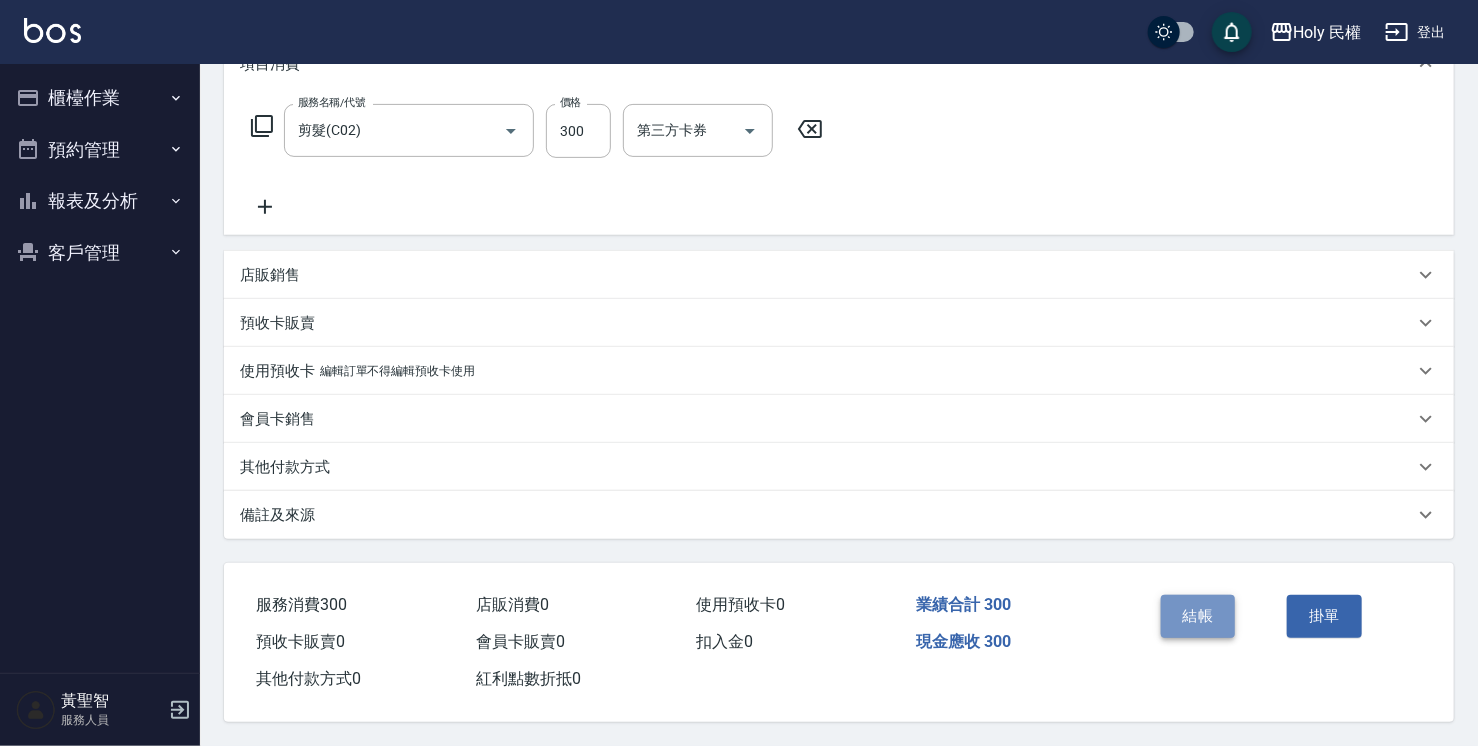 click on "結帳" at bounding box center [1198, 616] 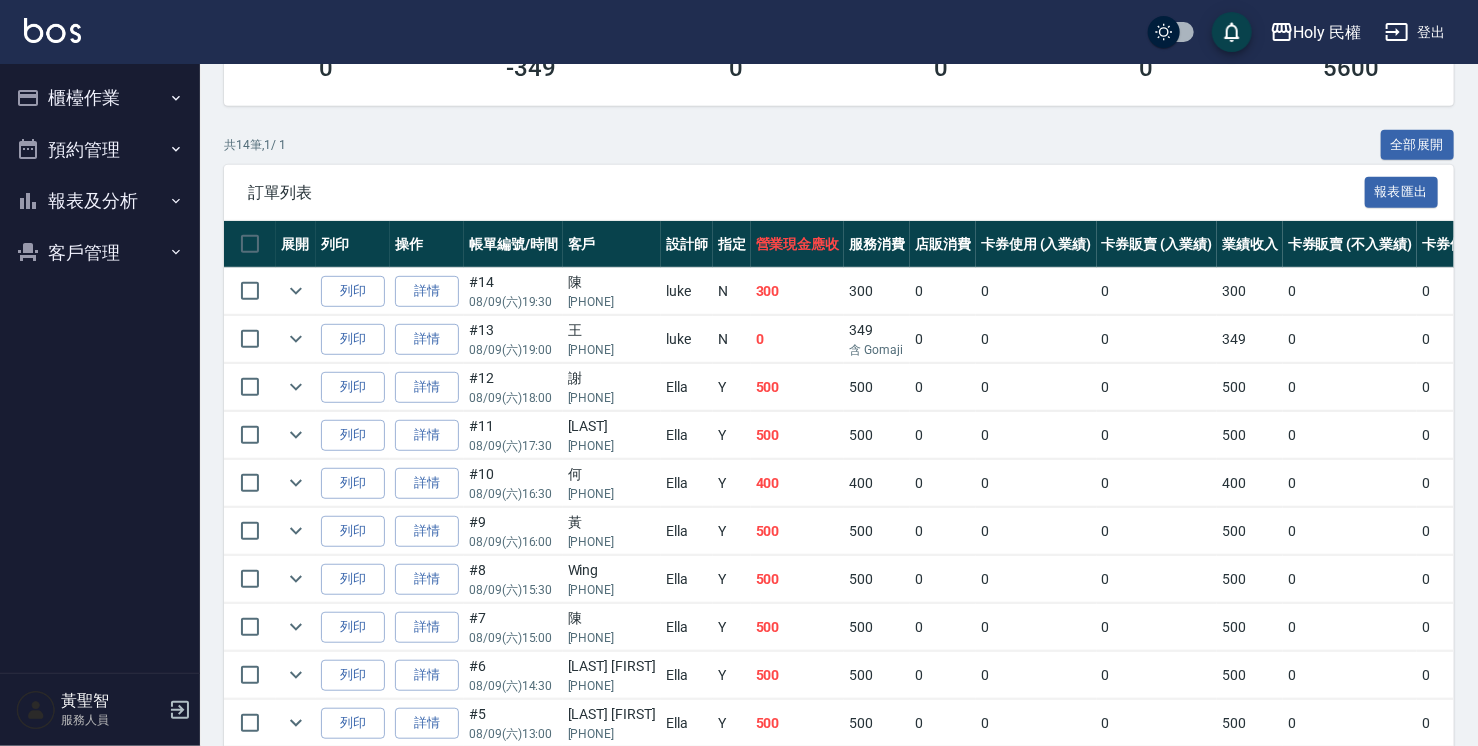 scroll, scrollTop: 378, scrollLeft: 0, axis: vertical 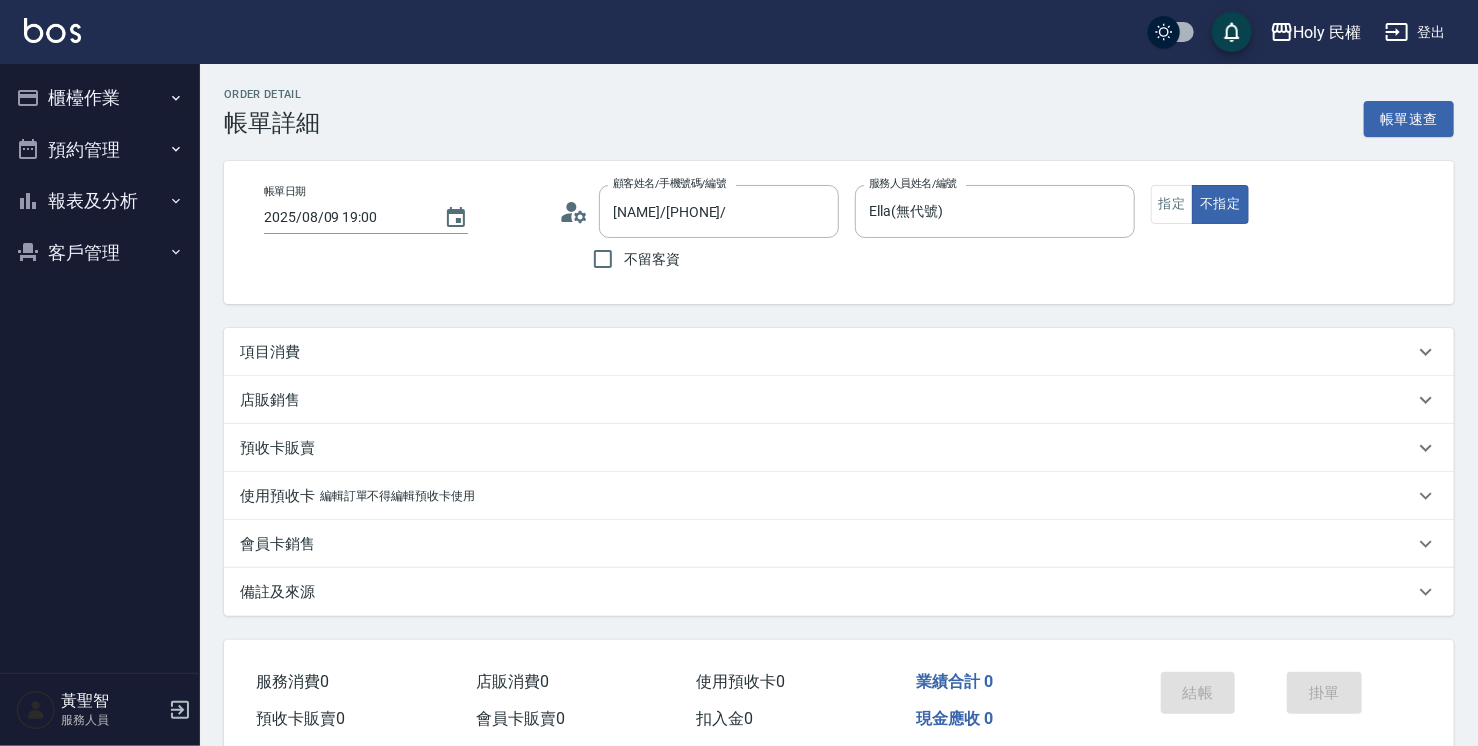 click on "項目消費" at bounding box center (827, 352) 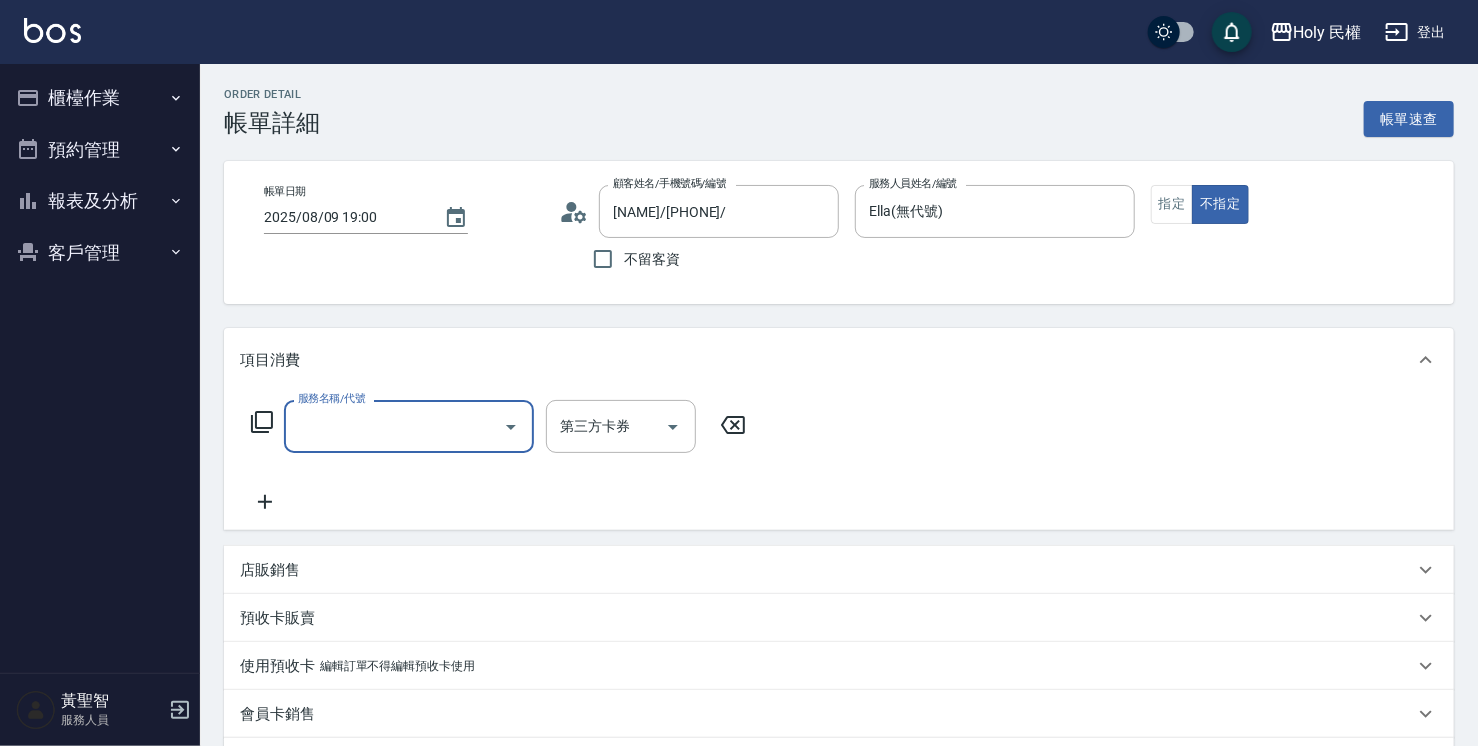 scroll, scrollTop: 0, scrollLeft: 0, axis: both 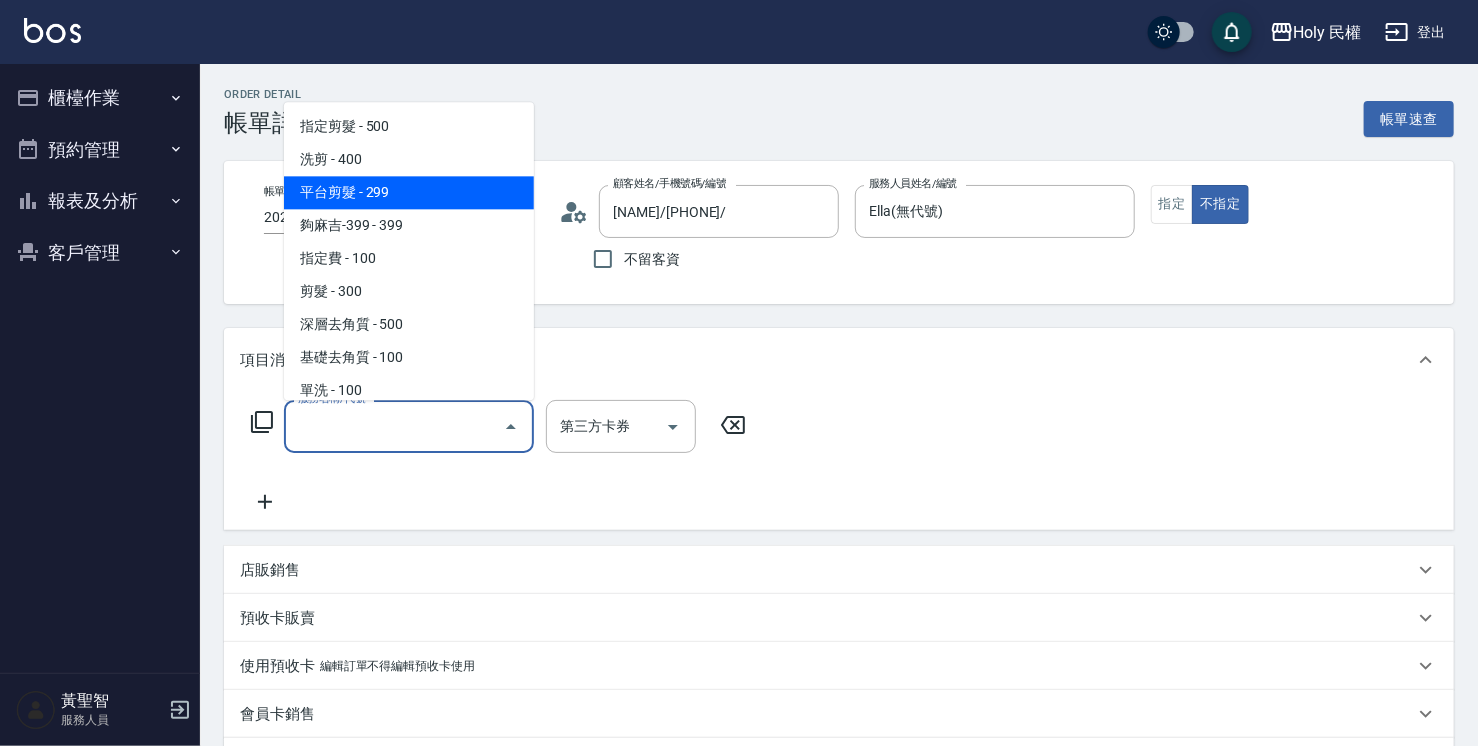 click on "平台剪髮 - 299" at bounding box center (409, 192) 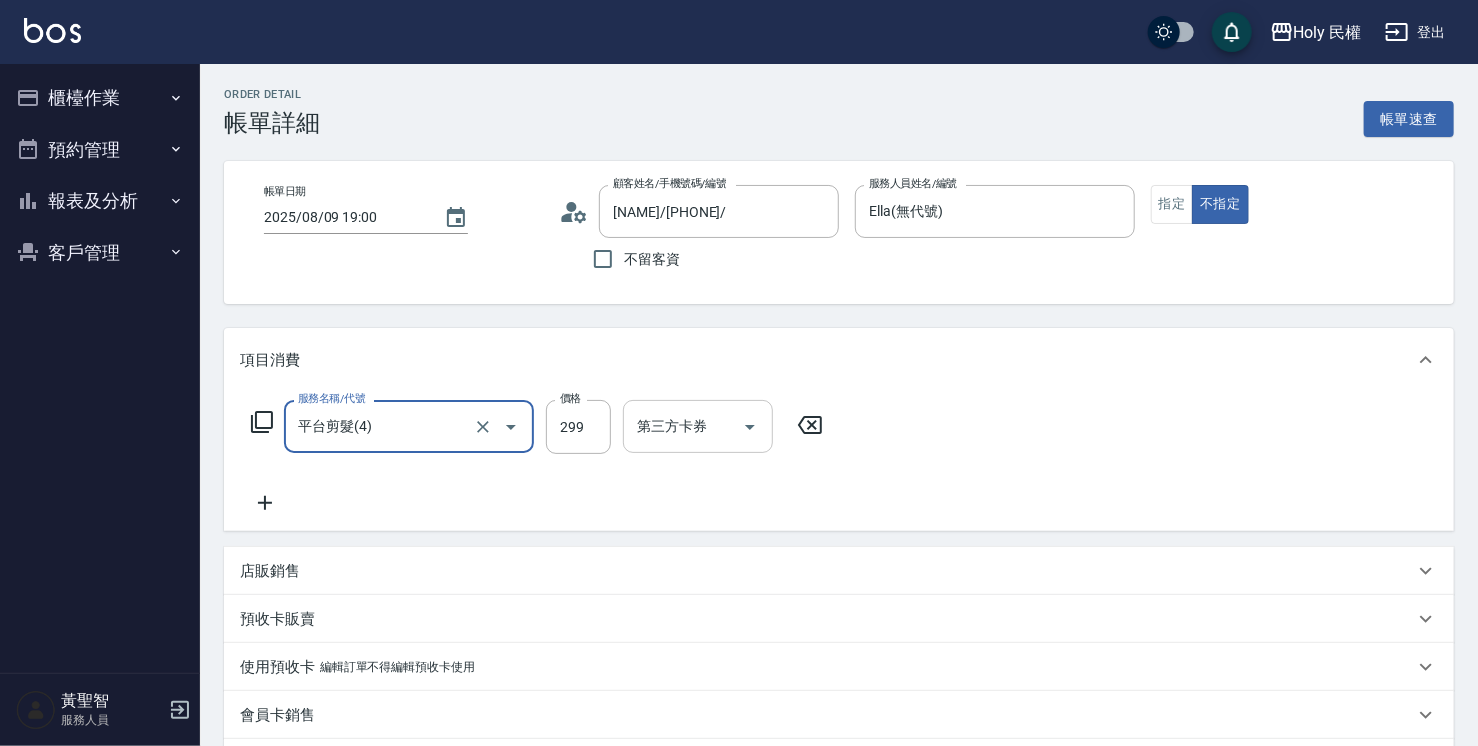 click on "第三方卡券 第三方卡券" at bounding box center [698, 426] 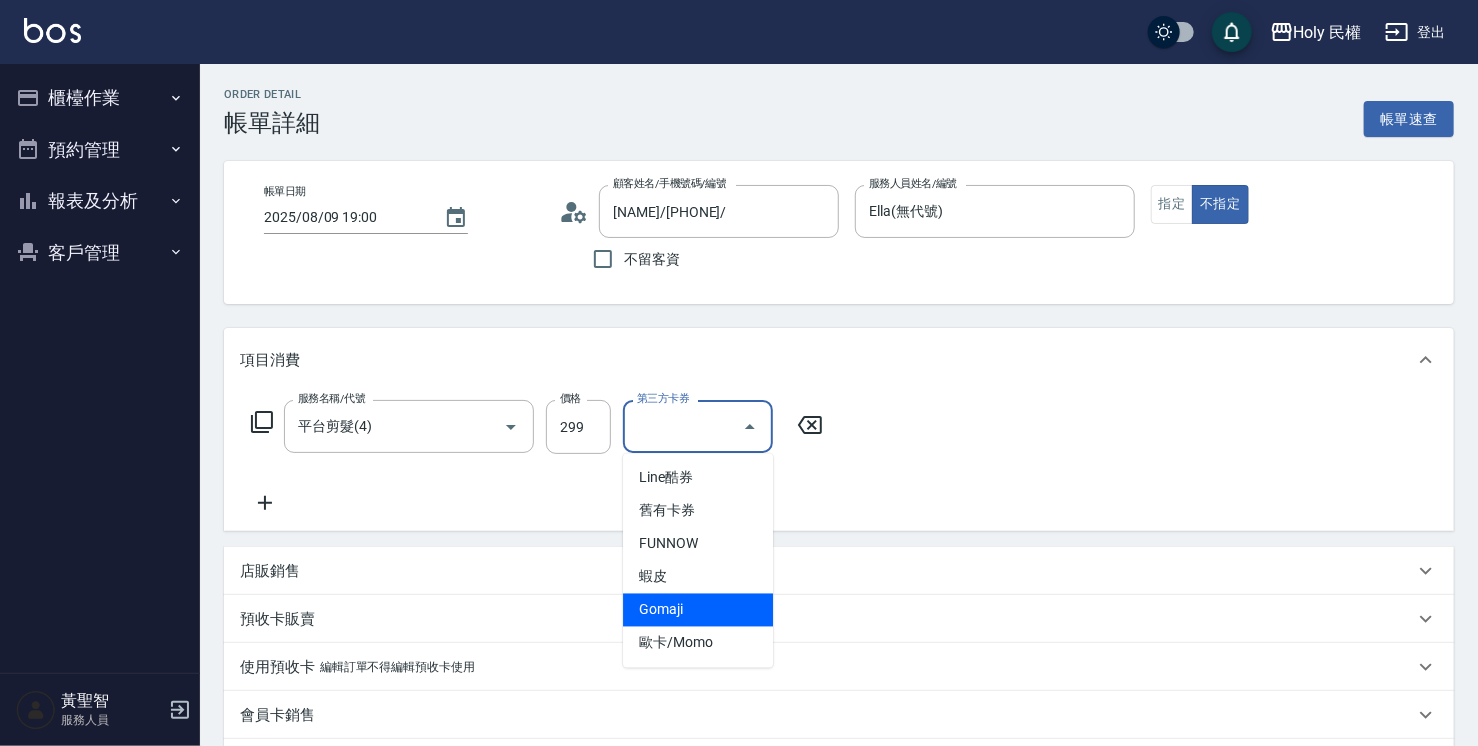 click on "Gomaji" at bounding box center (698, 610) 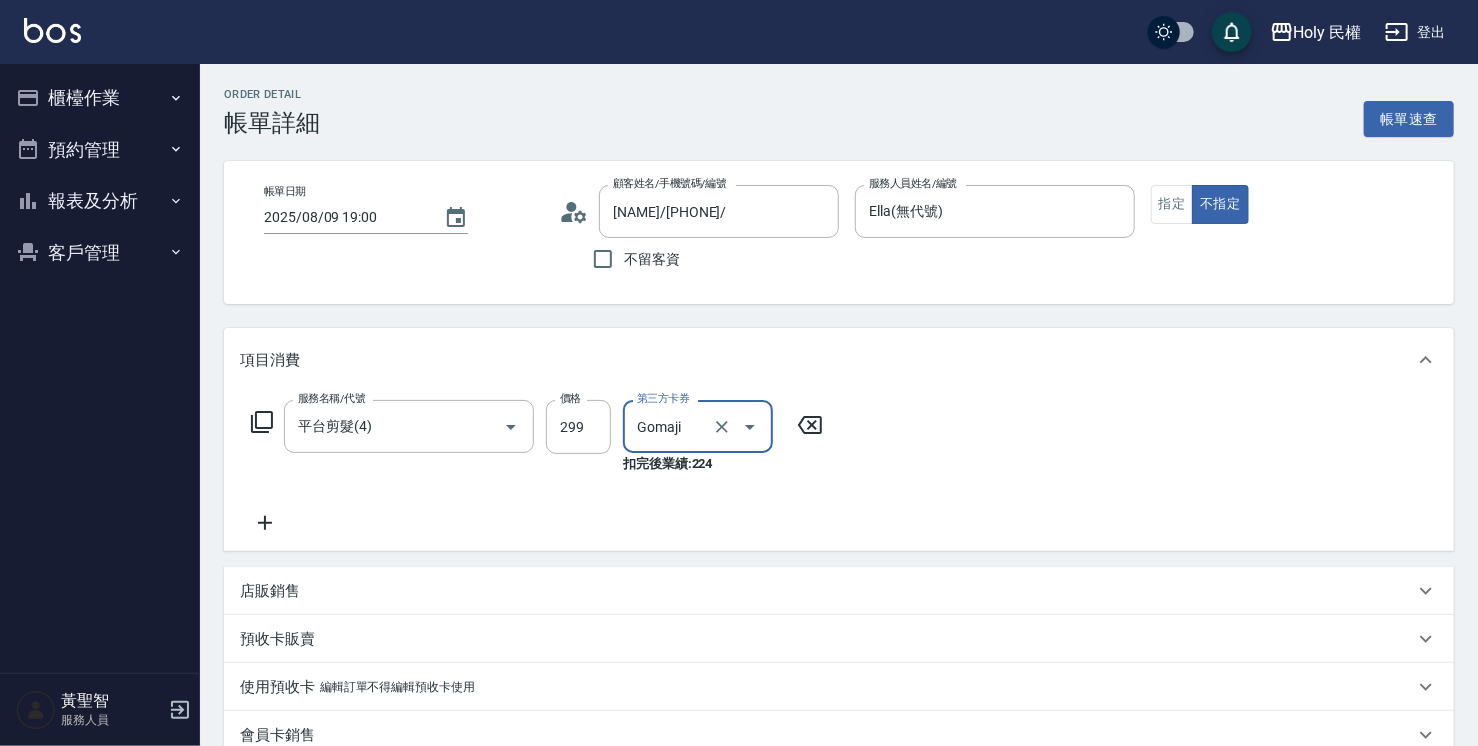type on "Gomaji" 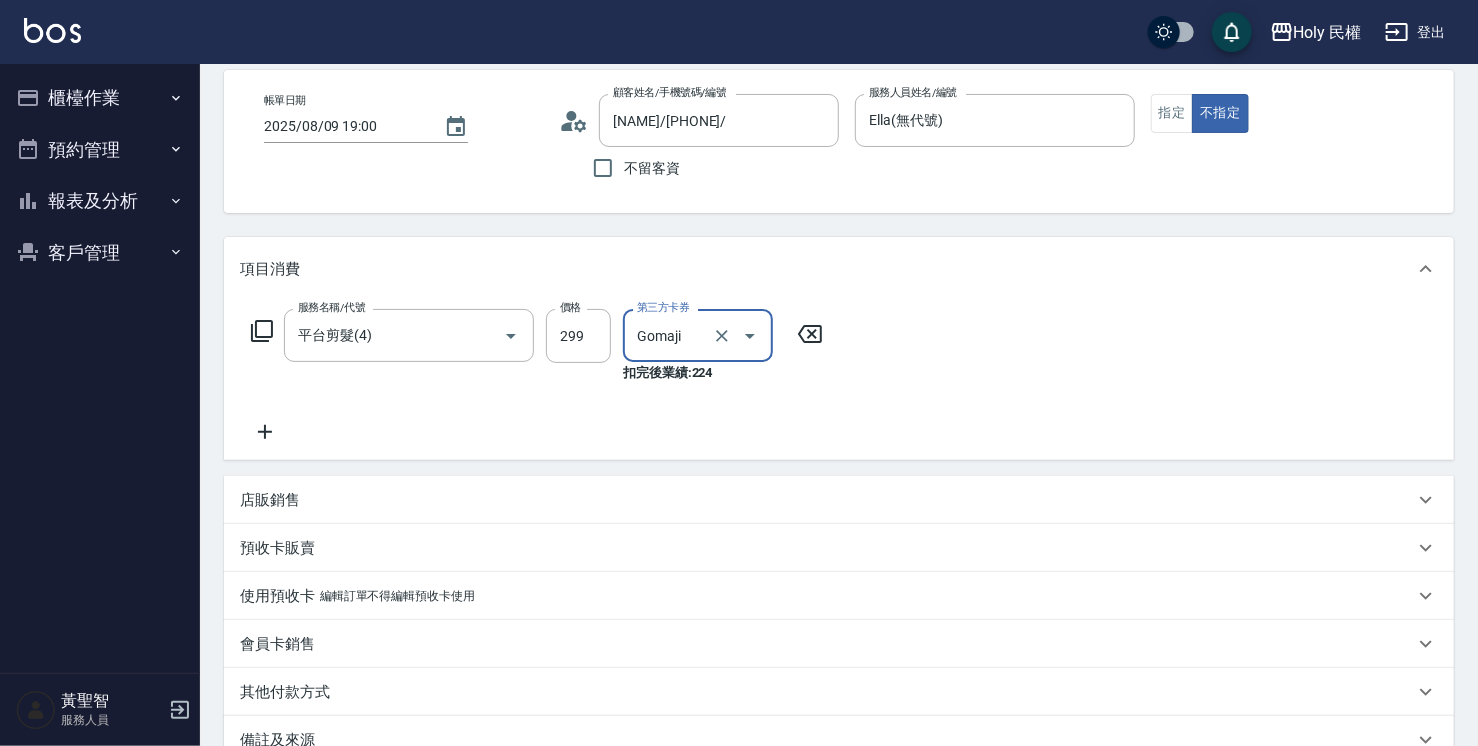 scroll, scrollTop: 200, scrollLeft: 0, axis: vertical 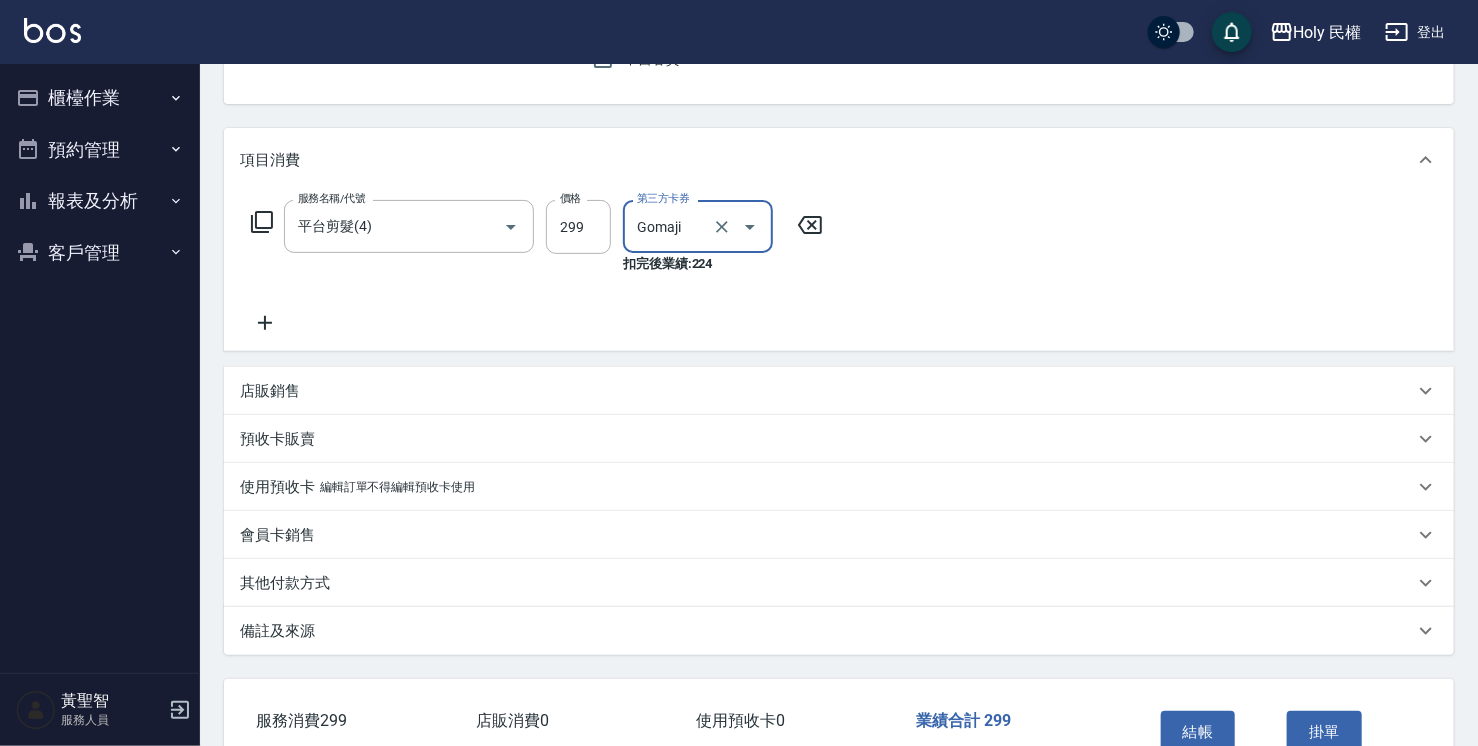 click on "備註及來源" at bounding box center (839, 631) 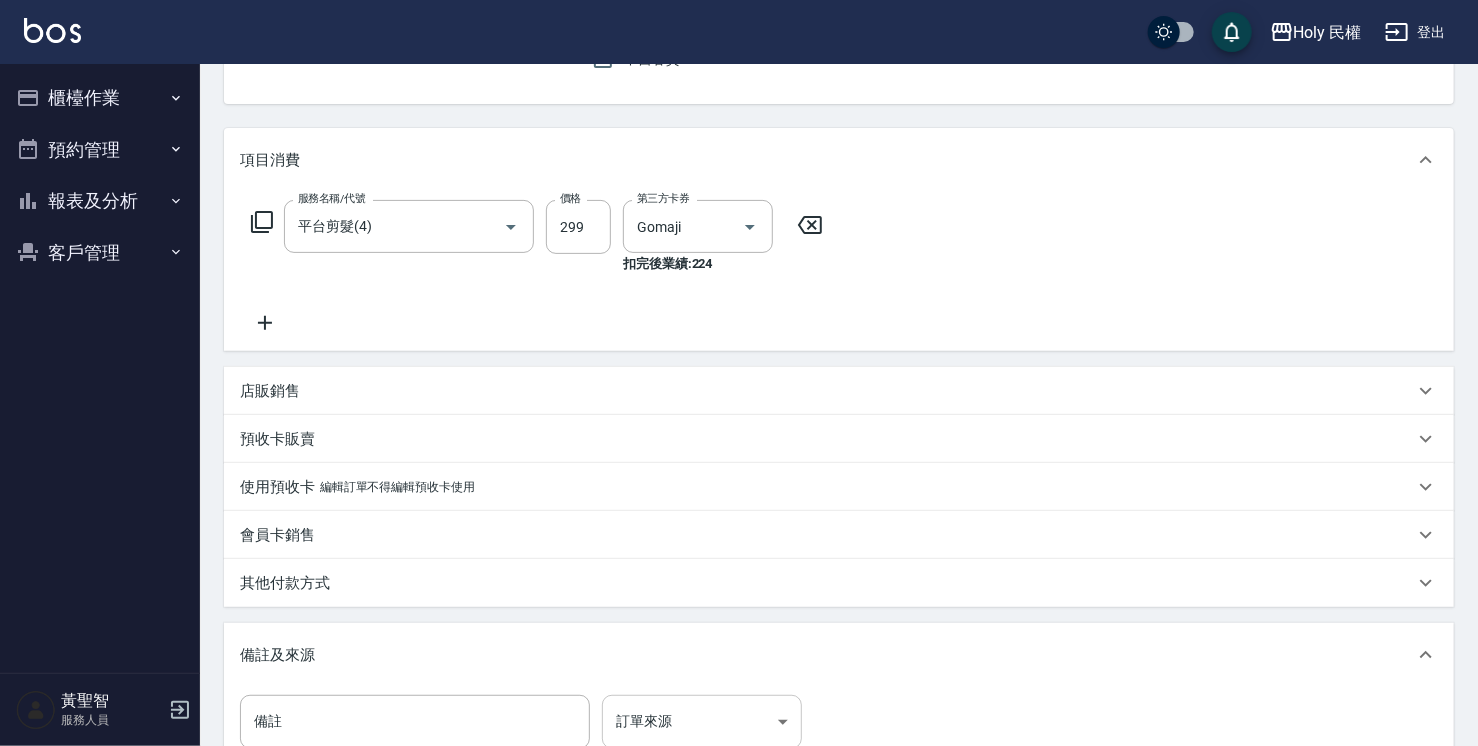 click on "Holy 民權 登出 櫃檯作業 打帳單 帳單列表 營業儀表板 現場電腦打卡 預約管理 預約管理 單日預約紀錄 單週預約紀錄 報表及分析 報表目錄 店家日報表 店家排行榜 設計師日報表 設計師排行榜 商品銷售排行榜 顧客入金餘額表 顧客卡券餘額表 客戶管理 客戶列表 卡券管理 黃聖智 服務人員 Order detail 帳單詳細  帳單速查 帳單日期 2025/08/09 19:00 顧客姓名/手機號碼/編號 王/0970898625/ 顧客姓名/手機號碼/編號 不留客資 服務人員姓名/編號 Ella(無代號) 服務人員姓名/編號 指定 不指定 項目消費 服務名稱/代號 平台剪髮(4) 服務名稱/代號 價格 299 價格 第三方卡券 Gomaji 第三方卡券 扣完後業績: 224 店販銷售 服務人員姓名/編號 服務人員姓名/編號 商品代號/名稱 商品代號/名稱 預收卡販賣 卡券名稱/代號 卡券名稱/代號 使用預收卡 編輯訂單不得編輯預收卡使用 卡券名稱/代號 備註 0" at bounding box center (739, 398) 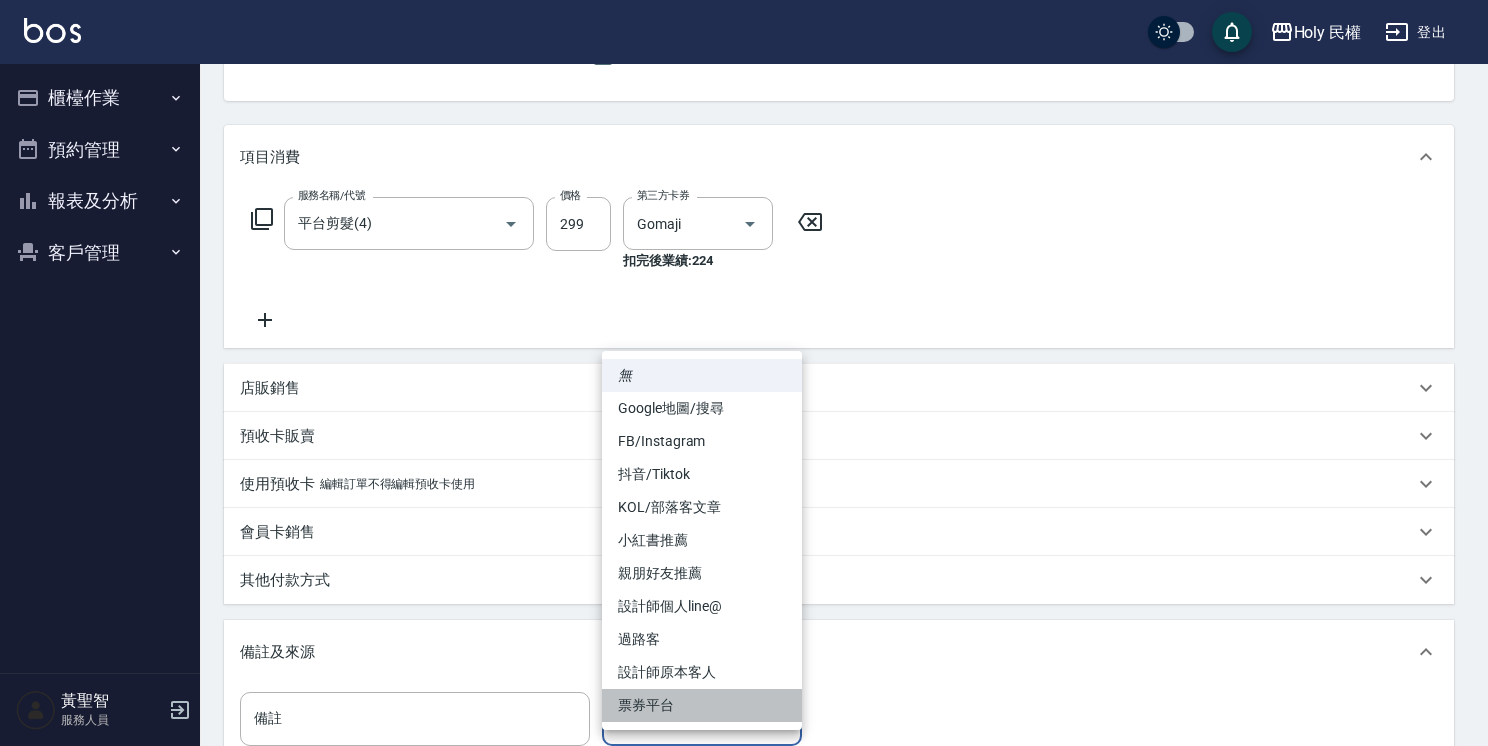 click on "票券平台" at bounding box center [702, 705] 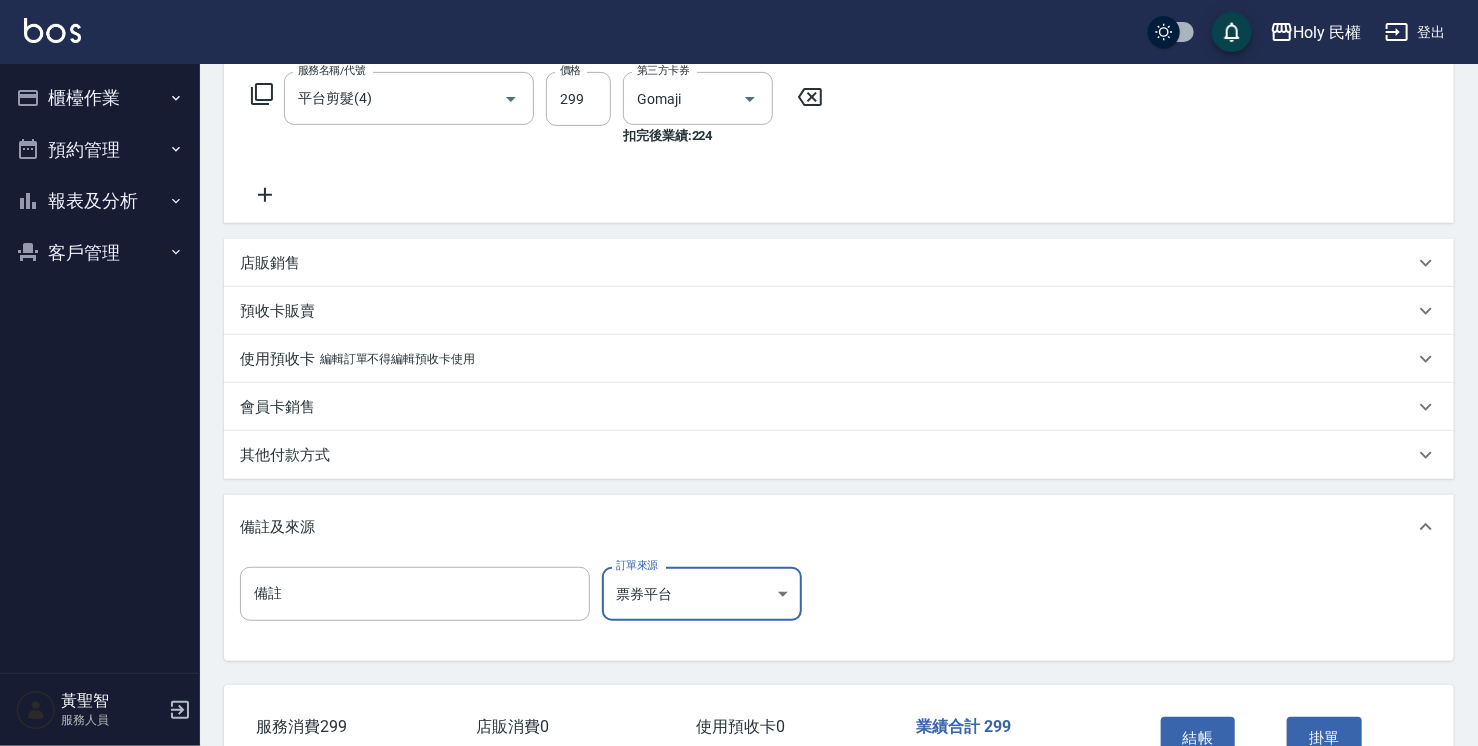 scroll, scrollTop: 456, scrollLeft: 0, axis: vertical 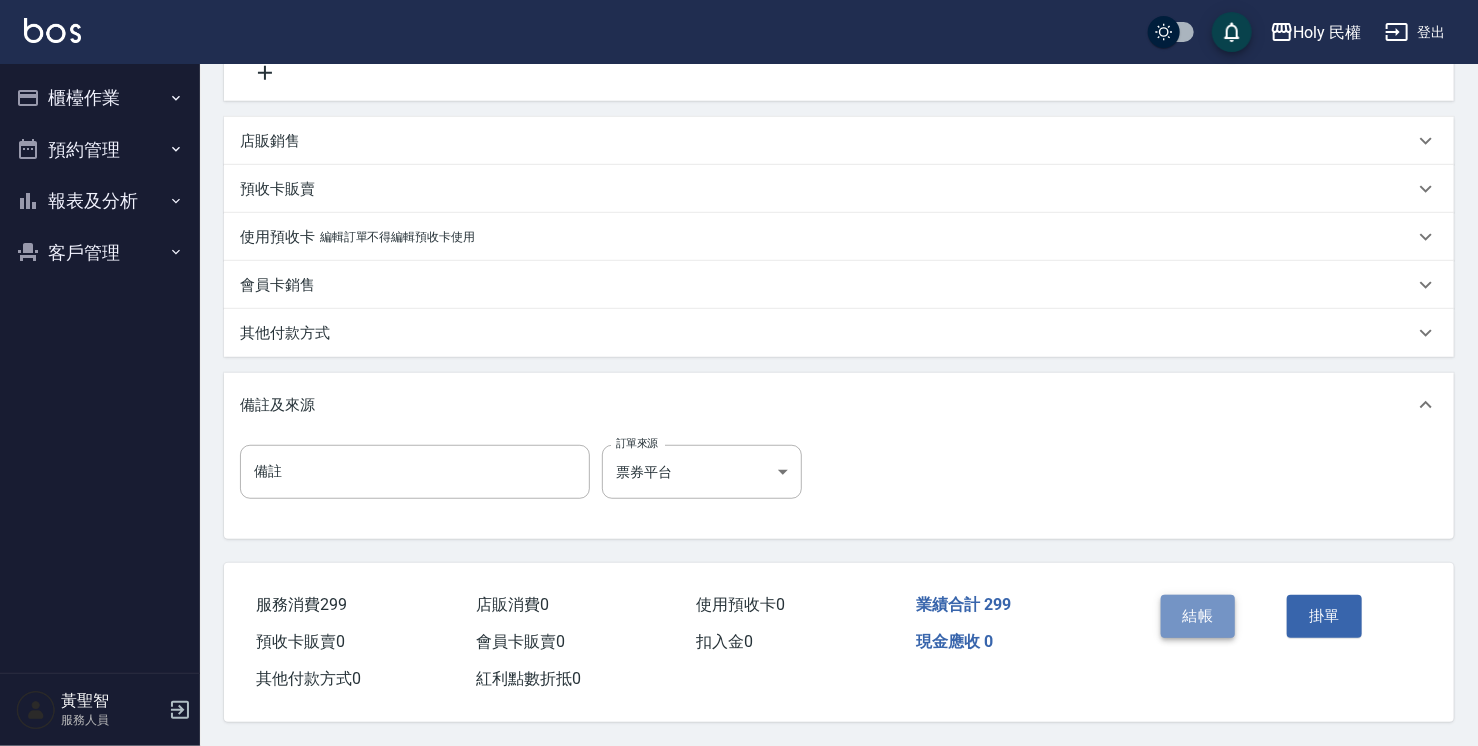 click on "結帳" at bounding box center [1198, 616] 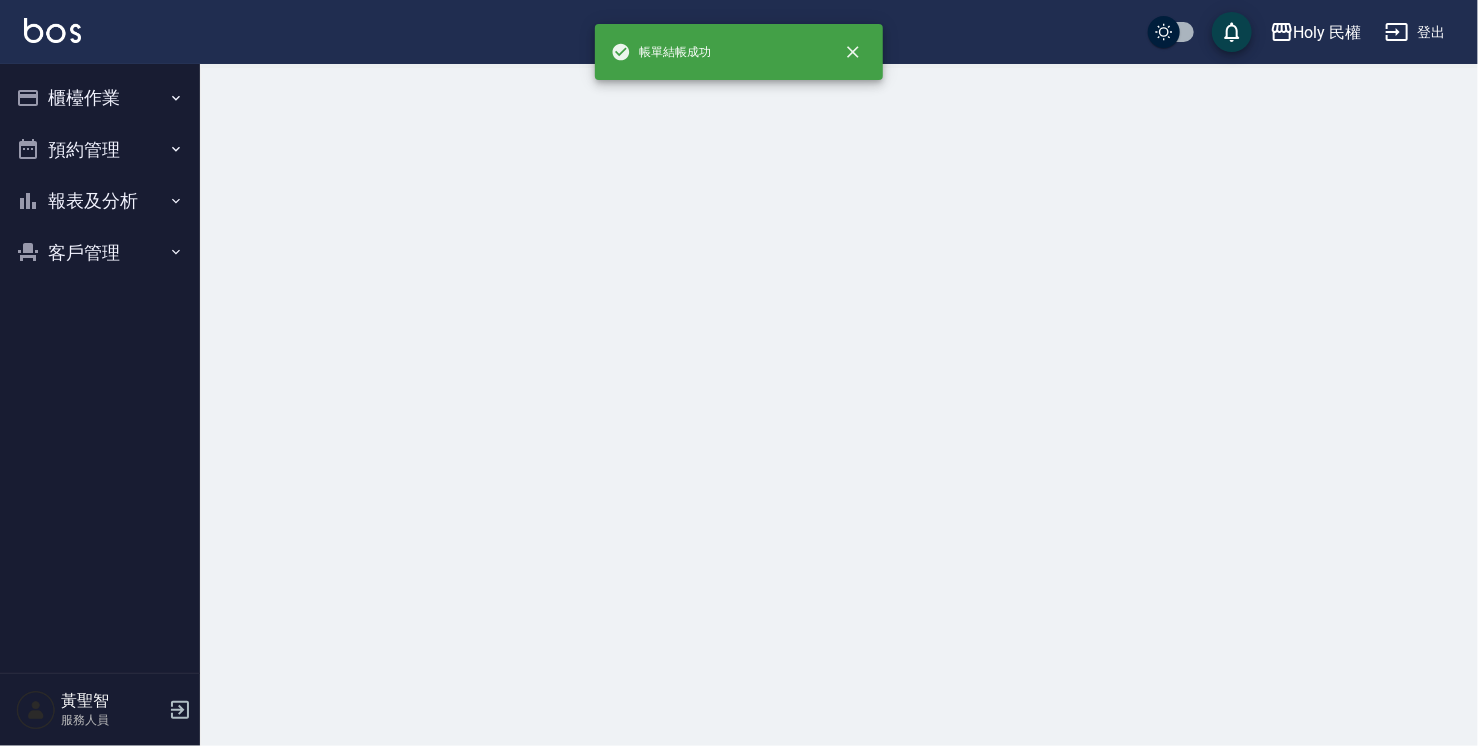 scroll, scrollTop: 0, scrollLeft: 0, axis: both 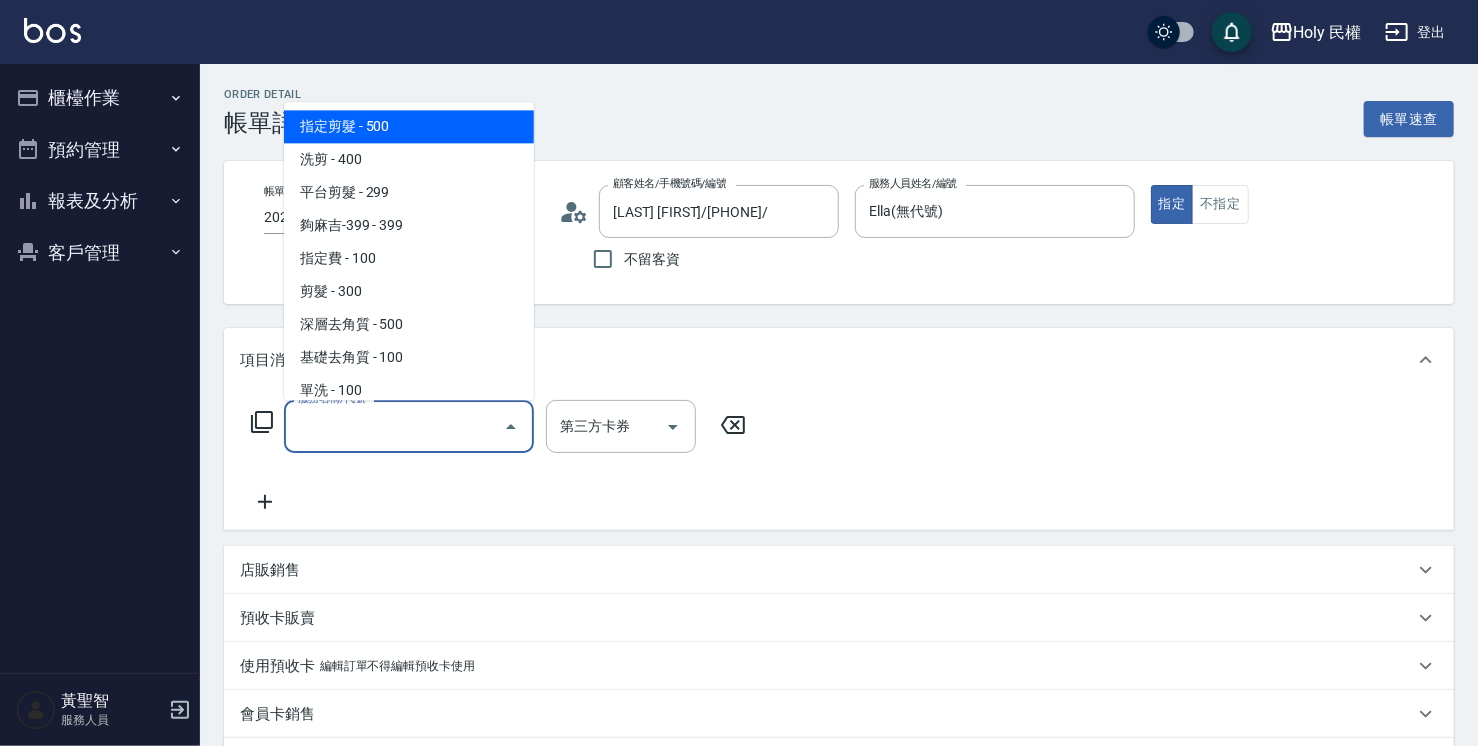 click on "指定剪髮 - 500" at bounding box center (409, 126) 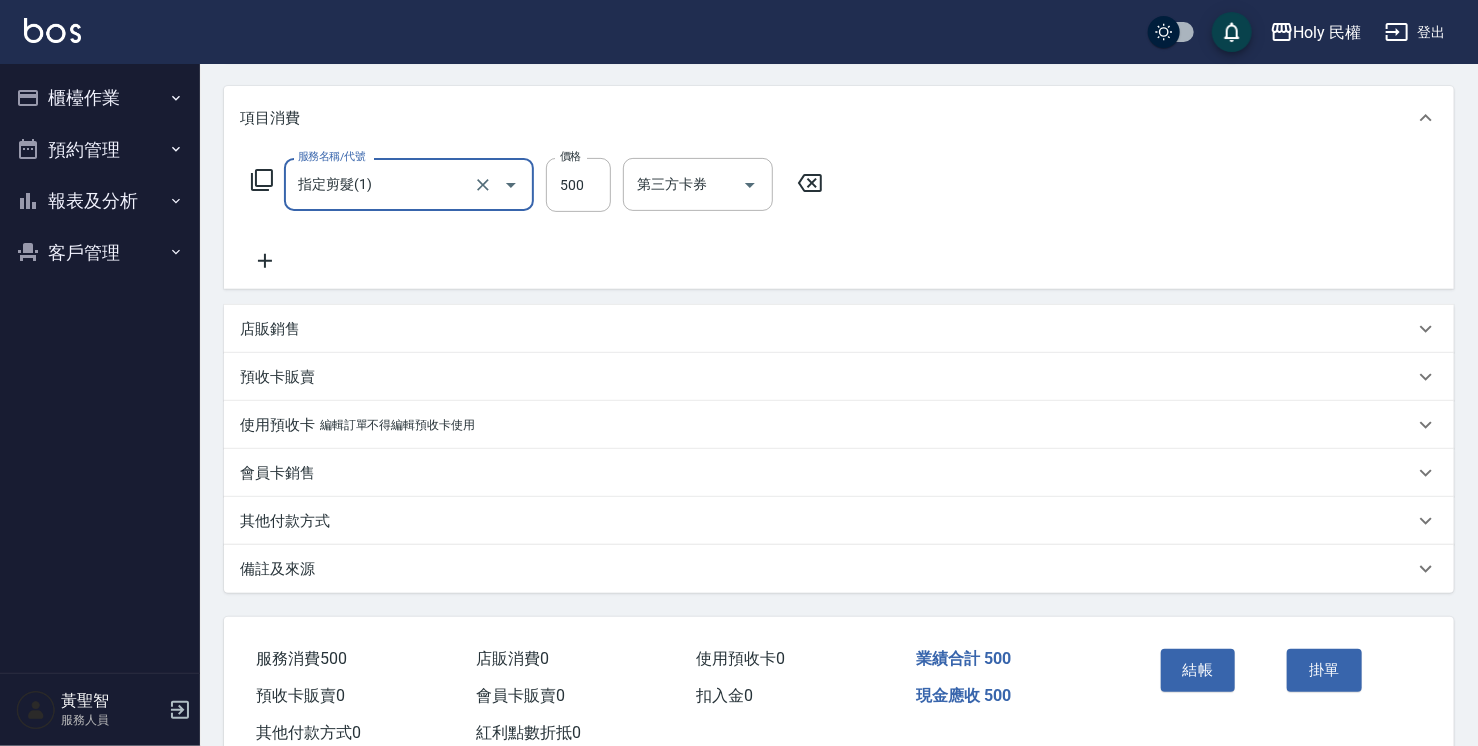 scroll, scrollTop: 302, scrollLeft: 0, axis: vertical 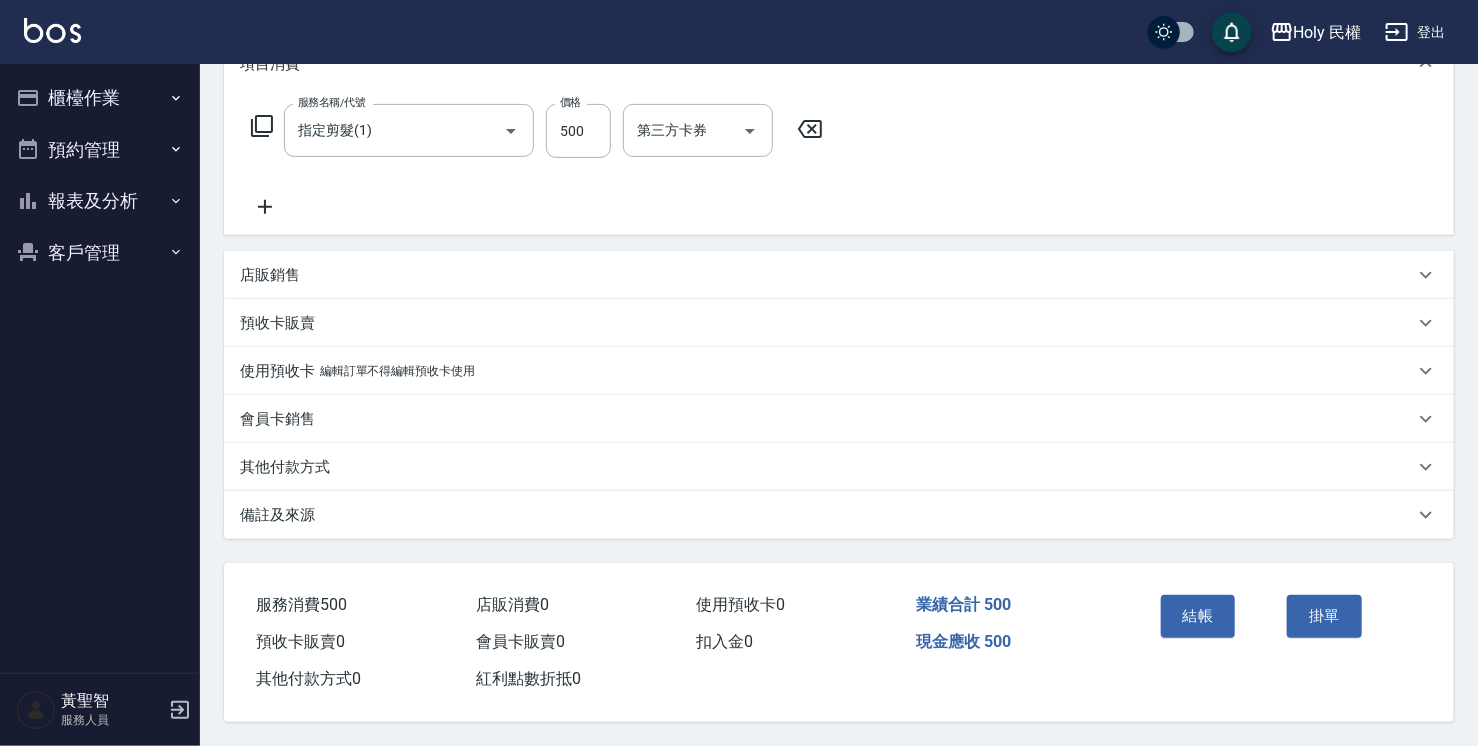 click on "備註及來源" at bounding box center [827, 515] 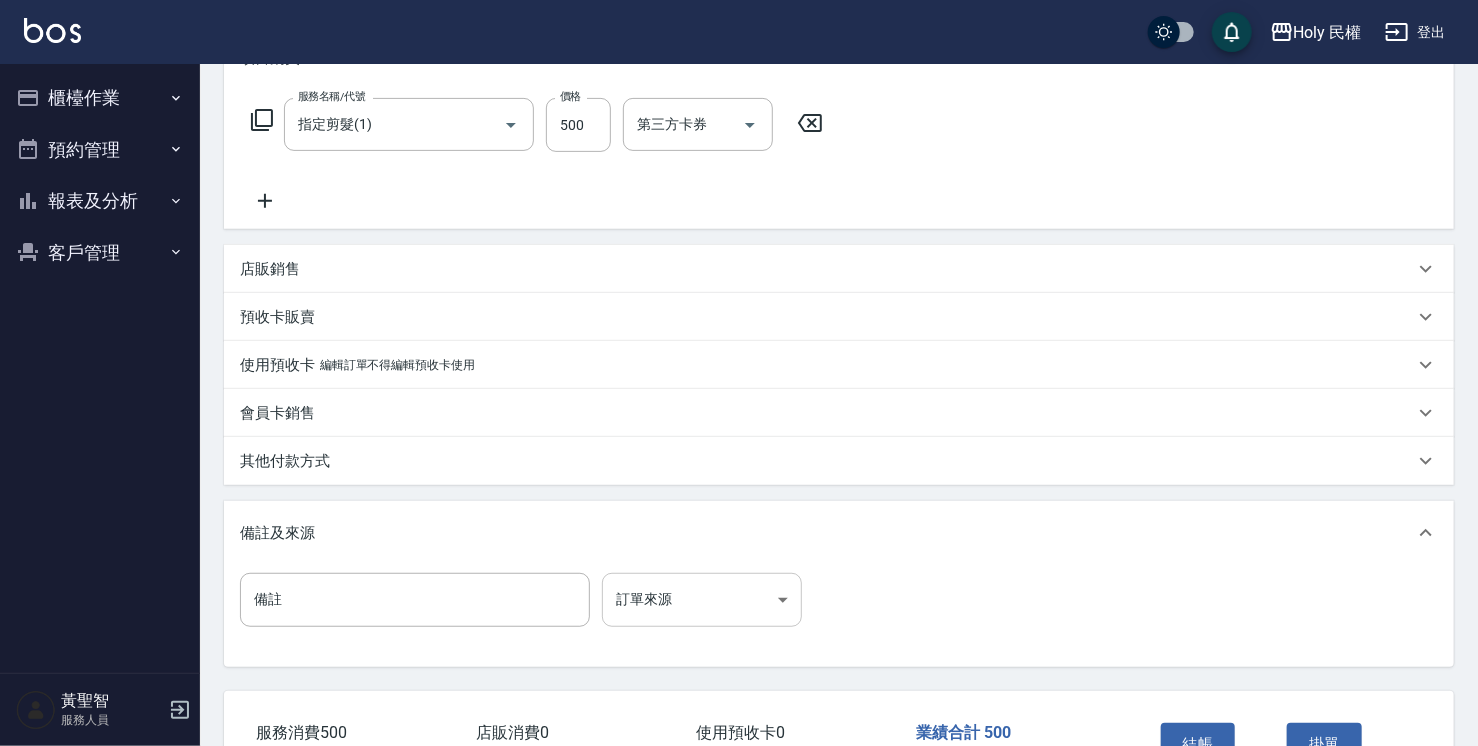 click on "Holy [DISTRICT] 登出 櫃檯作業 打帳單 帳單列表 營業儀表板 現場電腦打卡 預約管理 預約管理 單日預約紀錄 單週預約紀錄 報表及分析 報表目錄 店家日報表 店家排行榜 設計師日報表 設計師排行榜 商品銷售排行榜 顧客入金餘額表 顧客卡券餘額表 客戶管理 客戶列表 卡券管理 [LAST] [FIRST] Order detail 帳單詳細  帳單速查 帳單日期 2025/08/09 20:00 顧客姓名/手機號碼/編號 [LAST] [FIRST]/[PHONE]/ 顧客姓名/手機號碼/編號 不留客資 服務人員姓名/編號 Ella(無代號) 服務人員姓名/編號 指定 不指定 項目消費 服務名稱/代號 指定剪髮(1) 服務名稱/代號 價格 500 價格 第三方卡券 第三方卡券 店販銷售 服務人員姓名/編號 服務人員姓名/編號 商品代號/名稱 商品代號/名稱 預收卡販賣 卡券名稱/代號 卡券名稱/代號 使用預收卡 編輯訂單不得編輯預收卡使用 卡券名稱/代號 卡券名稱/代號 備註 ​" at bounding box center (739, 286) 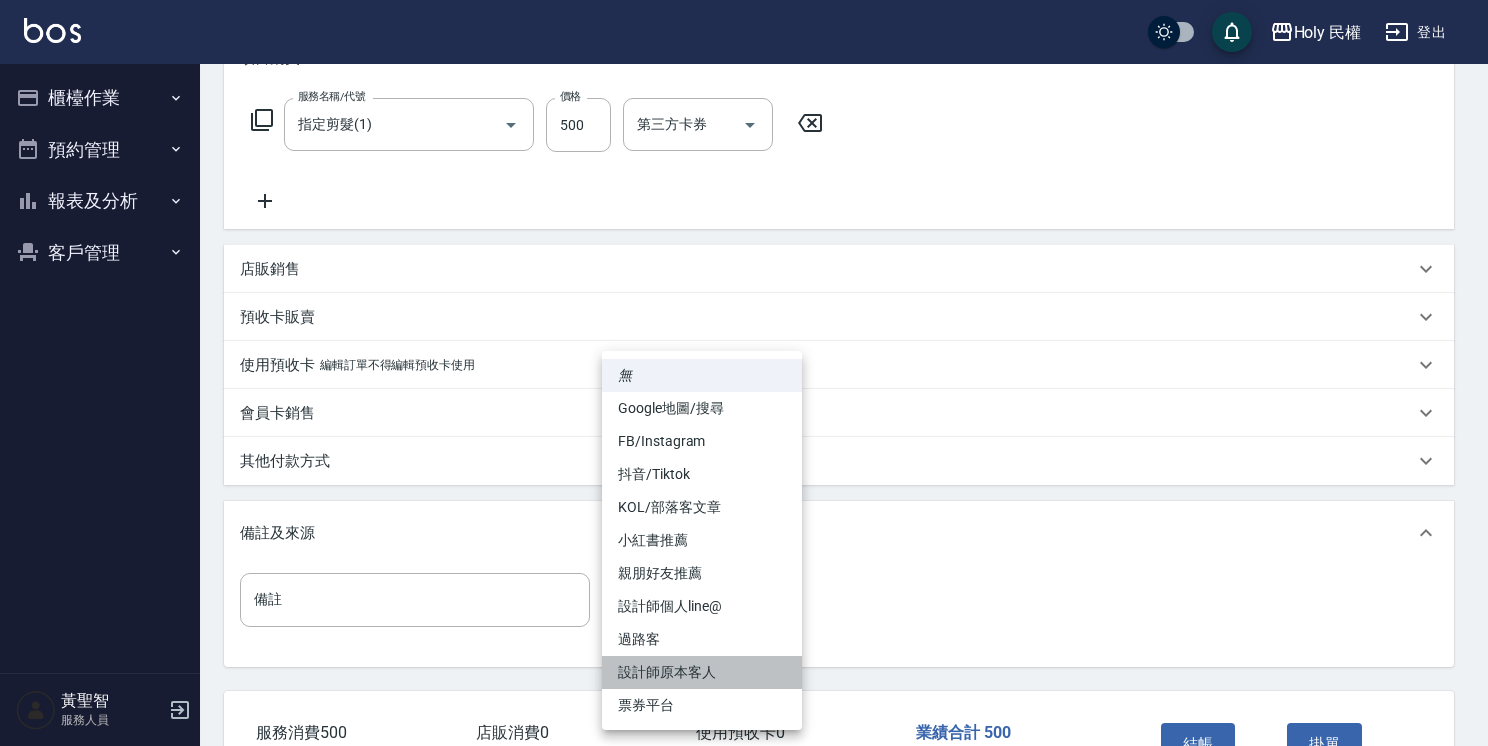 click on "設計師原本客人" at bounding box center (702, 672) 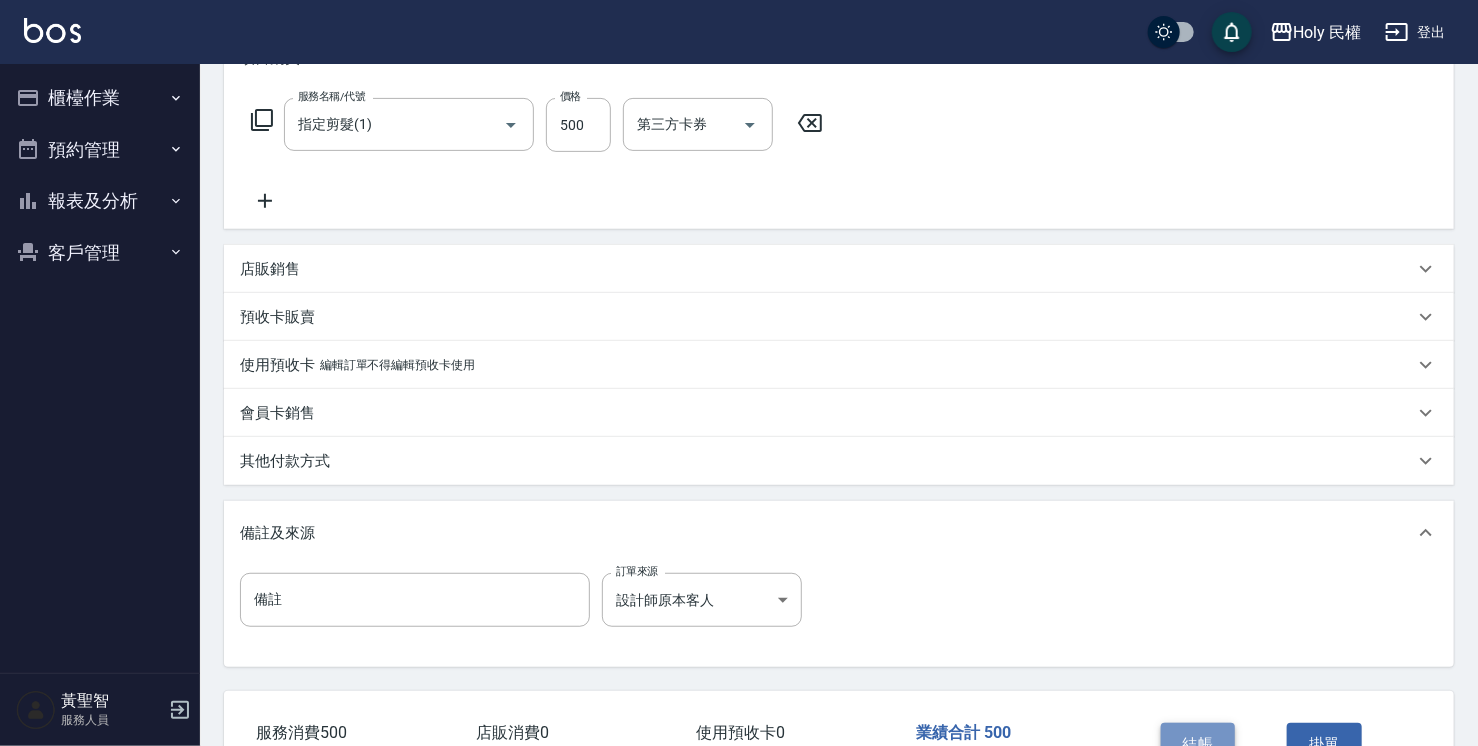 click on "結帳" at bounding box center (1198, 744) 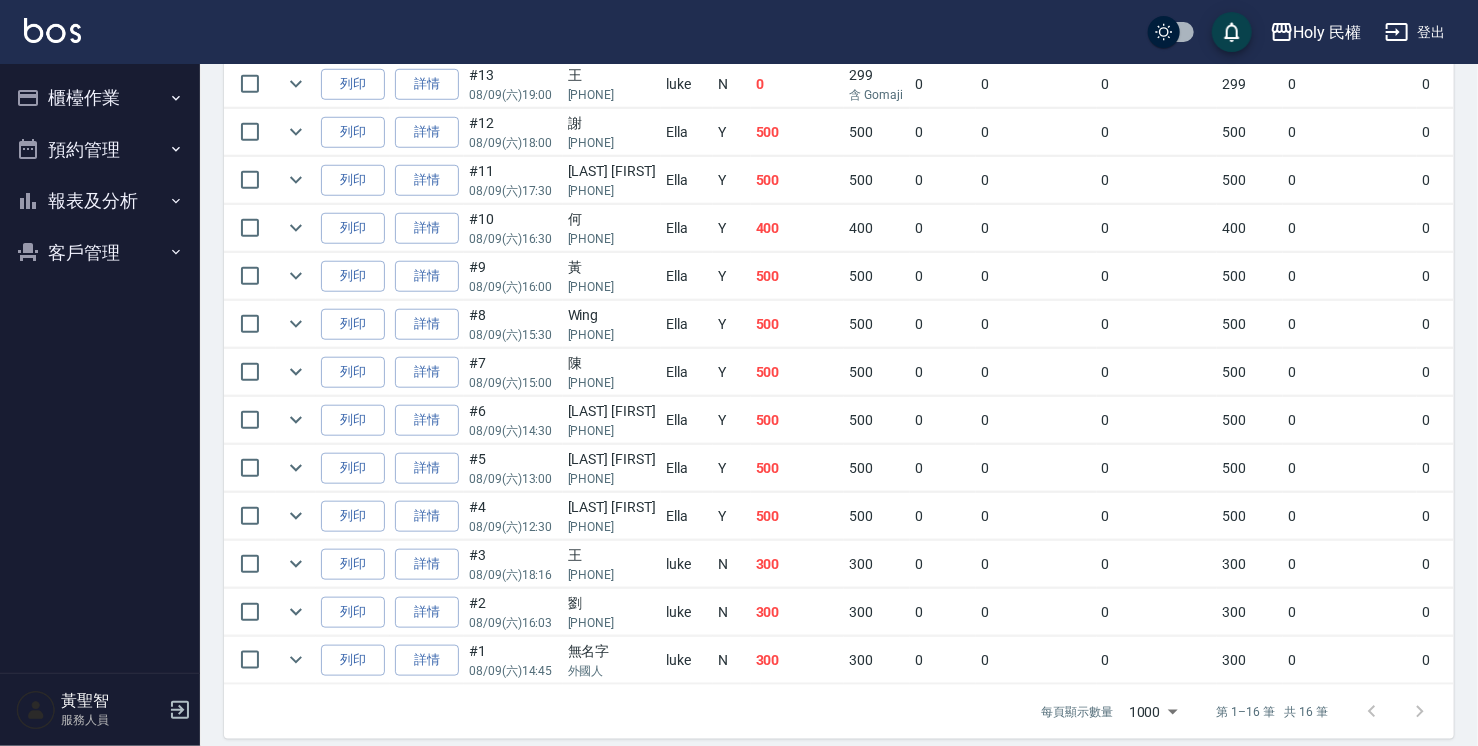 scroll, scrollTop: 773, scrollLeft: 0, axis: vertical 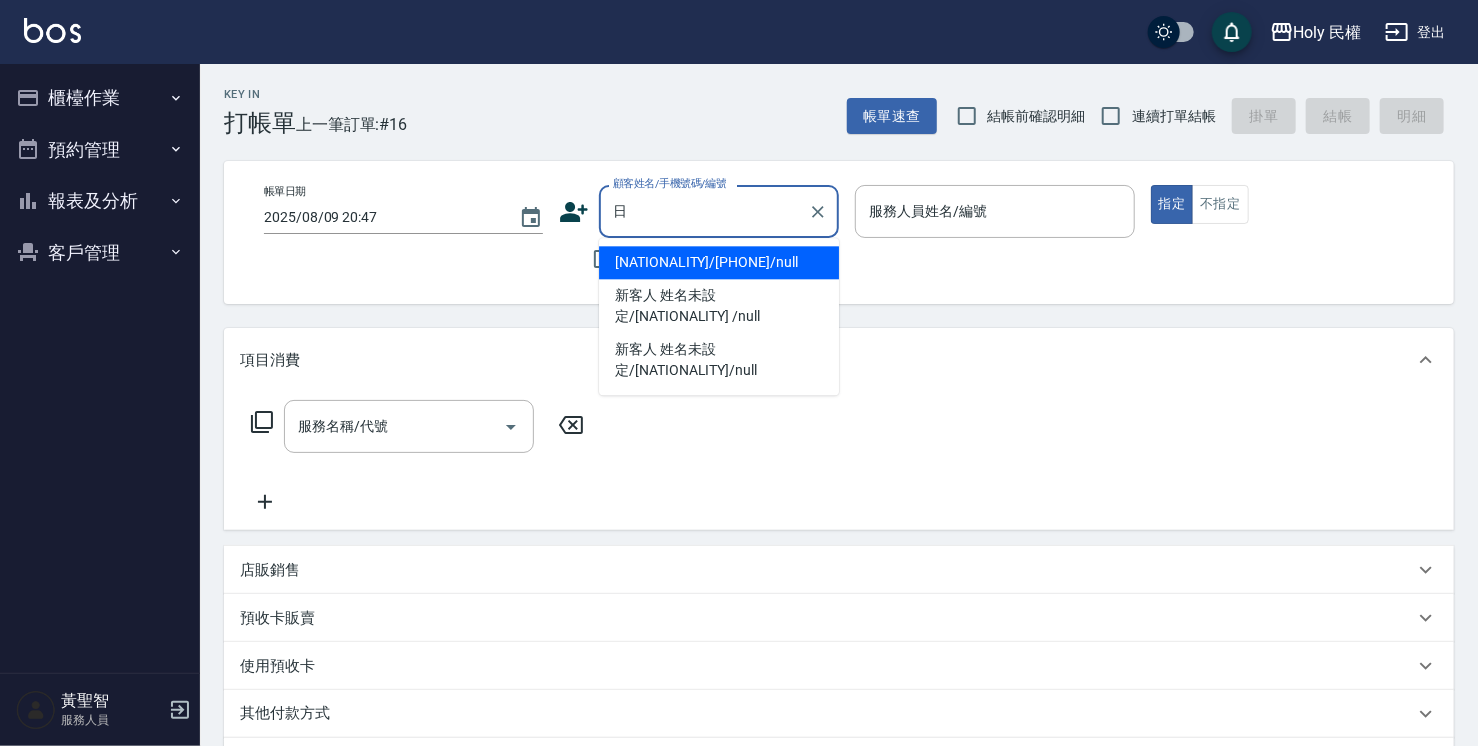 click on "[NATIONALITY]/[PHONE]/null" at bounding box center [719, 262] 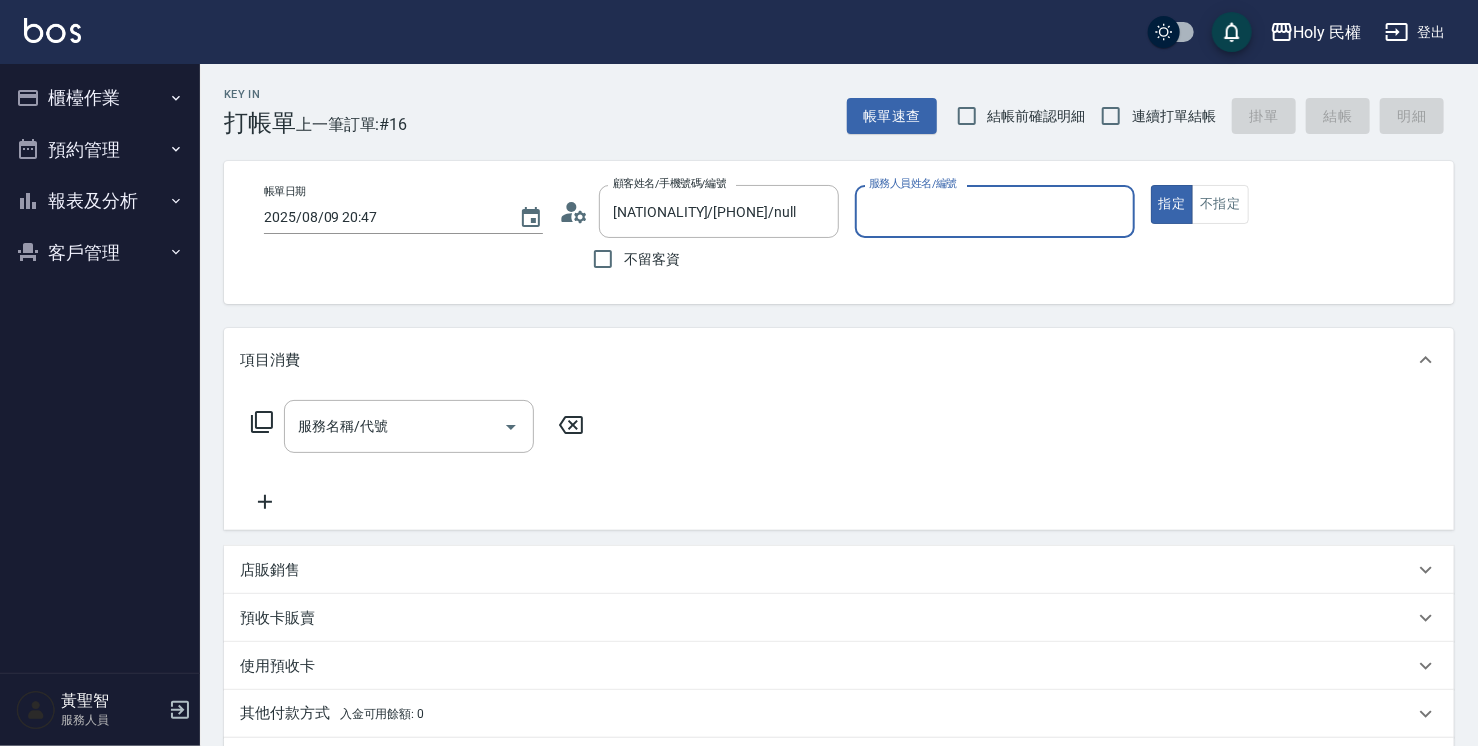 click on "服務人員姓名/編號" at bounding box center [994, 211] 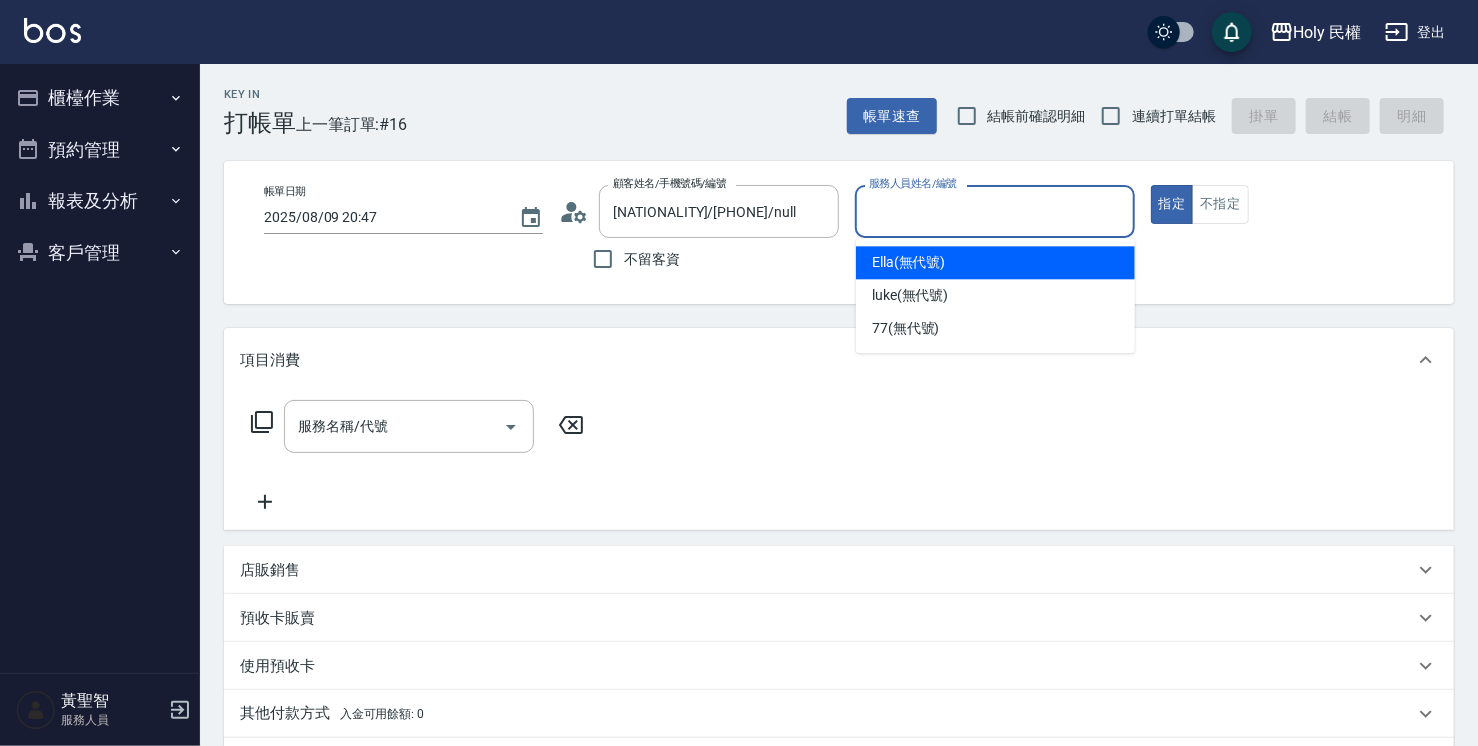 click on "Ella (無代號)" at bounding box center (909, 262) 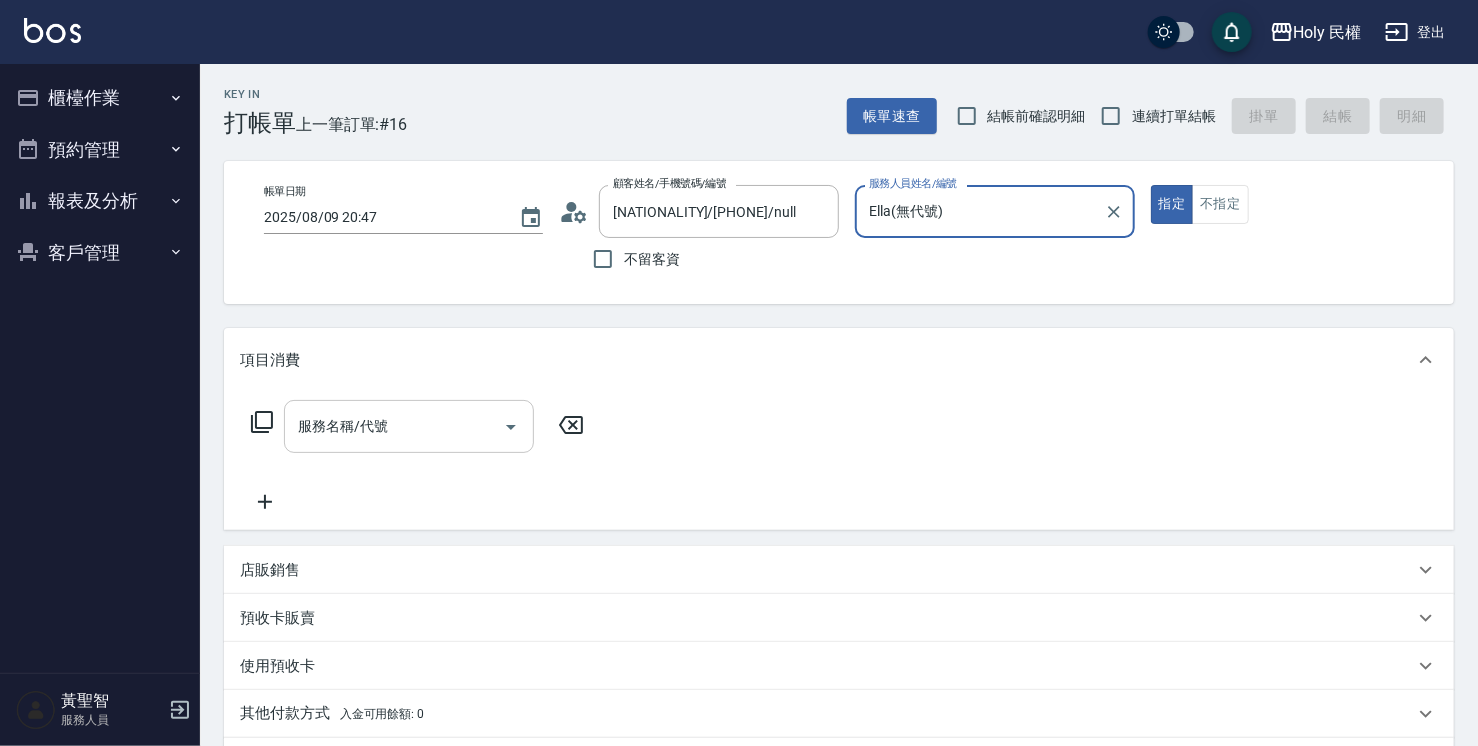 click on "服務名稱/代號" at bounding box center (394, 426) 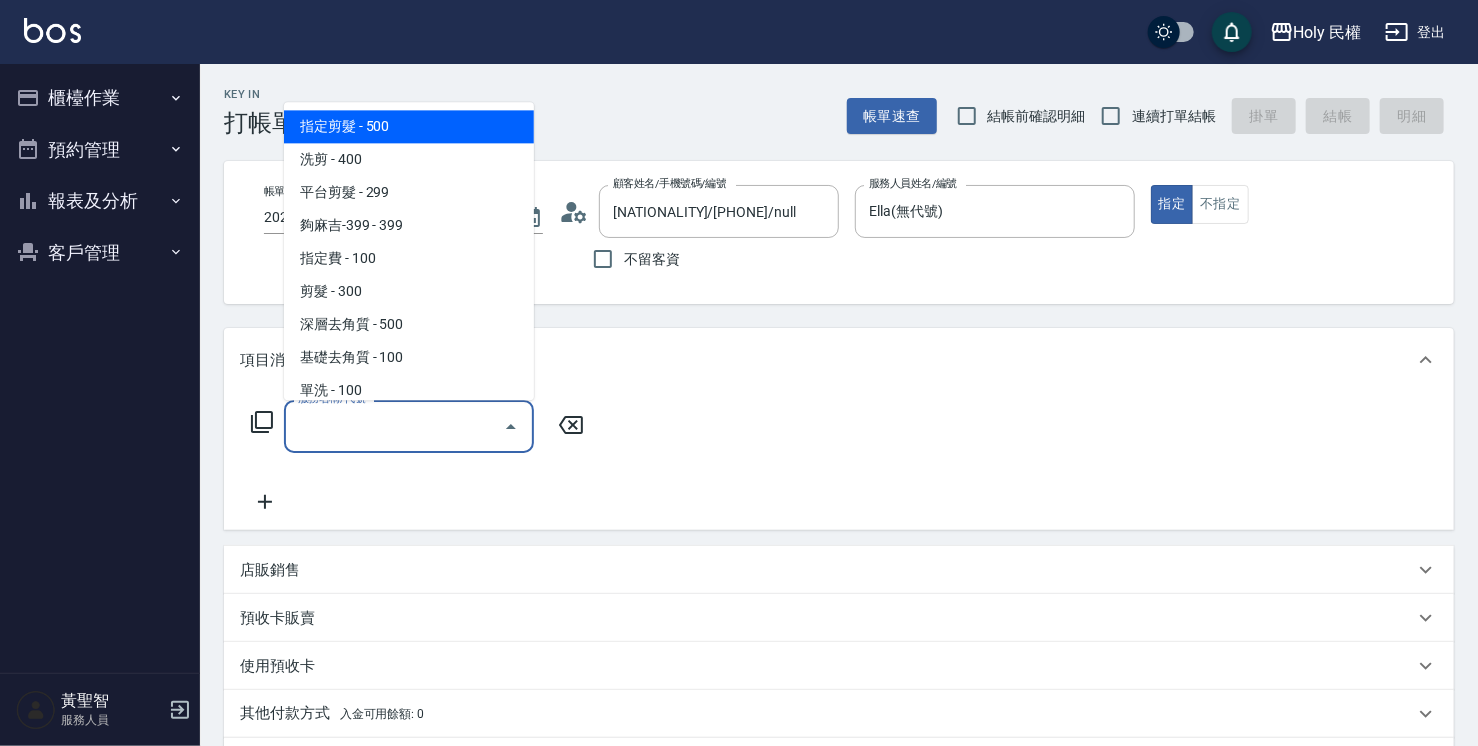click on "指定剪髮 - 500" at bounding box center [409, 126] 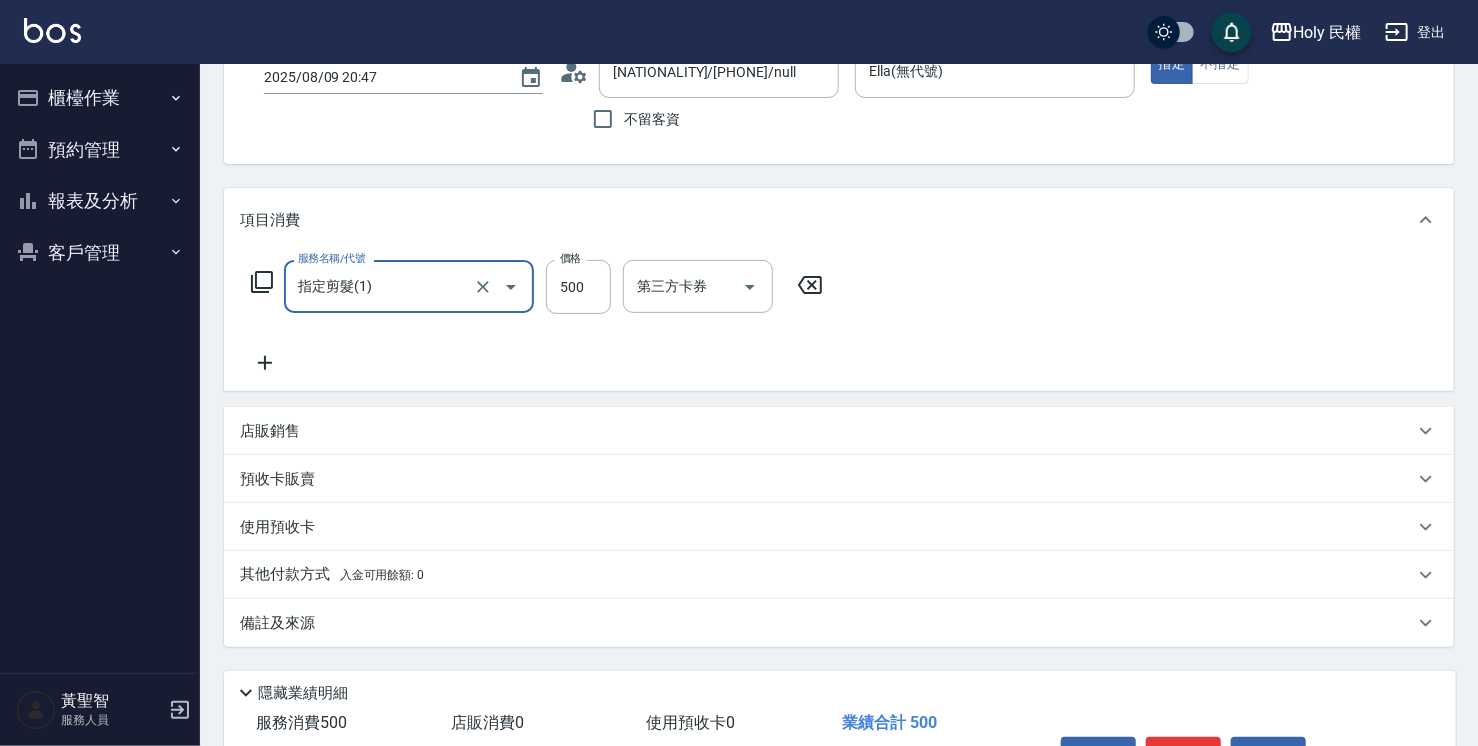 scroll, scrollTop: 264, scrollLeft: 0, axis: vertical 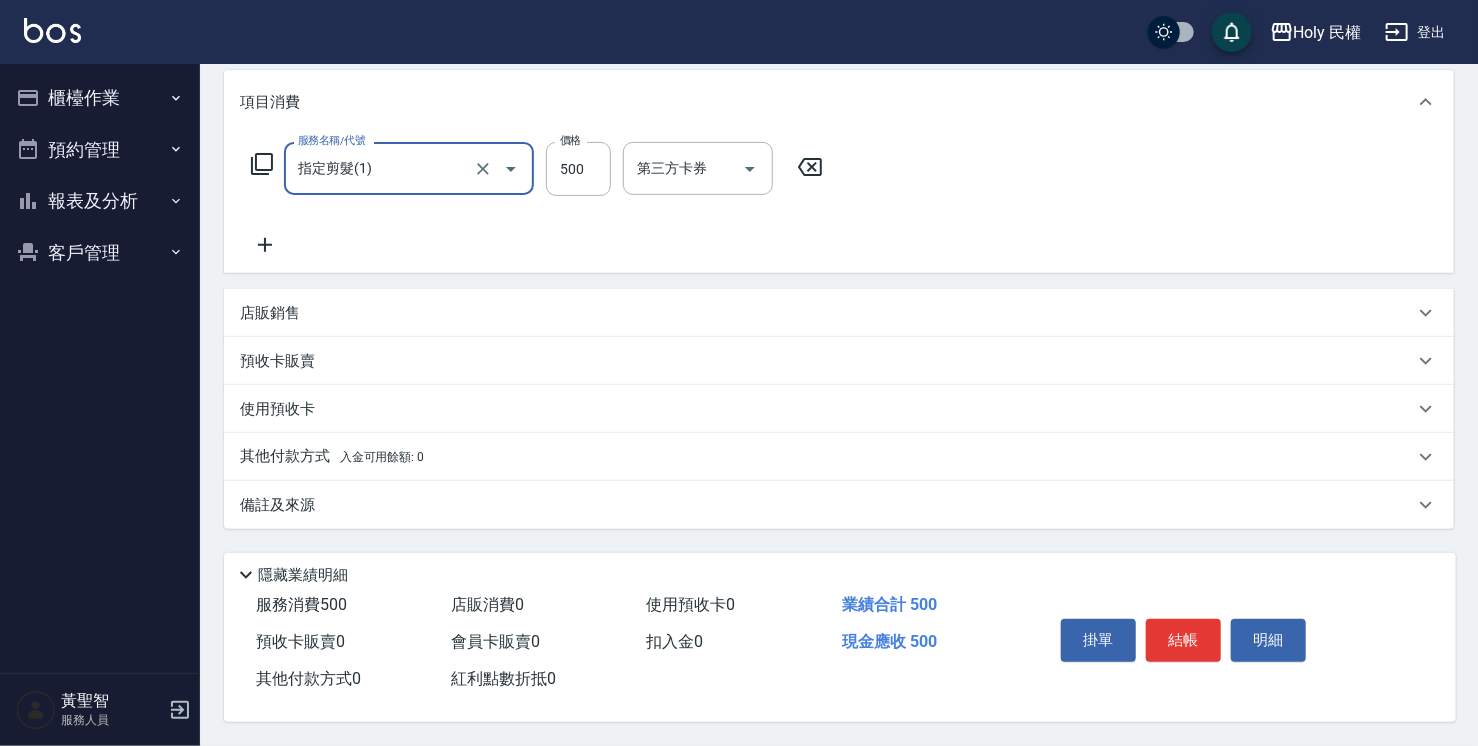 click on "備註及來源" at bounding box center [827, 505] 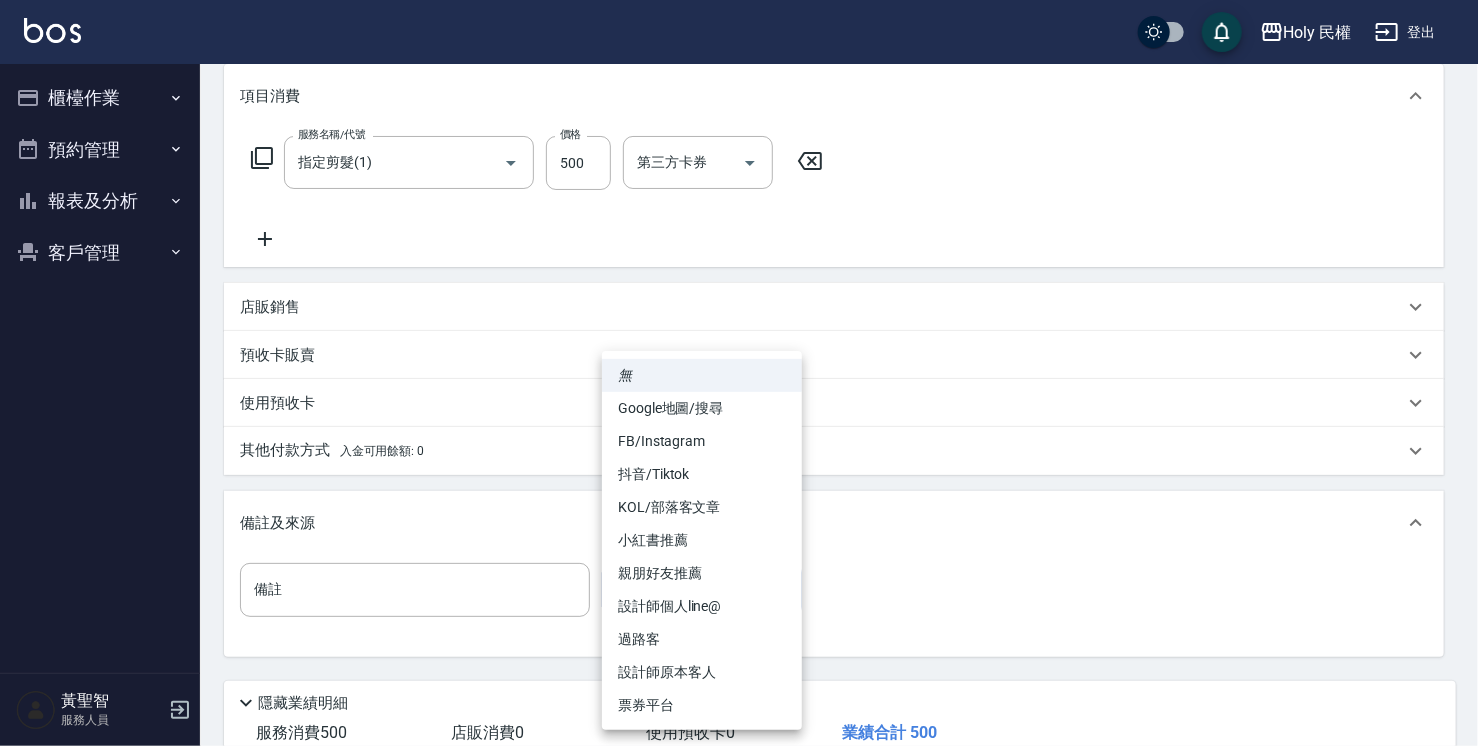click on "Holy 民權 登出 櫃檯作業 打帳單 帳單列表 營業儀表板 現場電腦打卡 預約管理 預約管理 單日預約紀錄 單週預約紀錄 報表及分析 報表目錄 店家日報表 店家排行榜 設計師日報表 設計師排行榜 商品銷售排行榜 顧客入金餘額表 顧客卡券餘額表 客戶管理 客戶列表 卡券管理 黃聖智 服務人員 Key In 打帳單 上一筆訂單:#16 帳單速查 結帳前確認明細 連續打單結帳 掛單 結帳 明細 帳單日期 2025/08/09 20:47 顧客姓名/手機號碼/編號 日本人/0988560983/null 顧客姓名/手機號碼/編號 不留客資 服務人員姓名/編號 Ella(無代號) 服務人員姓名/編號 指定 不指定 項目消費 服務名稱/代號 指定剪髮(1) 服務名稱/代號 價格 500 價格 第三方卡券 第三方卡券 店販銷售 服務人員姓名/編號 服務人員姓名/編號 商品代號/名稱 商品代號/名稱 預收卡販賣 卡券名稱/代號 卡券名稱/代號 使用預收卡 入金剩餘：" at bounding box center (739, 305) 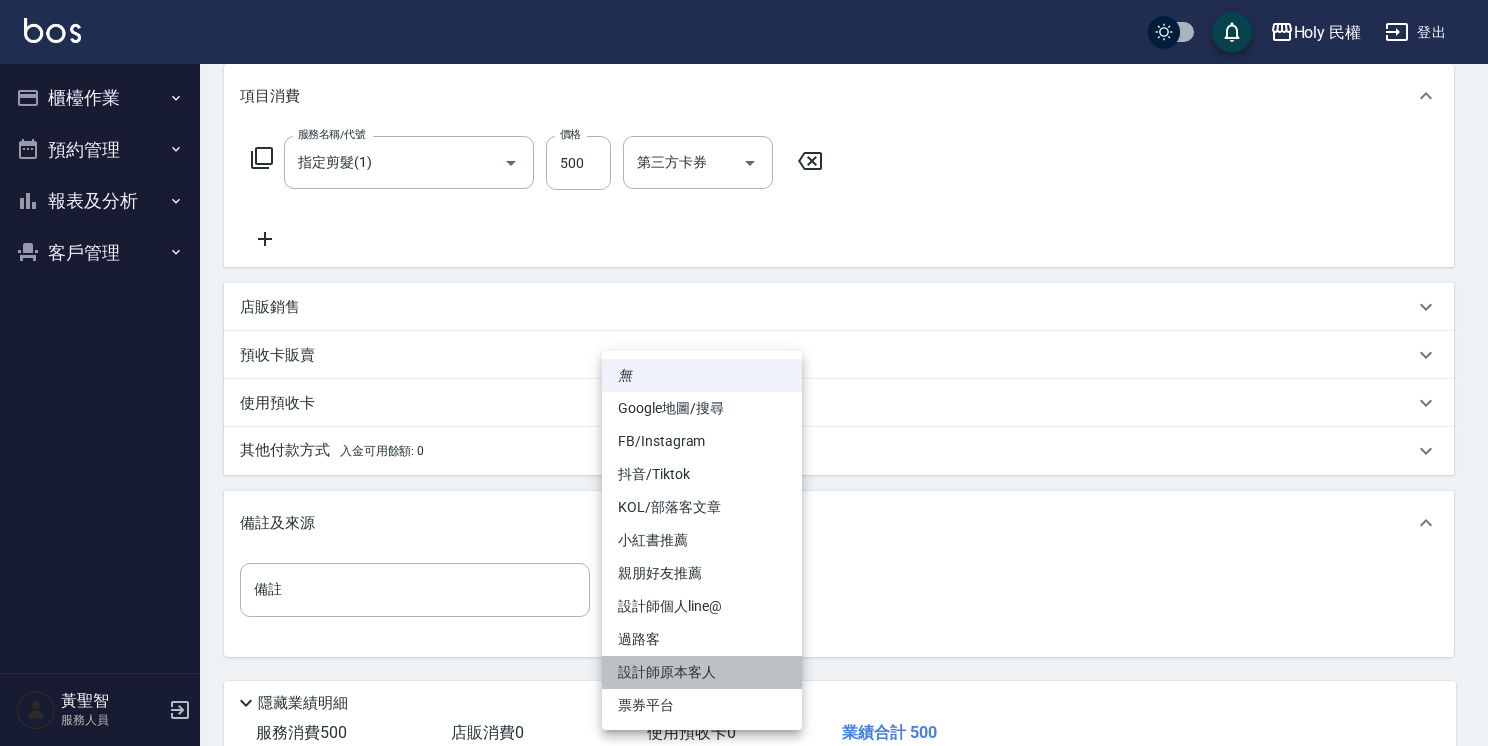 click on "設計師原本客人" at bounding box center (702, 672) 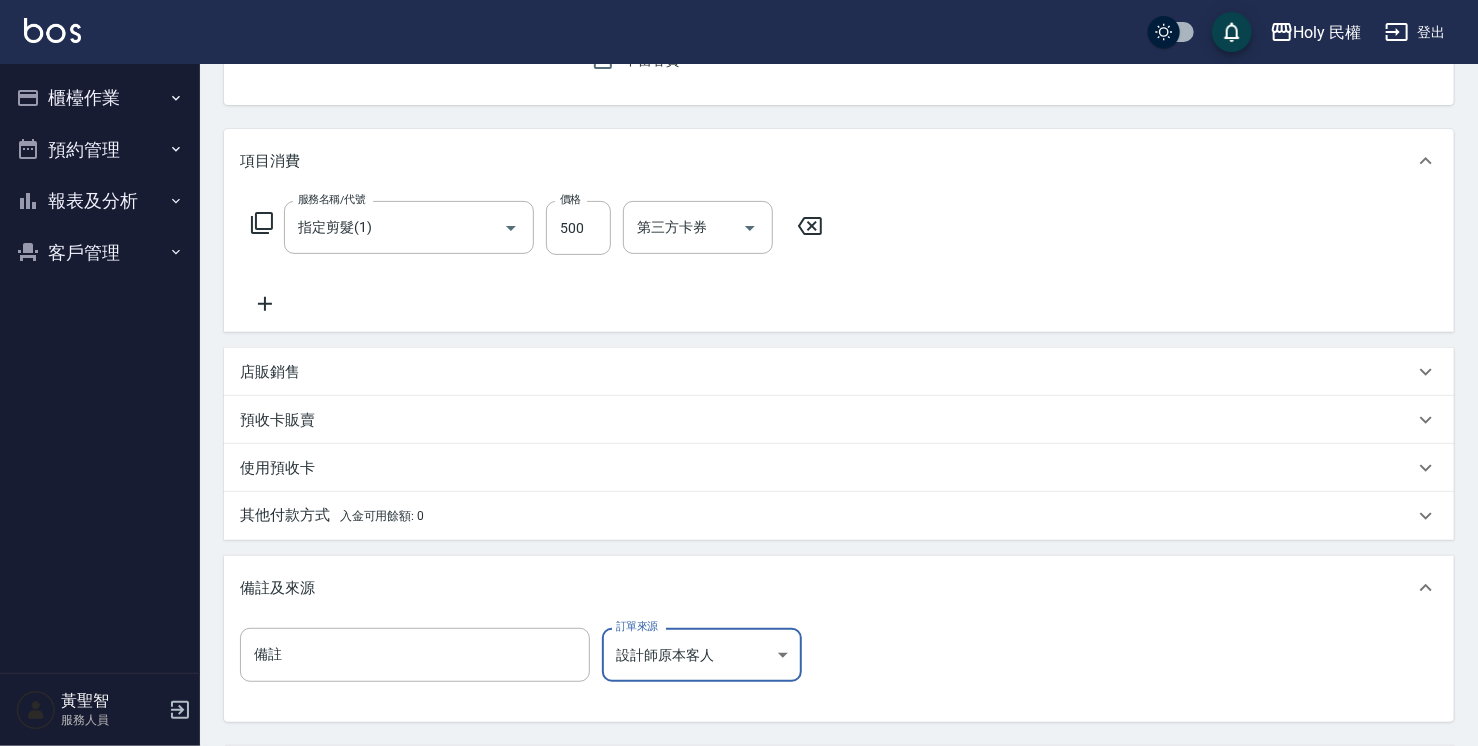 scroll, scrollTop: 164, scrollLeft: 0, axis: vertical 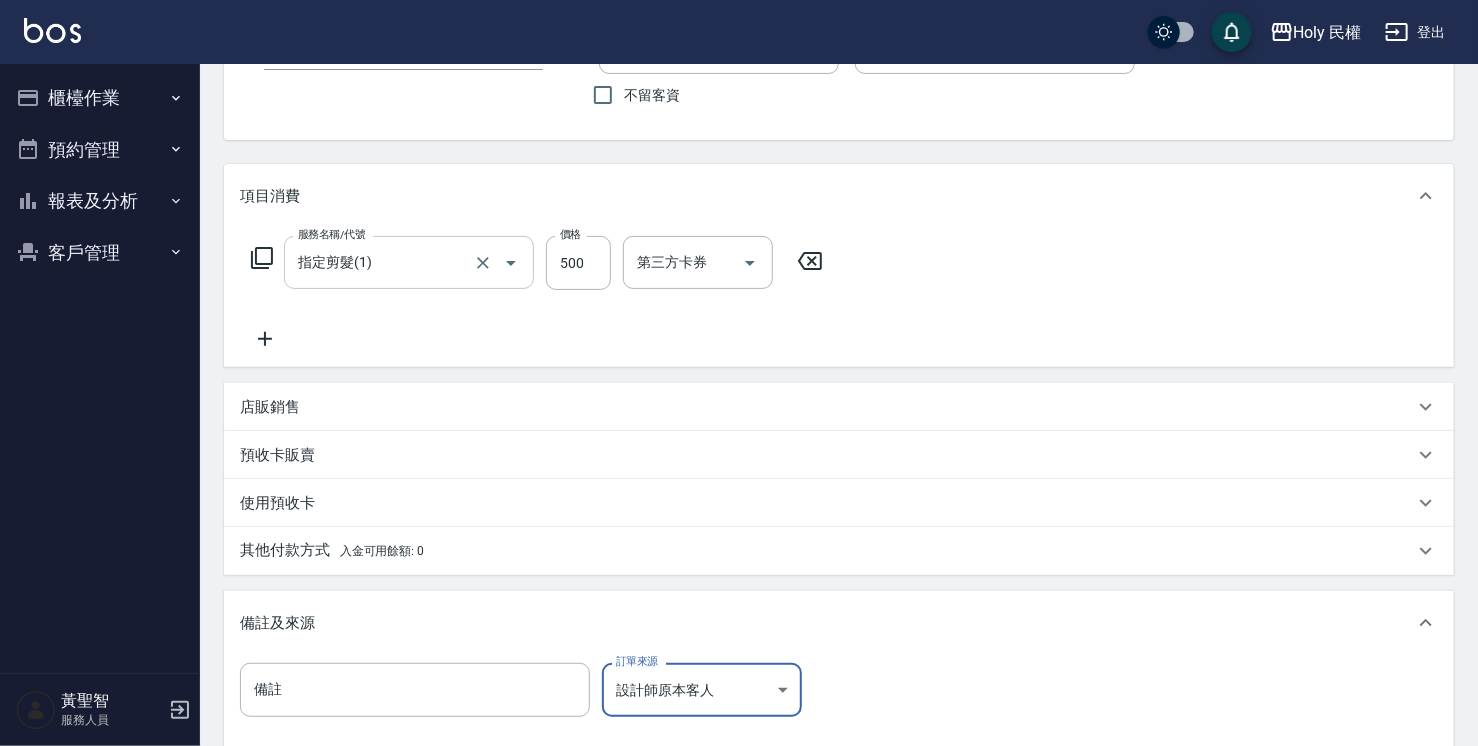 click on "指定剪髮(1)" at bounding box center (381, 262) 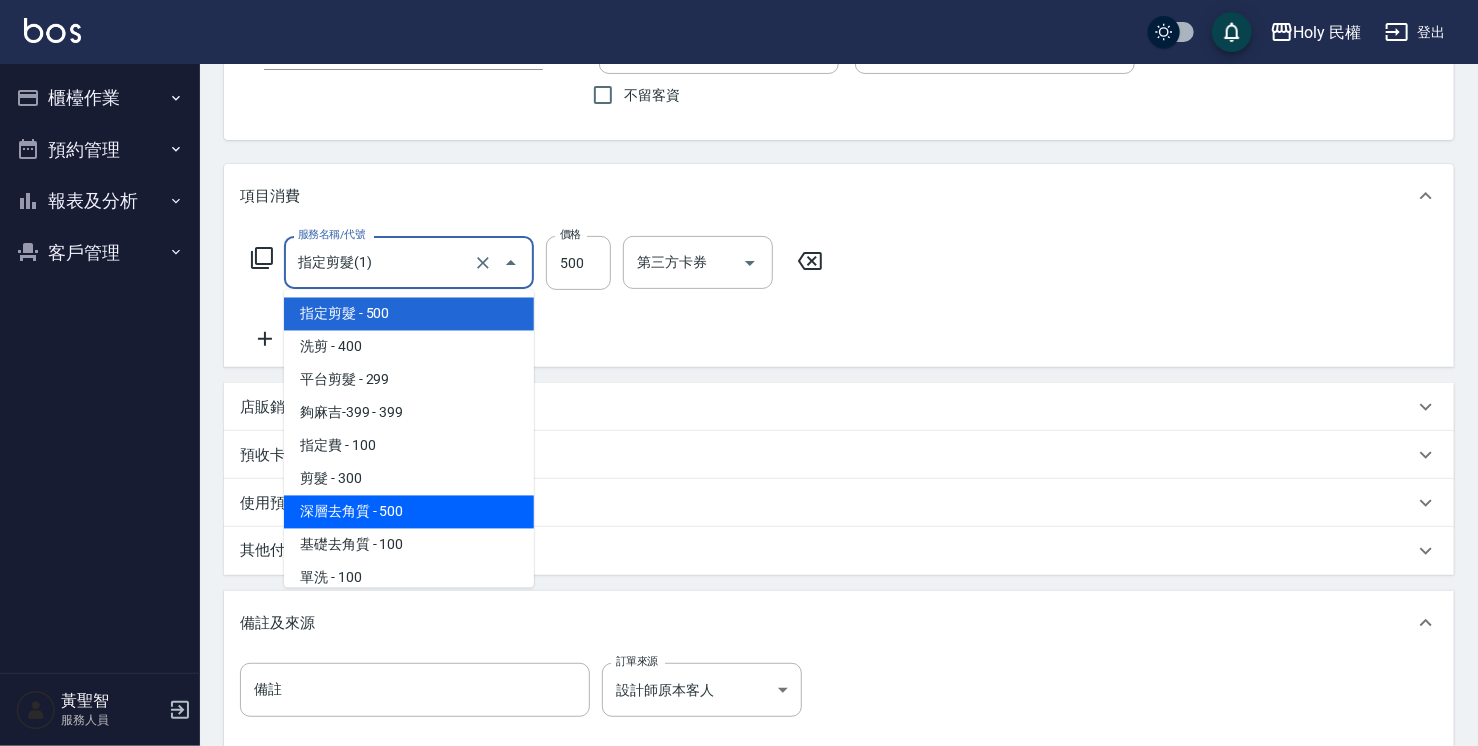 click on "深層去角質 - 500" at bounding box center [409, 512] 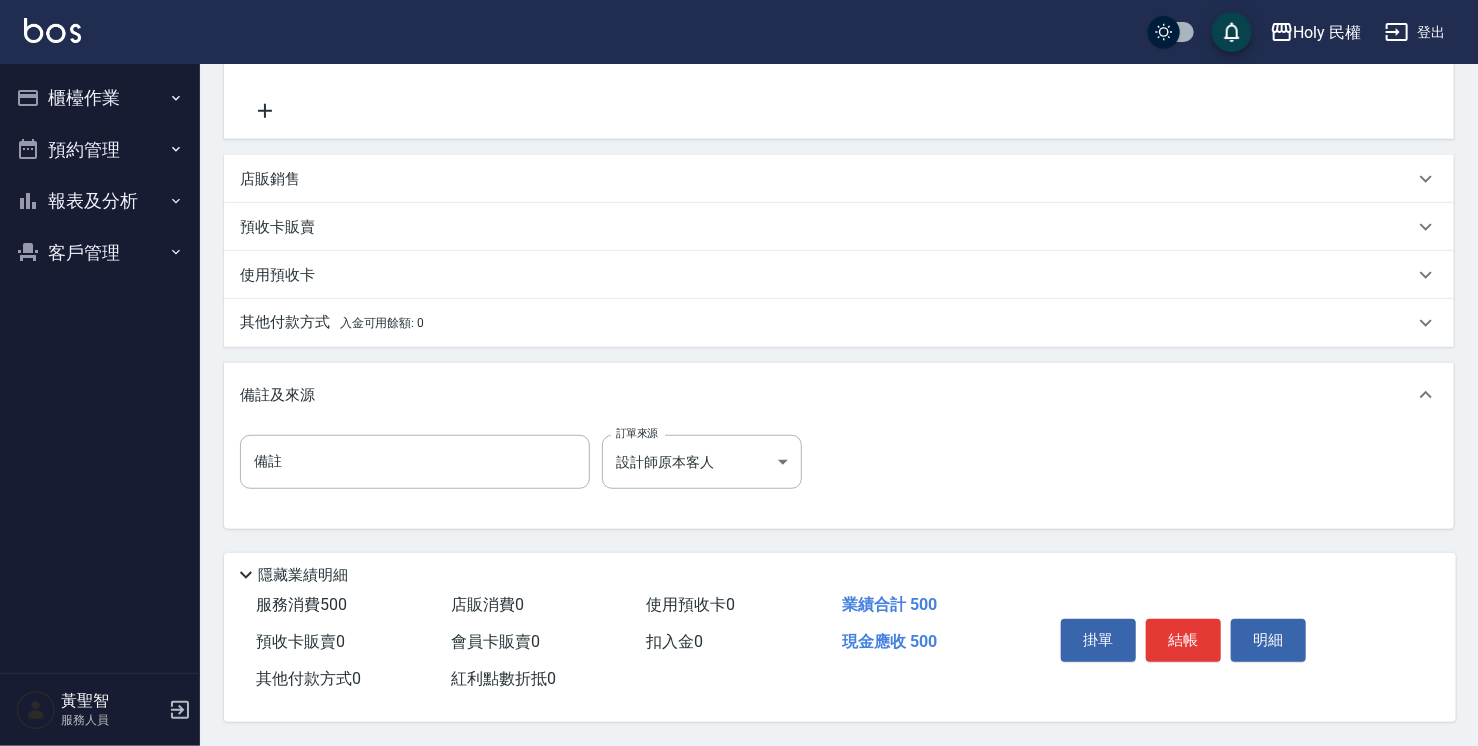 scroll, scrollTop: 398, scrollLeft: 0, axis: vertical 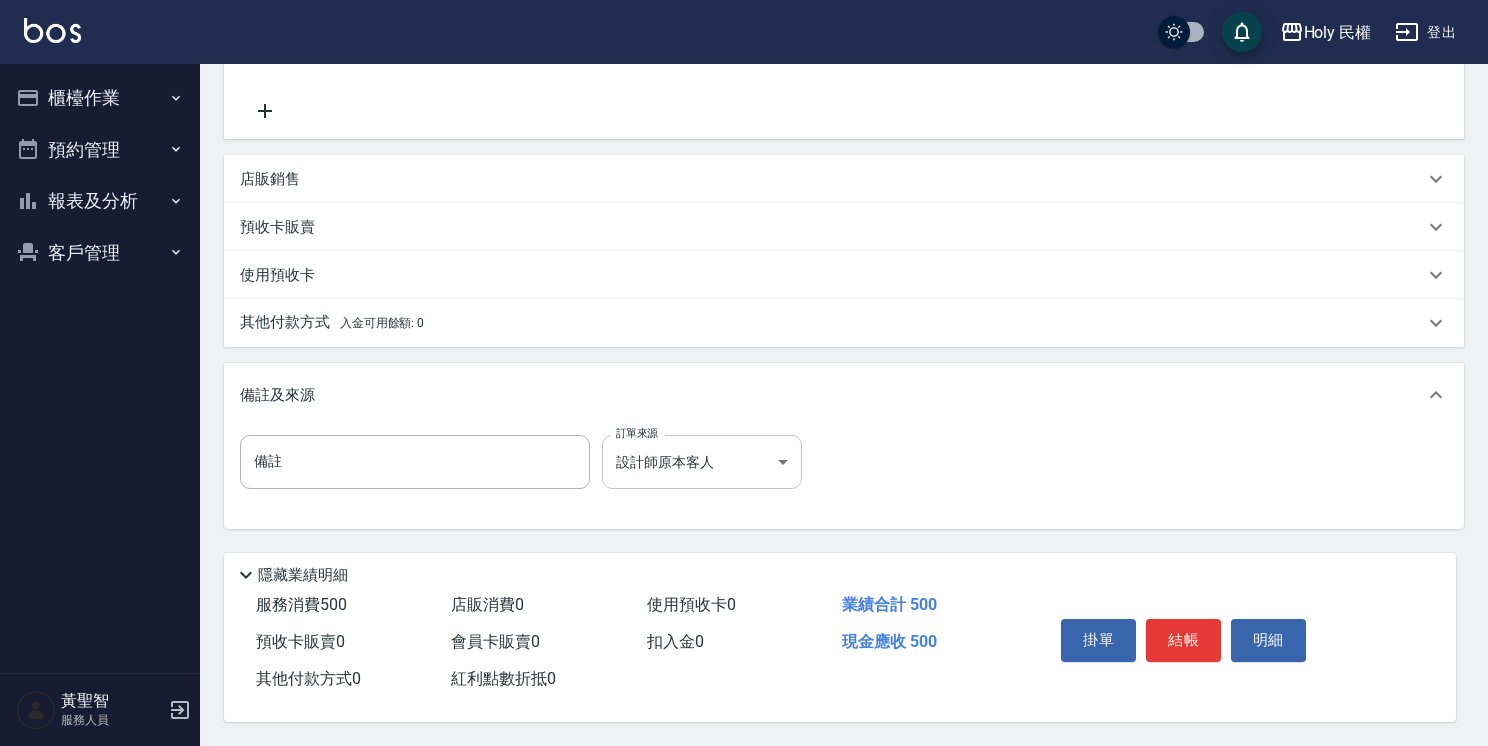 click on "Holy 民權 登出 櫃檯作業 打帳單 帳單列表 營業儀表板 現場電腦打卡 預約管理 預約管理 單日預約紀錄 單週預約紀錄 報表及分析 報表目錄 店家日報表 店家排行榜 設計師日報表 設計師排行榜 商品銷售排行榜 顧客入金餘額表 顧客卡券餘額表 客戶管理 客戶列表 卡券管理 黃聖智 服務人員 Key In 打帳單 上一筆訂單:#16 帳單速查 結帳前確認明細 連續打單結帳 掛單 結帳 明細 帳單日期 2025/08/09 20:47 顧客姓名/手機號碼/編號 日本人/0988560983/null 顧客姓名/手機號碼/編號 不留客資 服務人員姓名/編號 Ella(無代號) 服務人員姓名/編號 指定 不指定 項目消費 服務名稱/代號 深層去角質(sh) 服務名稱/代號 價格 500 價格 第三方卡券 第三方卡券 店販銷售 服務人員姓名/編號 服務人員姓名/編號 商品代號/名稱 商品代號/名稱 預收卡販賣 卡券名稱/代號 卡券名稱/代號 使用預收卡 0元 0 ​" at bounding box center (744, 177) 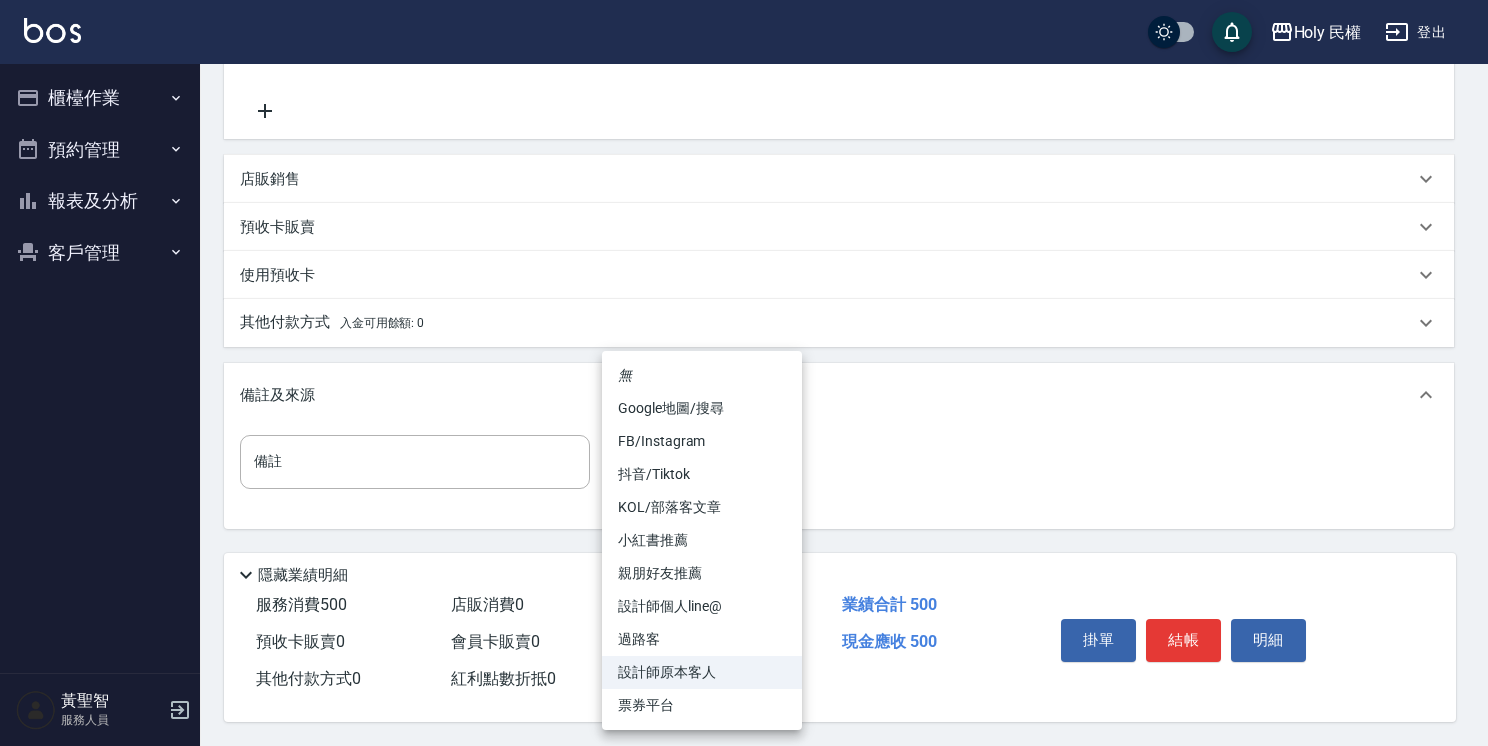 click on "無" at bounding box center [702, 375] 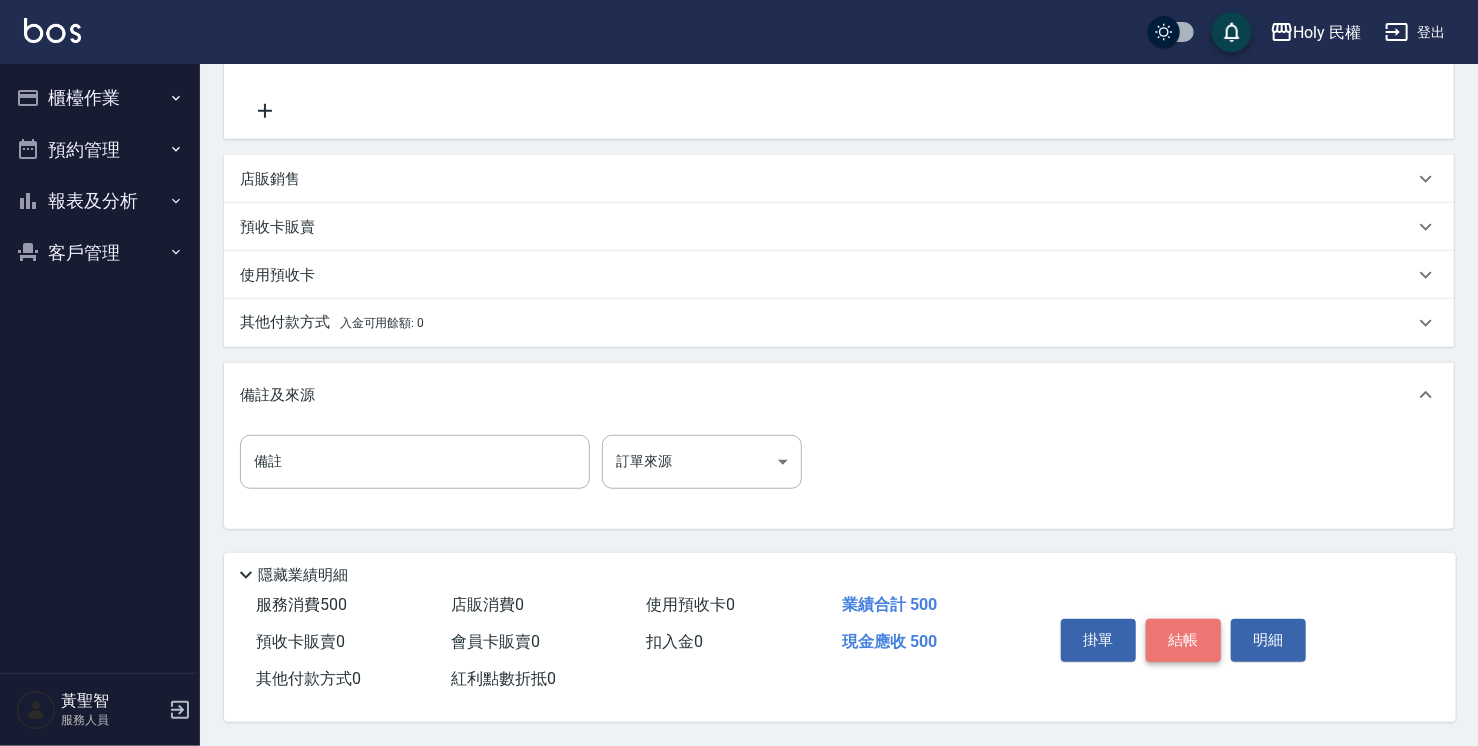 click on "結帳" at bounding box center (1183, 640) 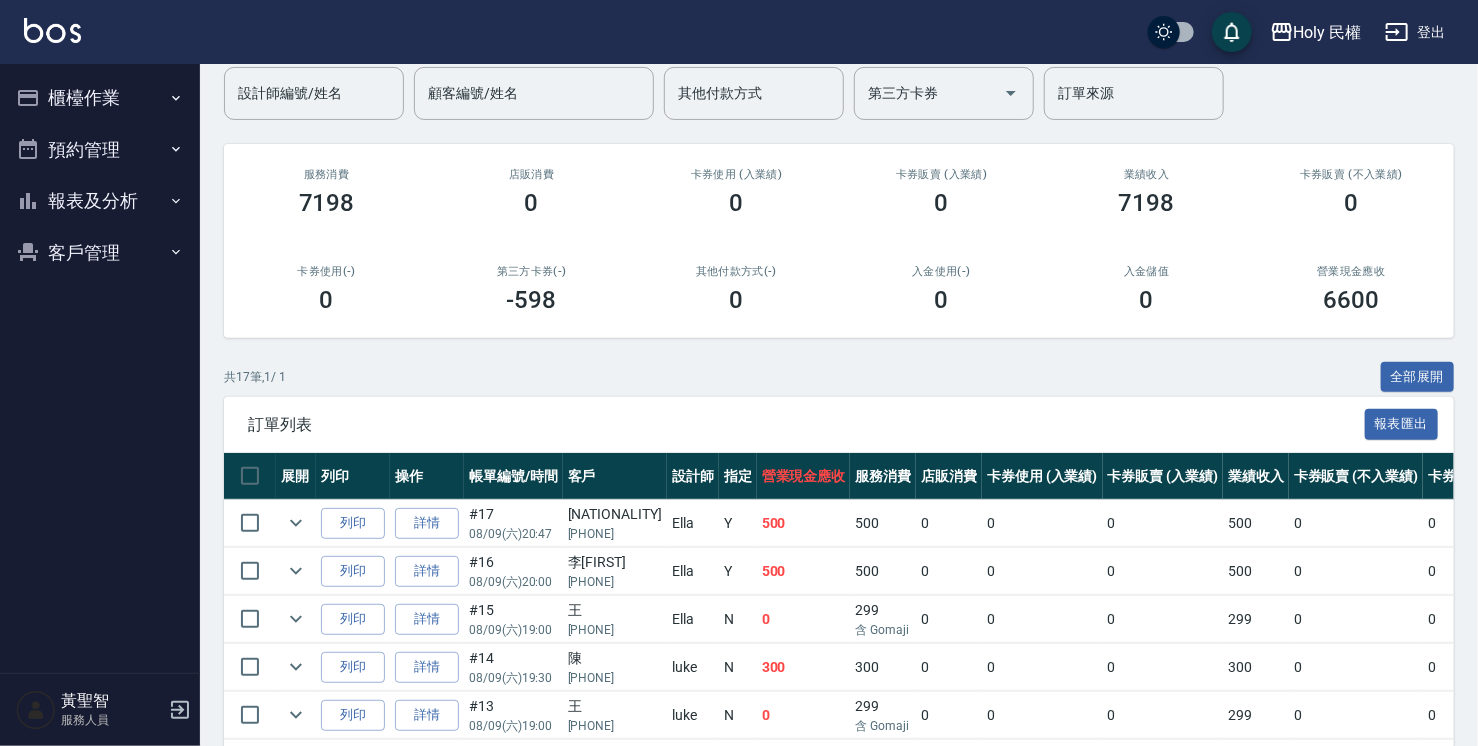 scroll, scrollTop: 200, scrollLeft: 0, axis: vertical 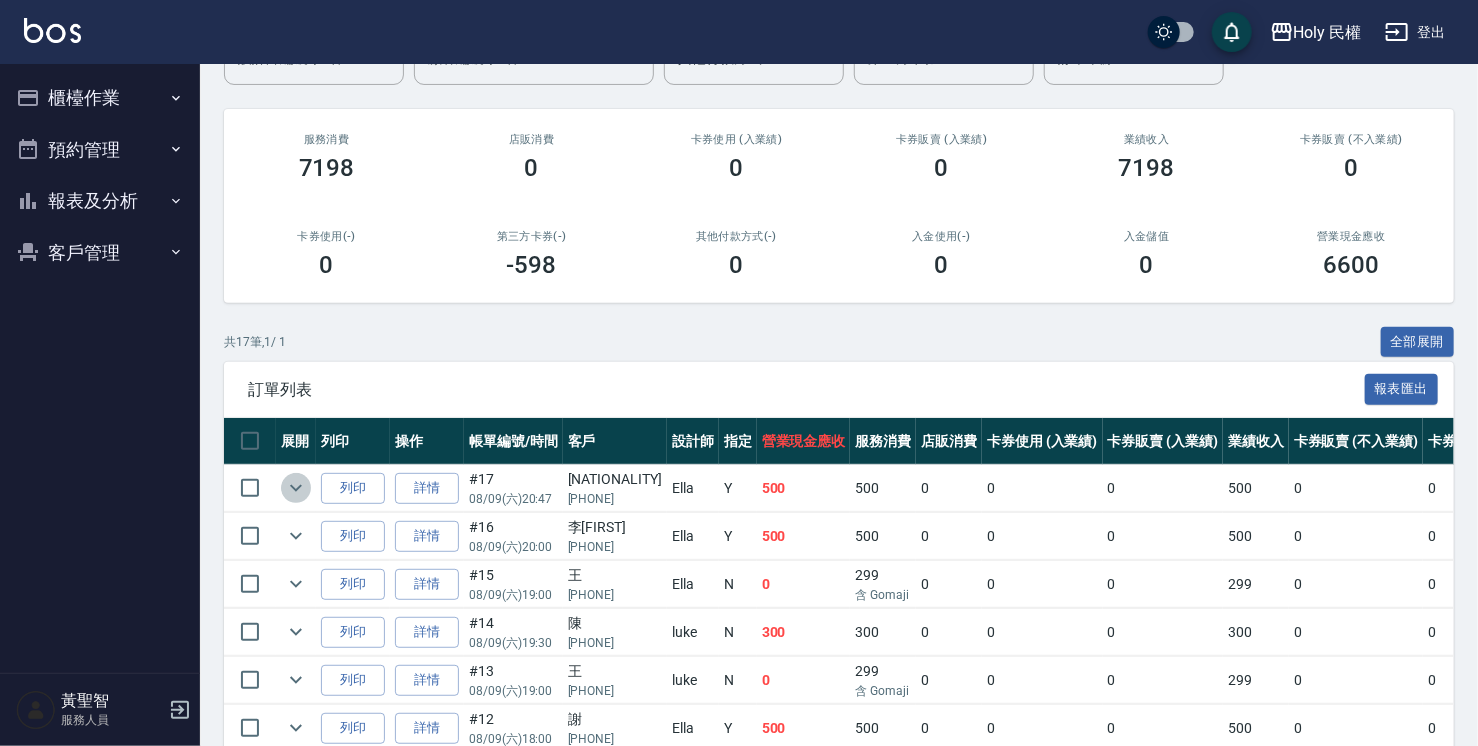 click 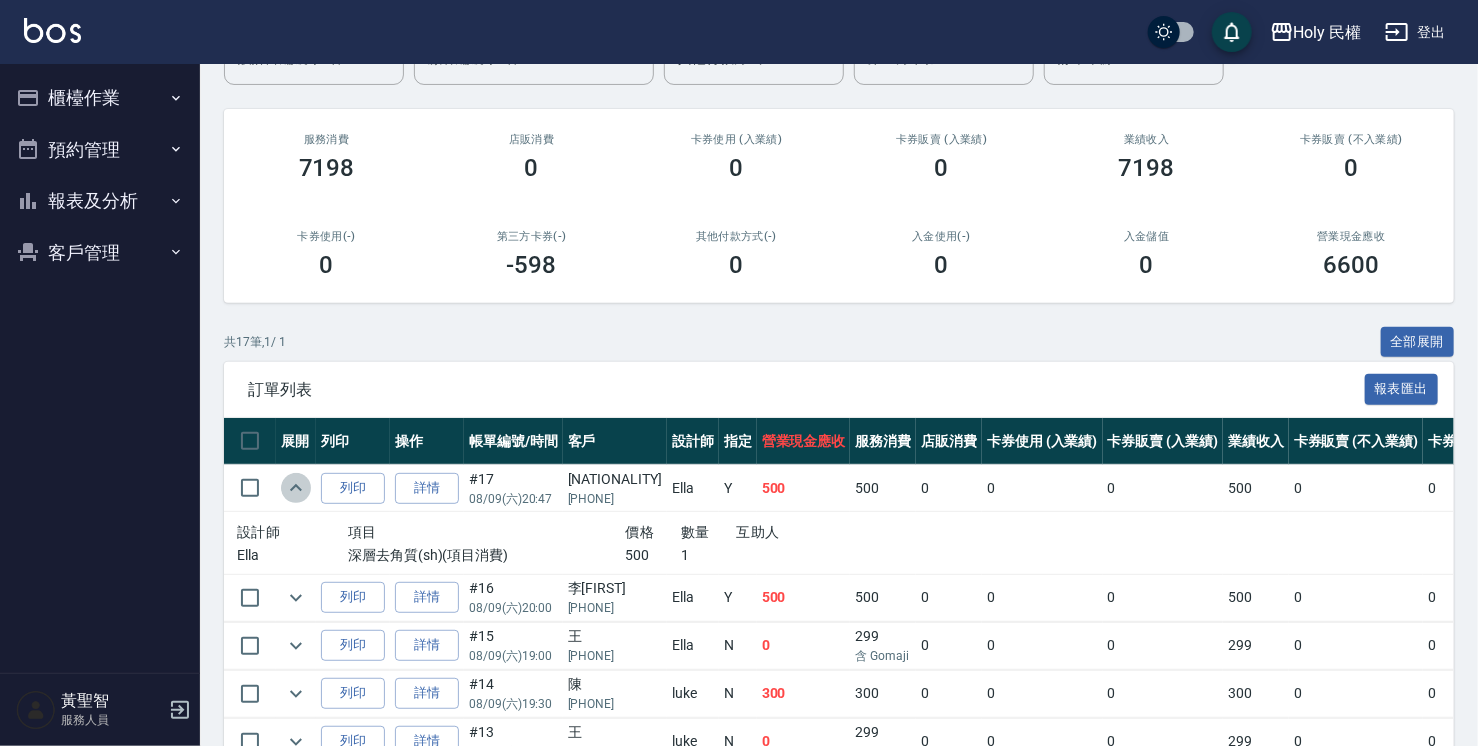click 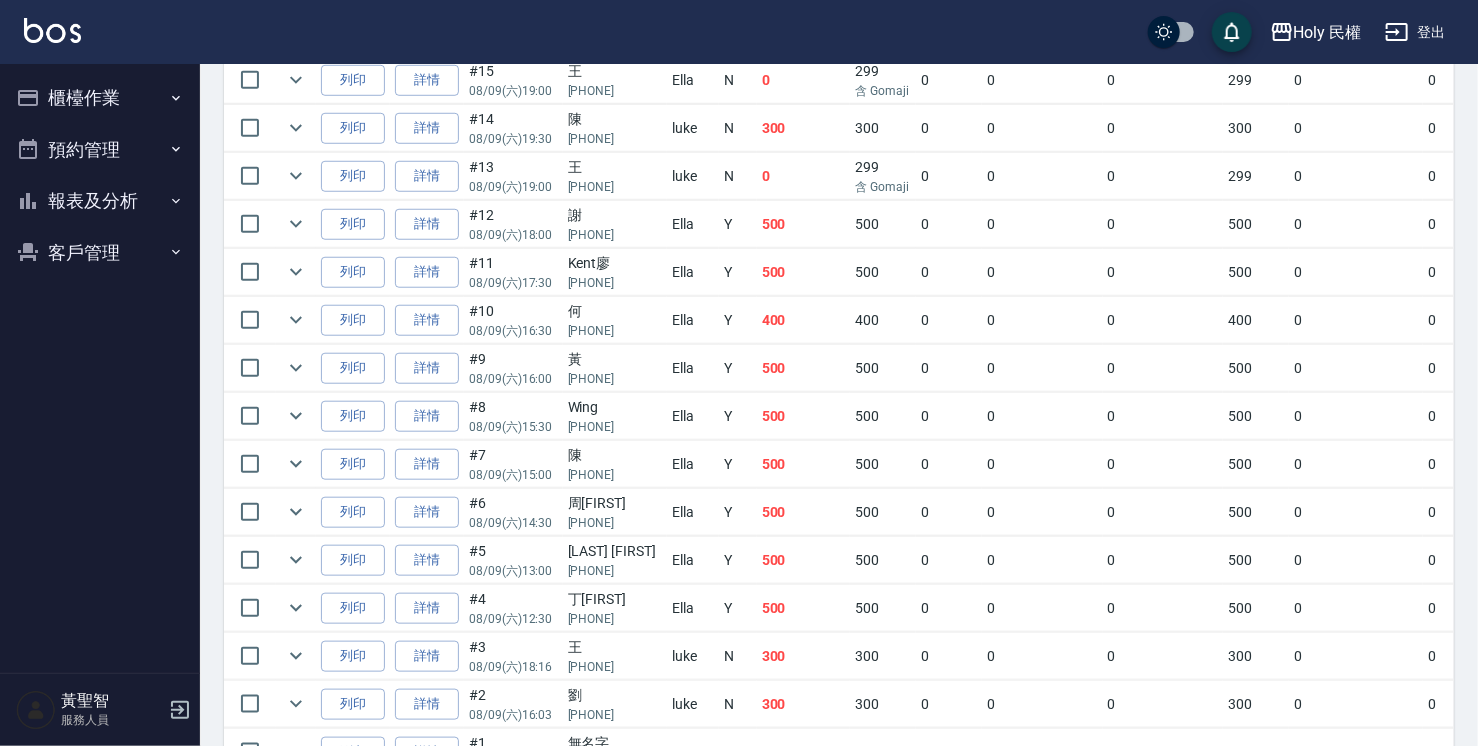 scroll, scrollTop: 520, scrollLeft: 0, axis: vertical 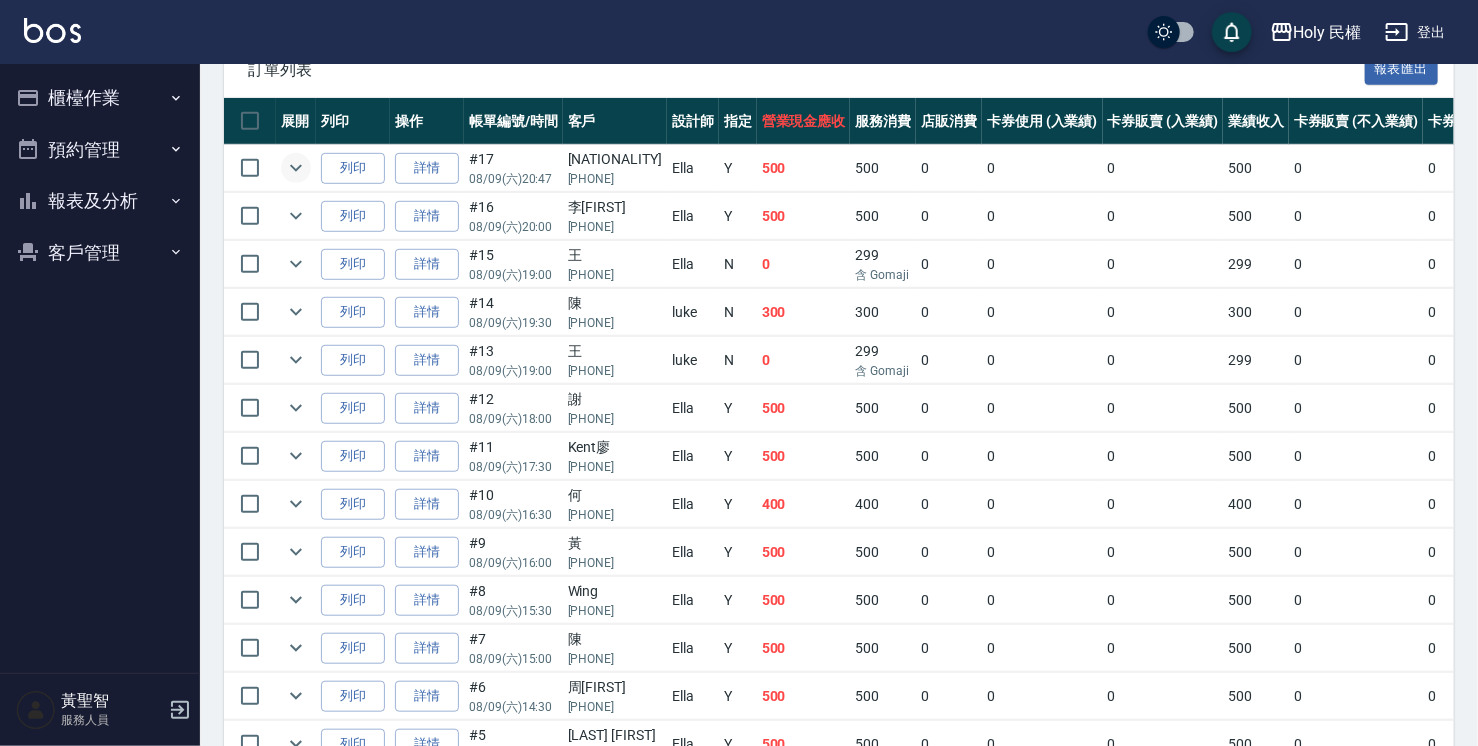 type 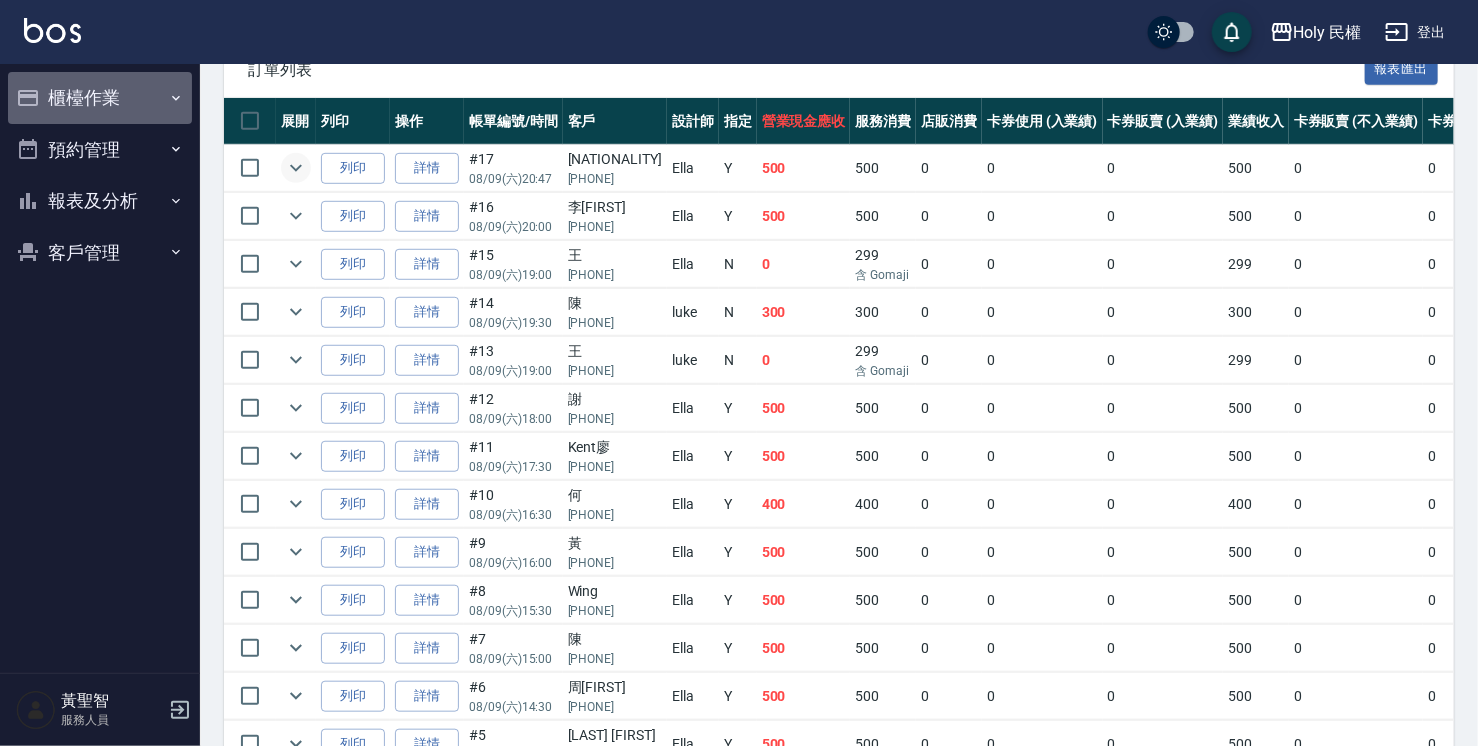 click on "櫃檯作業" at bounding box center (100, 98) 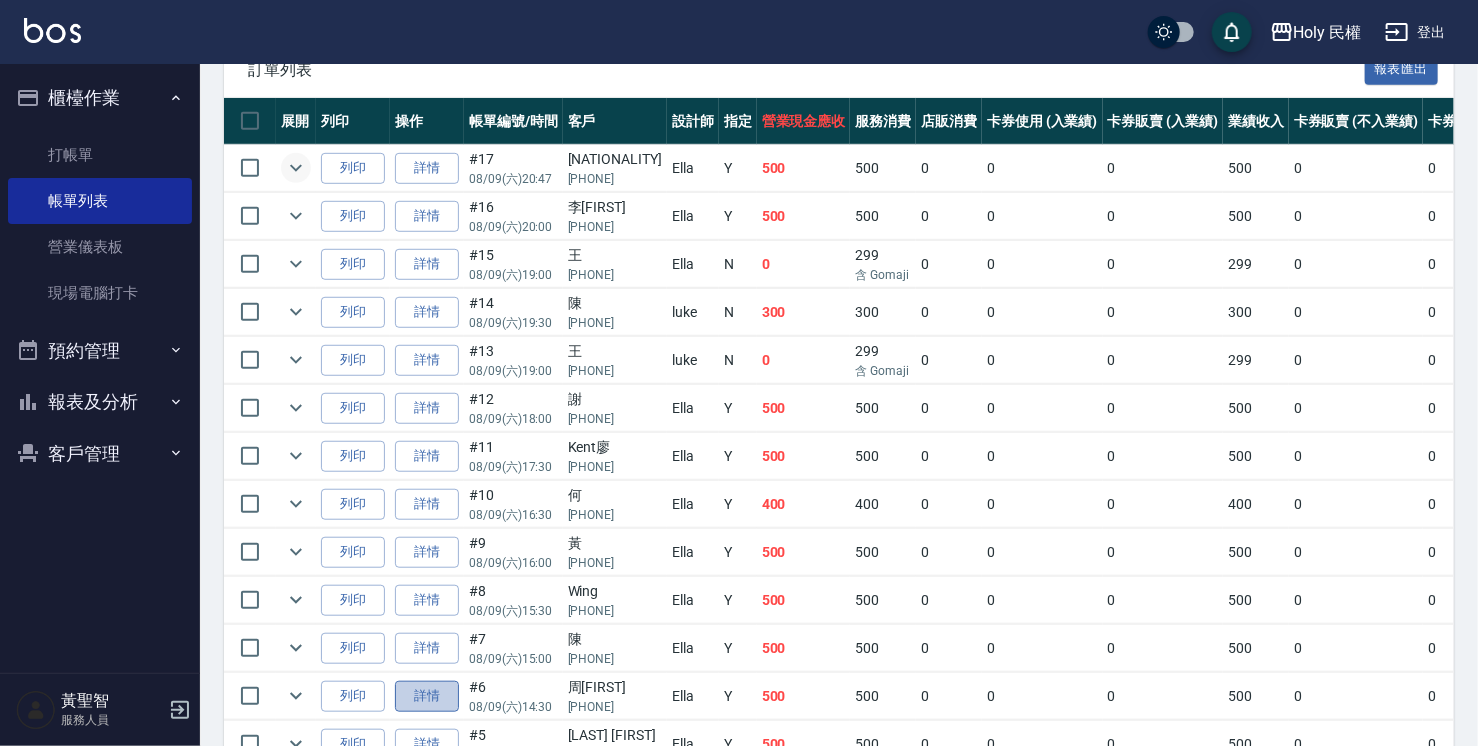 click on "詳情" at bounding box center [427, 696] 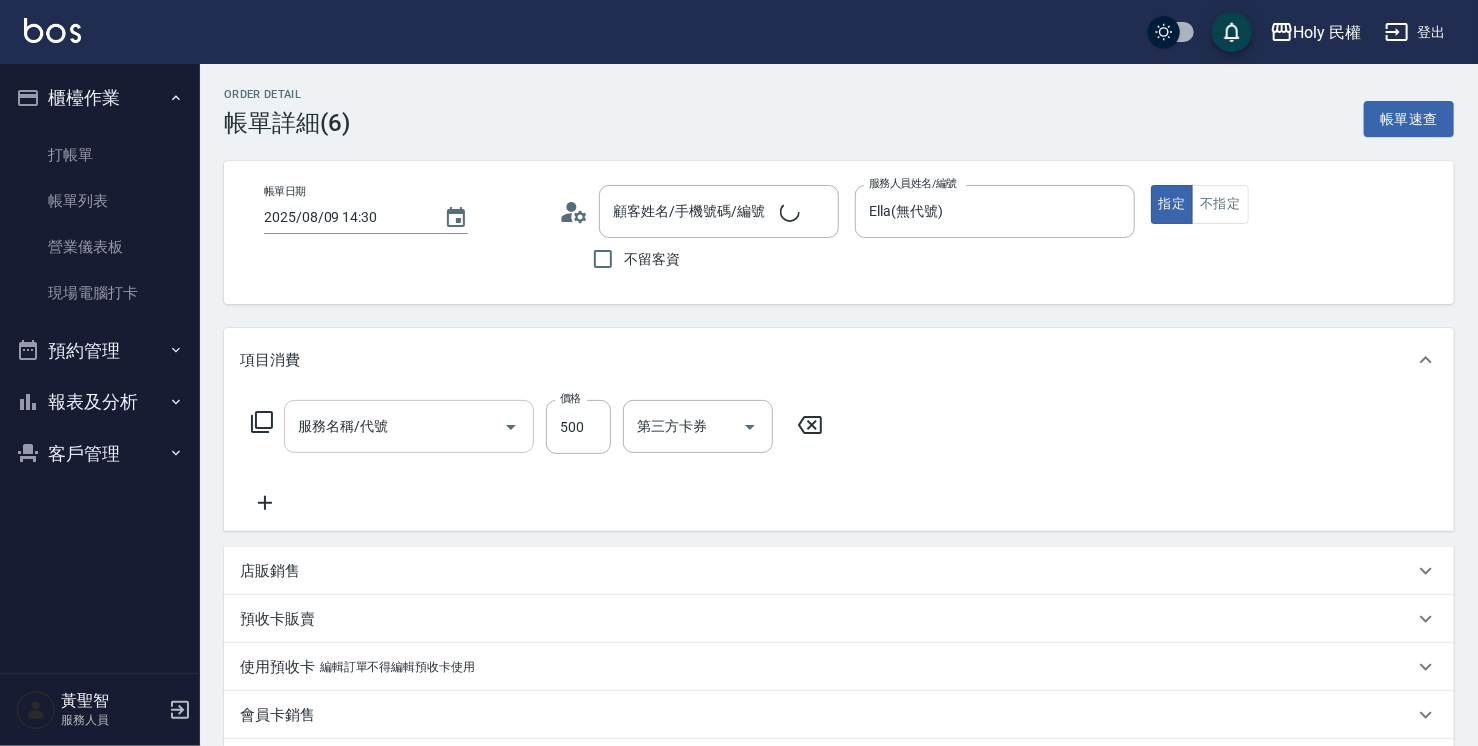 type on "2025/08/09 14:30" 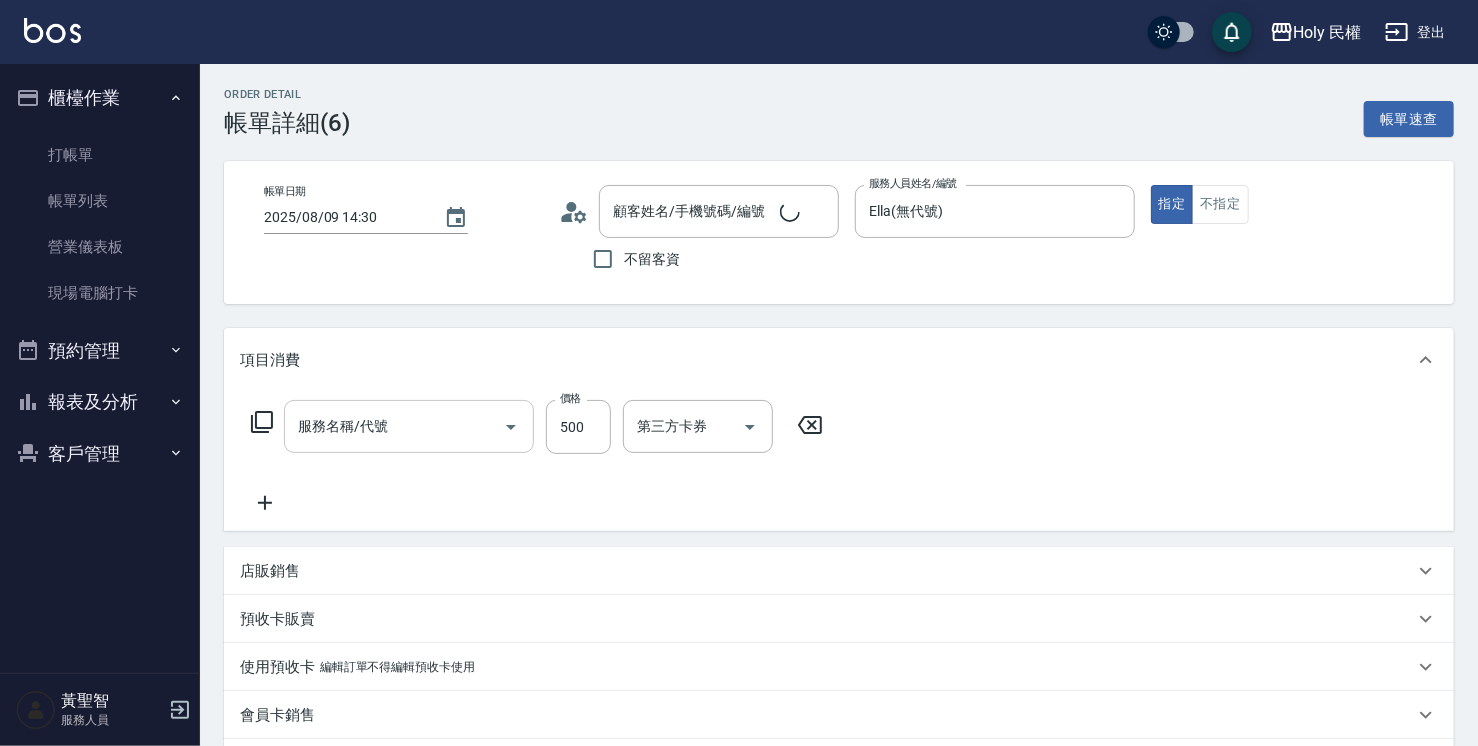 type on "Ella(無代號)" 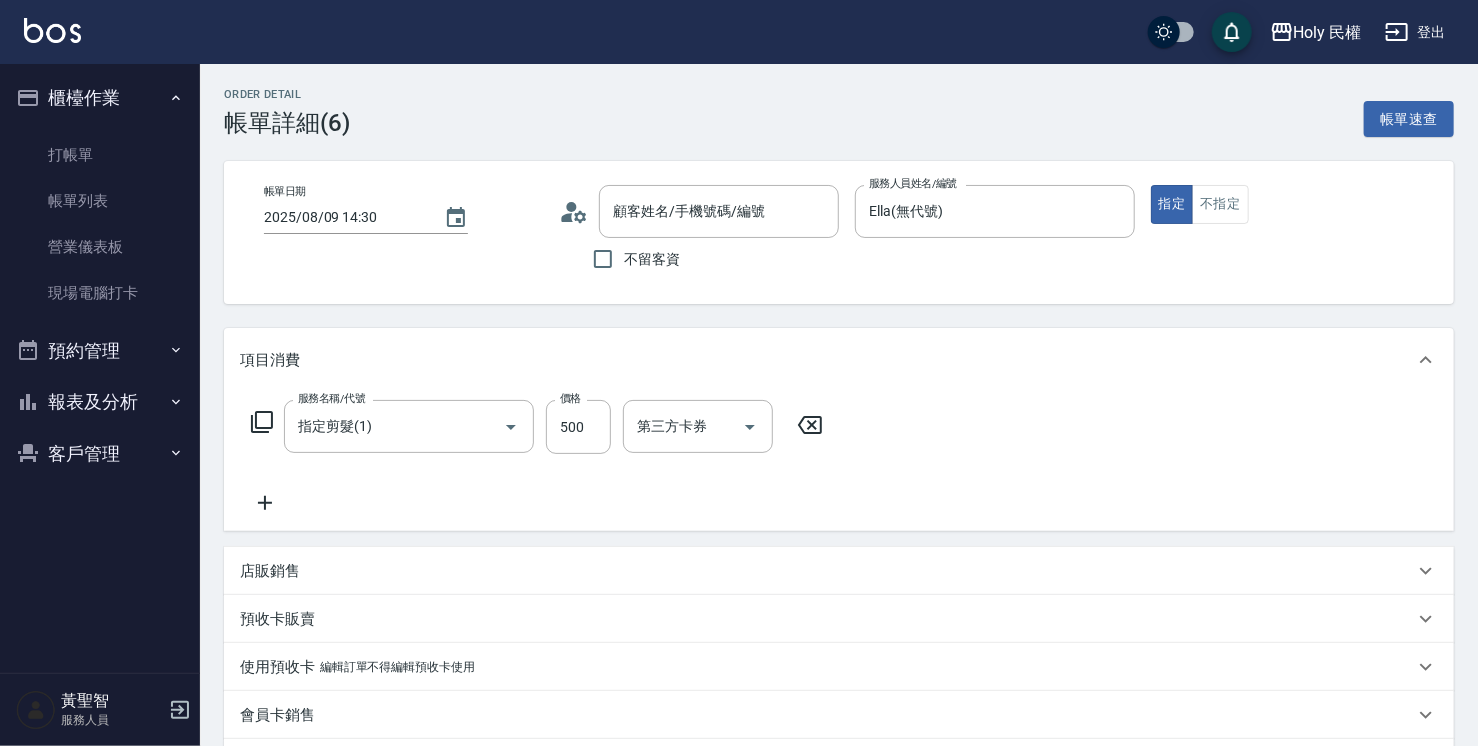 type on "指定剪髮(1)" 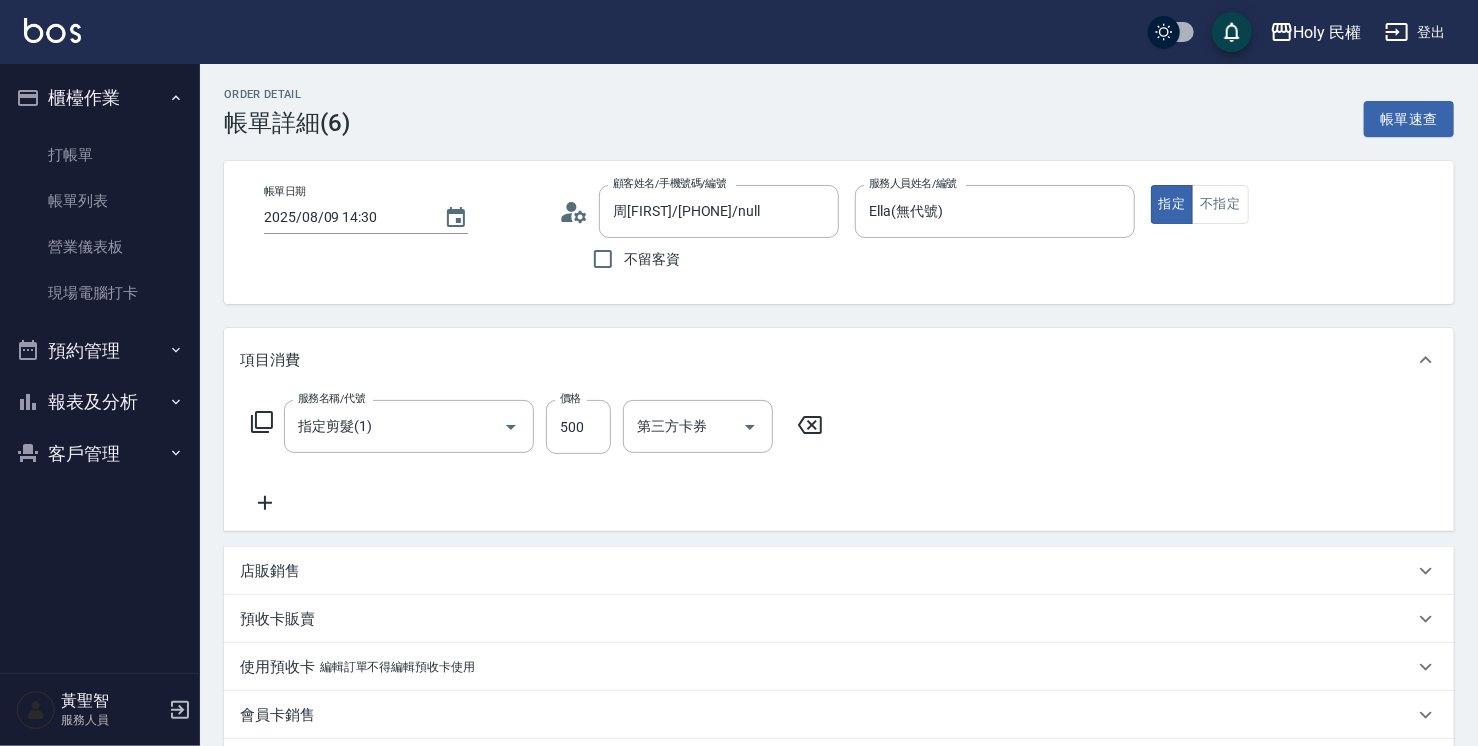type on "周Mike/0908807022/null" 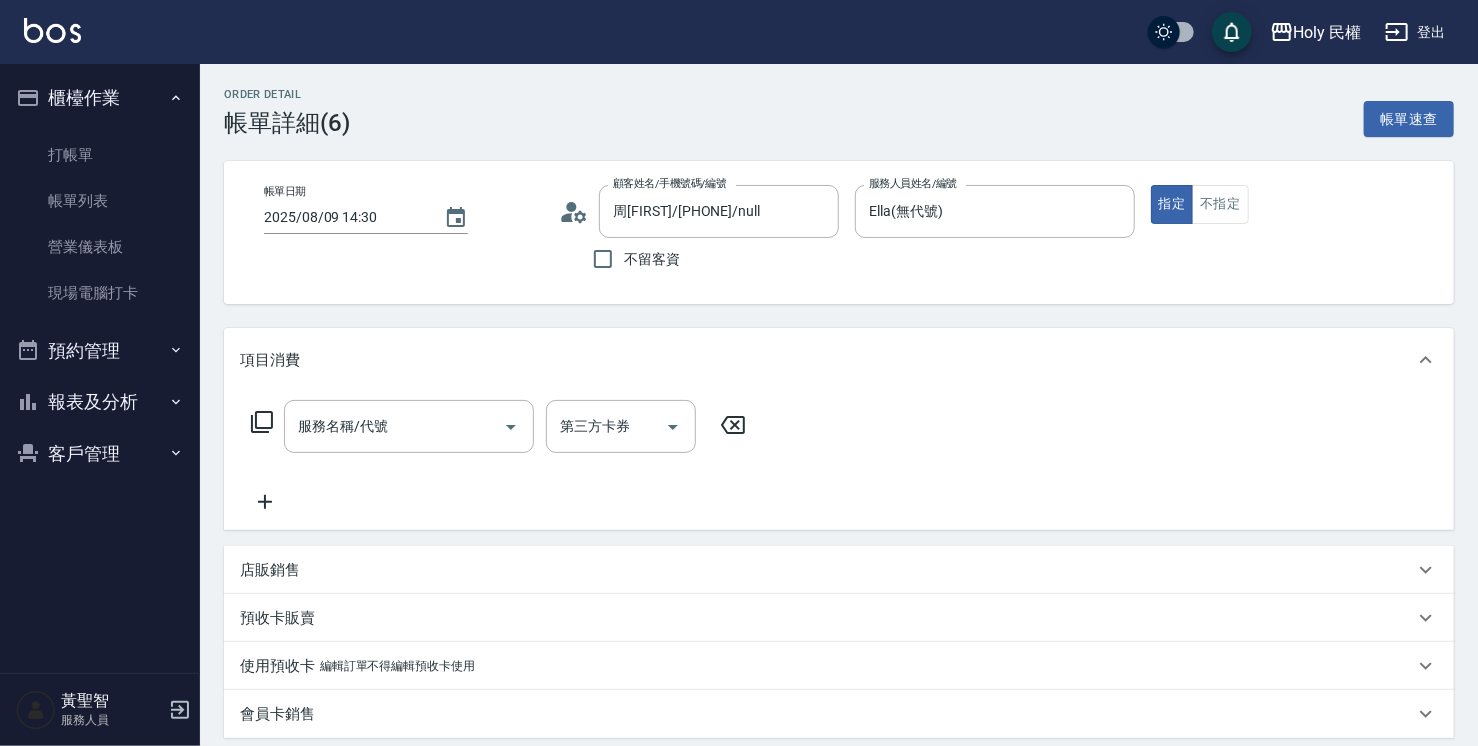 click on "店販銷售" at bounding box center [839, 570] 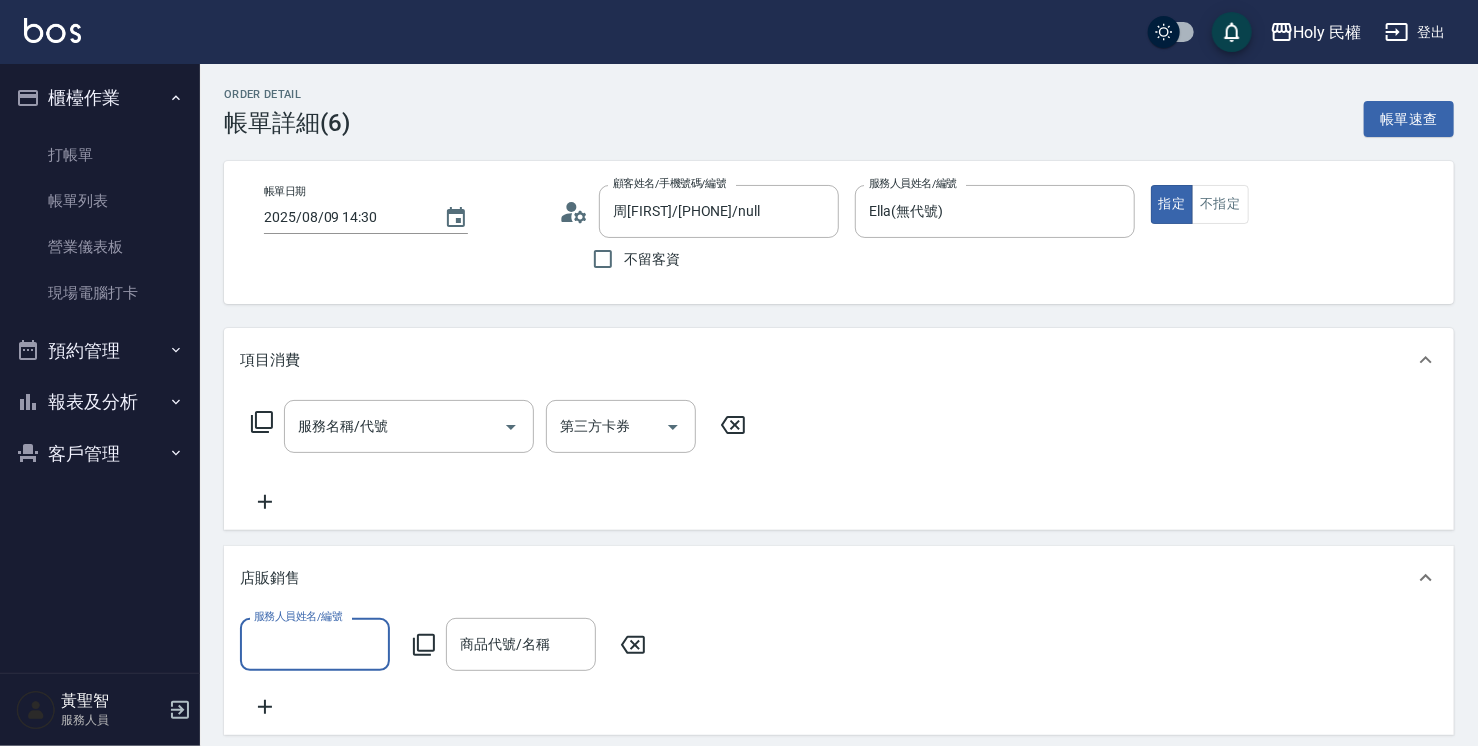 scroll, scrollTop: 0, scrollLeft: 0, axis: both 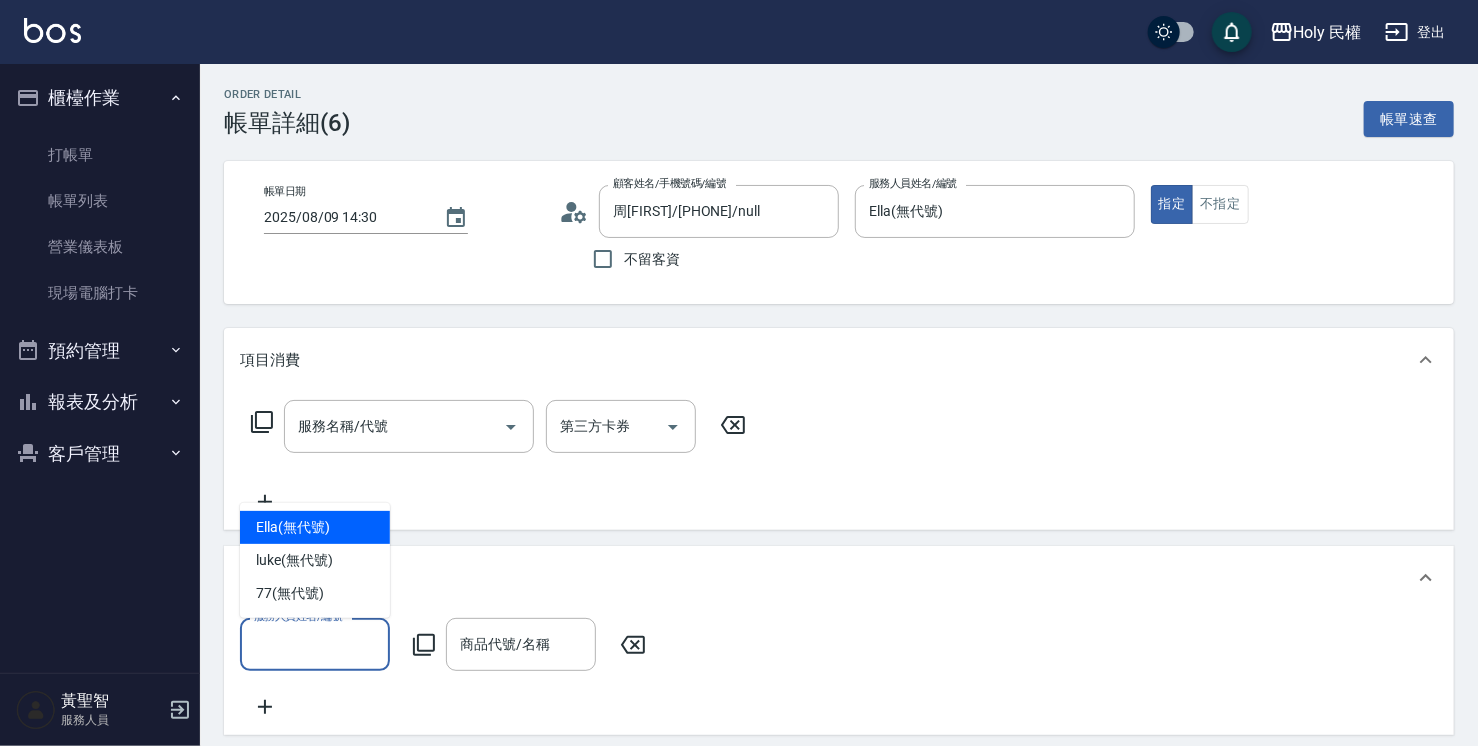 click on "服務人員姓名/編號" at bounding box center (315, 644) 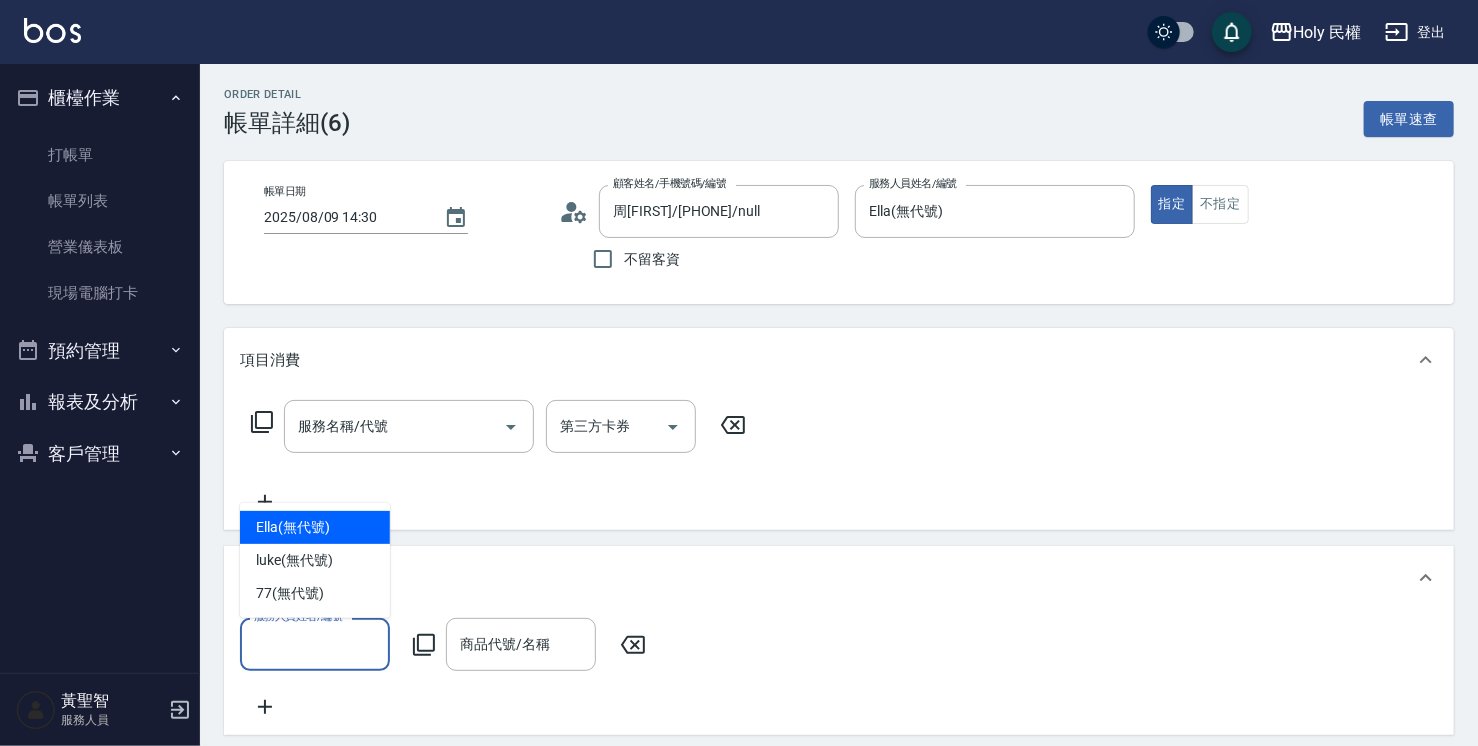 click on "Ella (無代號)" at bounding box center (293, 527) 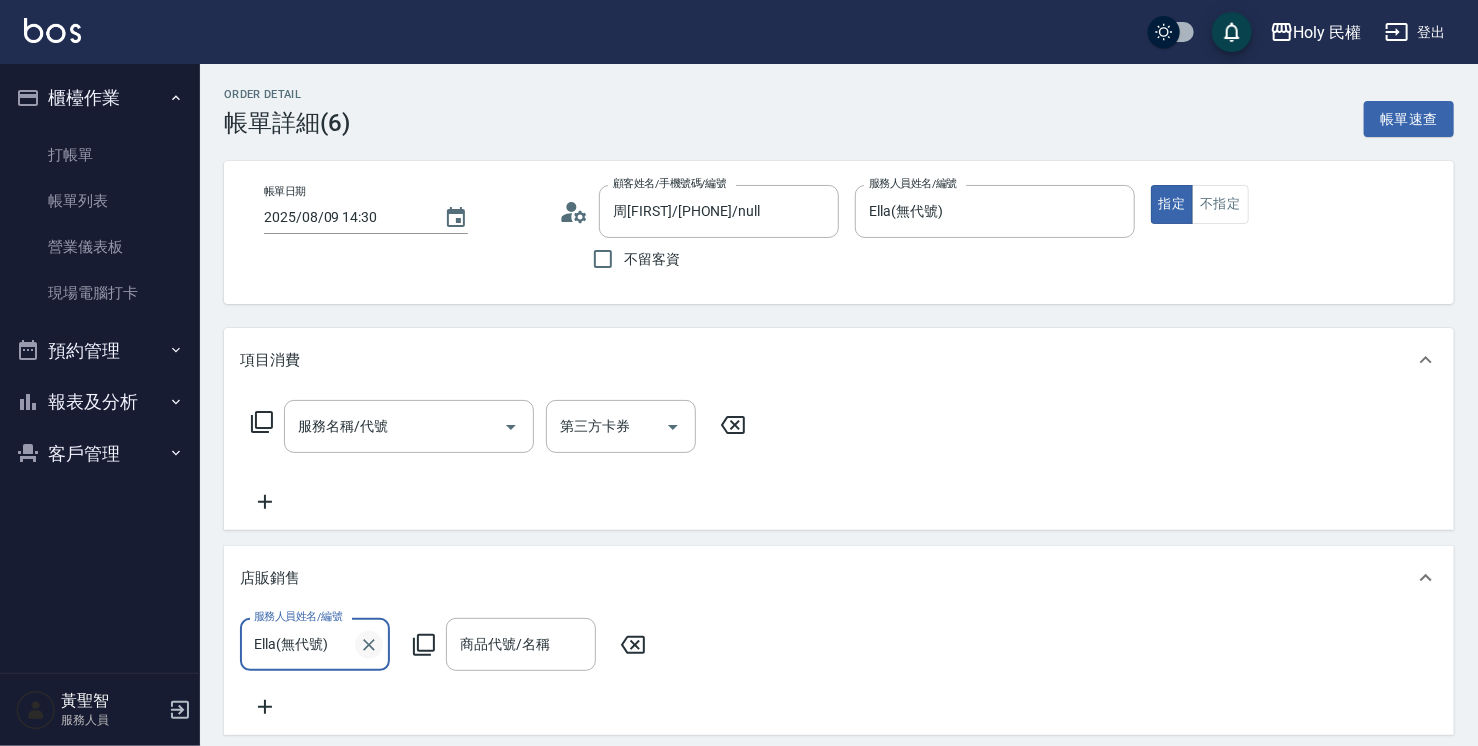 click 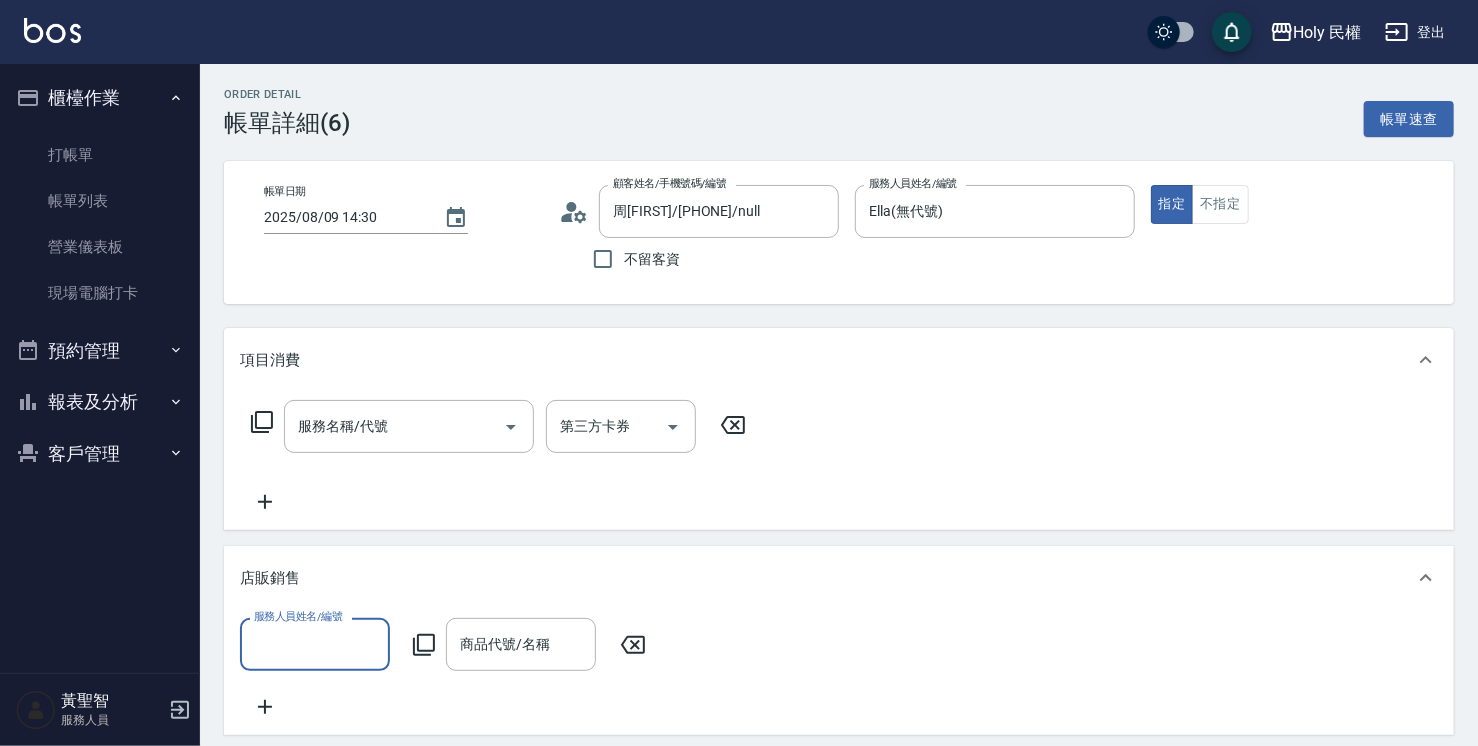 click on "項目消費 服務名稱/代號 服務名稱/代號 第三方卡券 第三方卡券 店販銷售 服務人員姓名/編號 服務人員姓名/編號 商品代號/名稱 商品代號/名稱 預收卡販賣 卡券名稱/代號 卡券名稱/代號 使用預收卡 編輯訂單不得編輯預收卡使用 卡券名稱/代號 卡券名稱/代號 會員卡銷售 服務人員姓名/編號 服務人員姓名/編號 會員卡名稱/代號 會員卡名稱/代號 備註及來源 備註 備註 訂單來源 設計師原本客人 設計師原本客人 訂單來源" at bounding box center [839, 702] 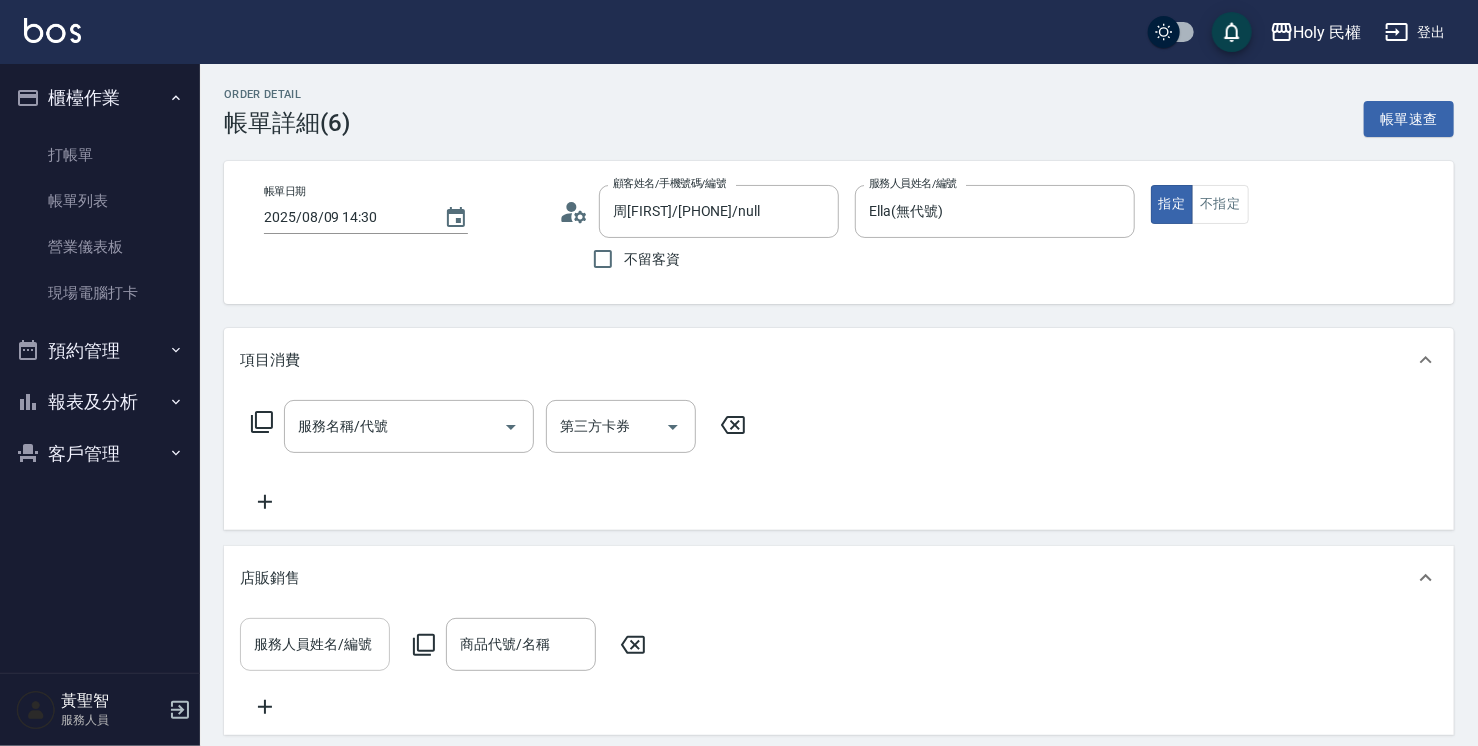 click on "店販銷售" at bounding box center (827, 578) 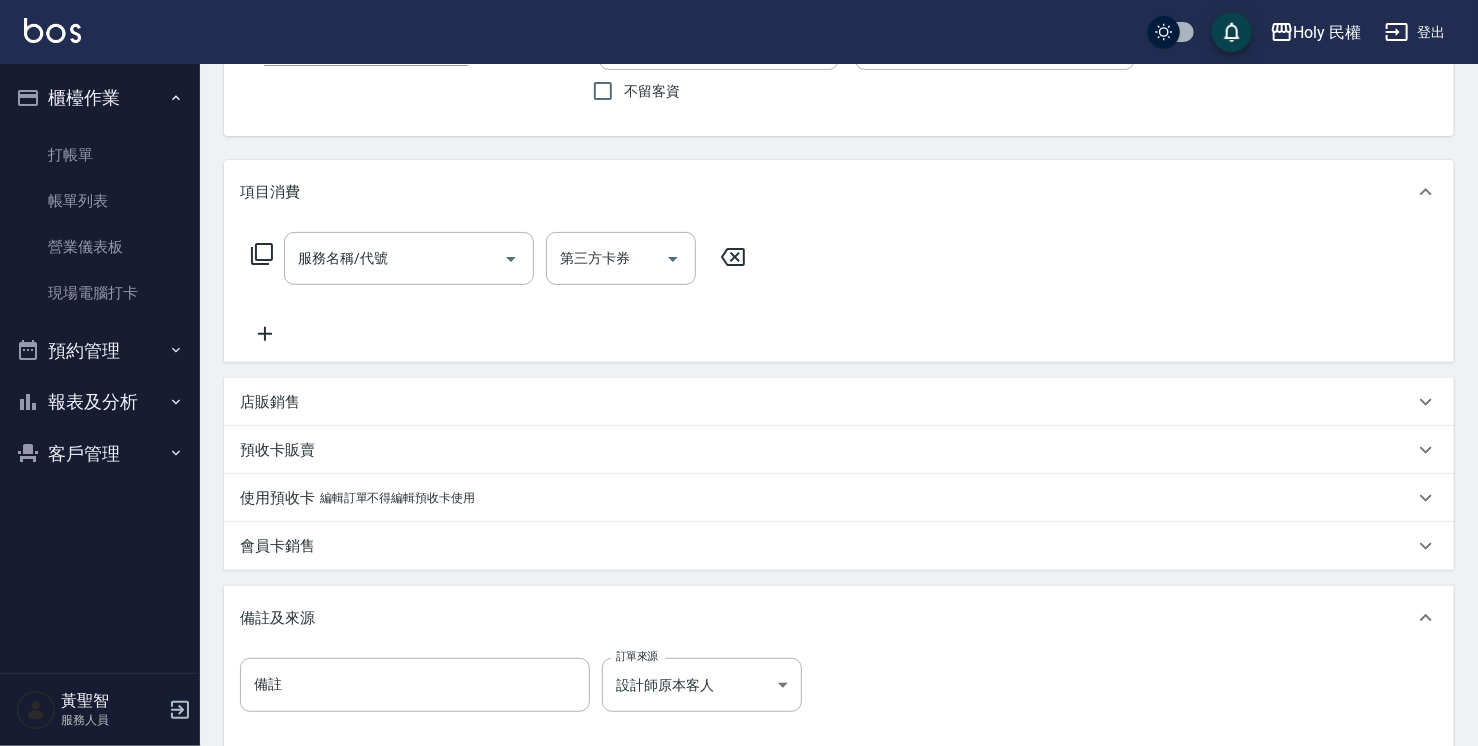 scroll, scrollTop: 200, scrollLeft: 0, axis: vertical 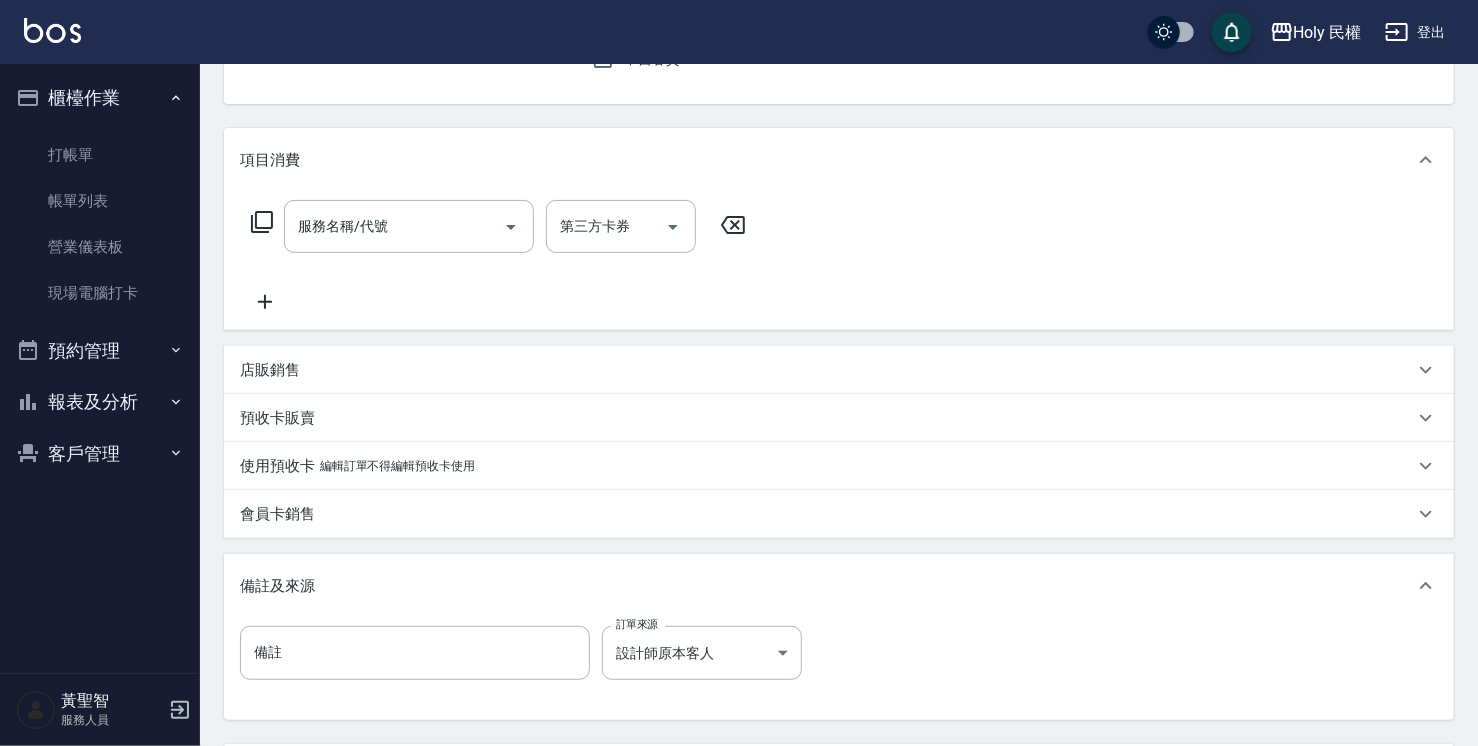 click on "預收卡販賣" at bounding box center (827, 418) 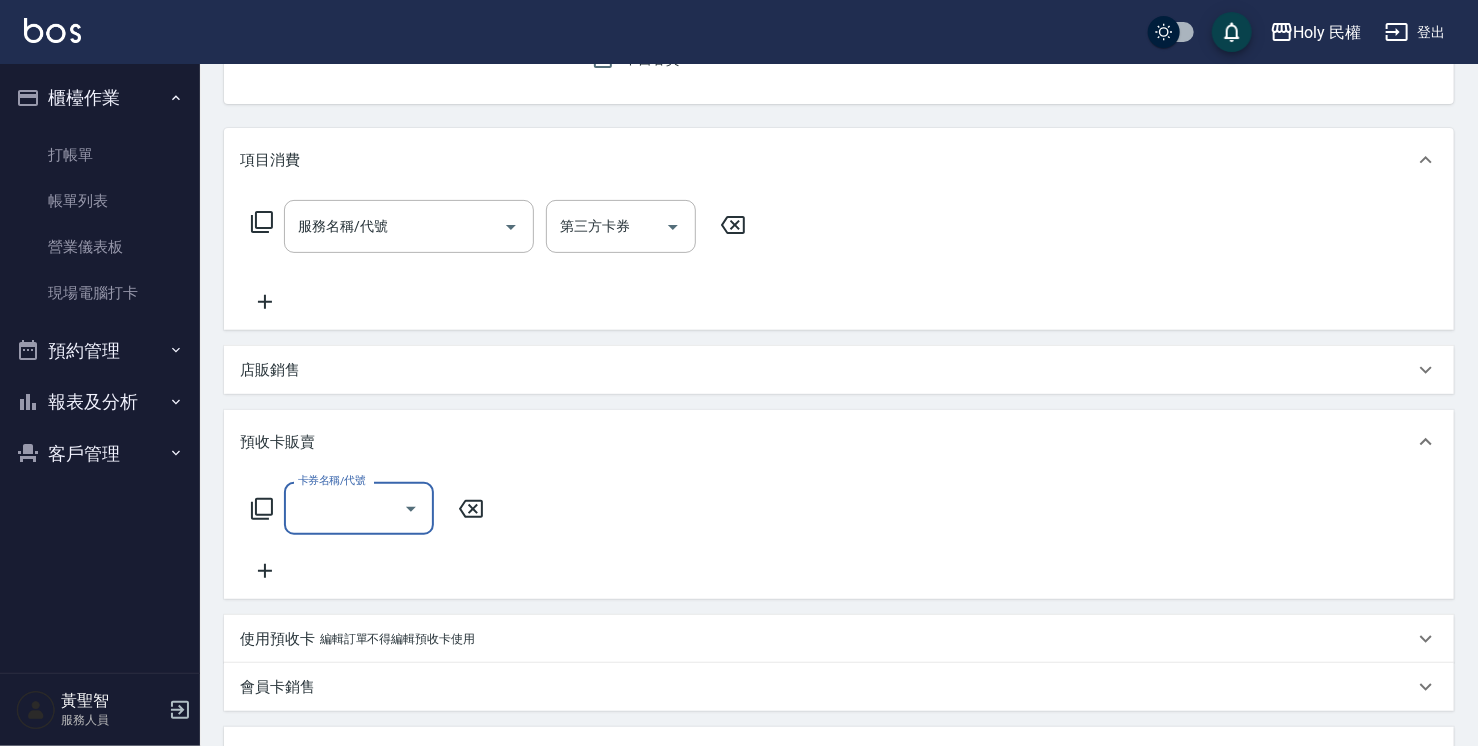 scroll, scrollTop: 0, scrollLeft: 0, axis: both 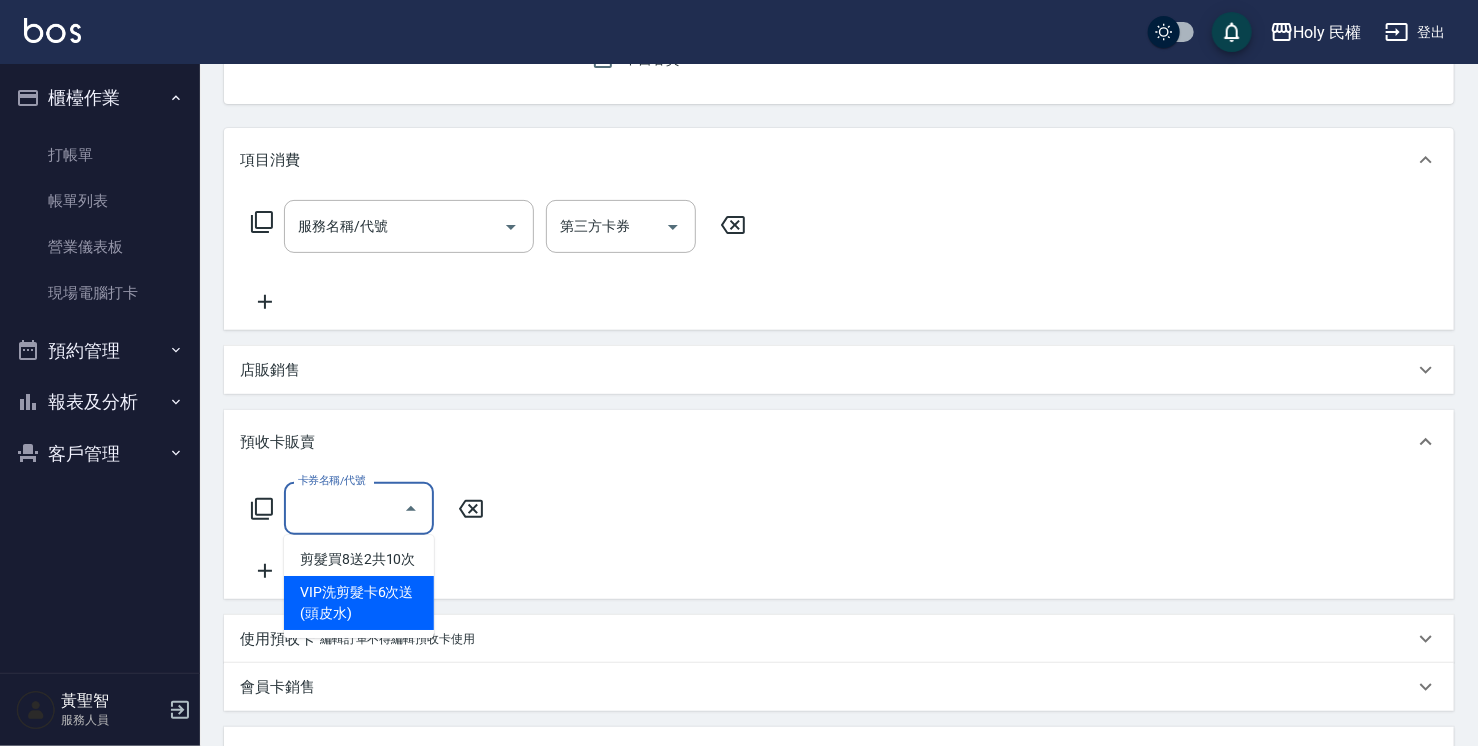 click on "VIP洗剪髮卡6次送(頭皮水)" at bounding box center [359, 603] 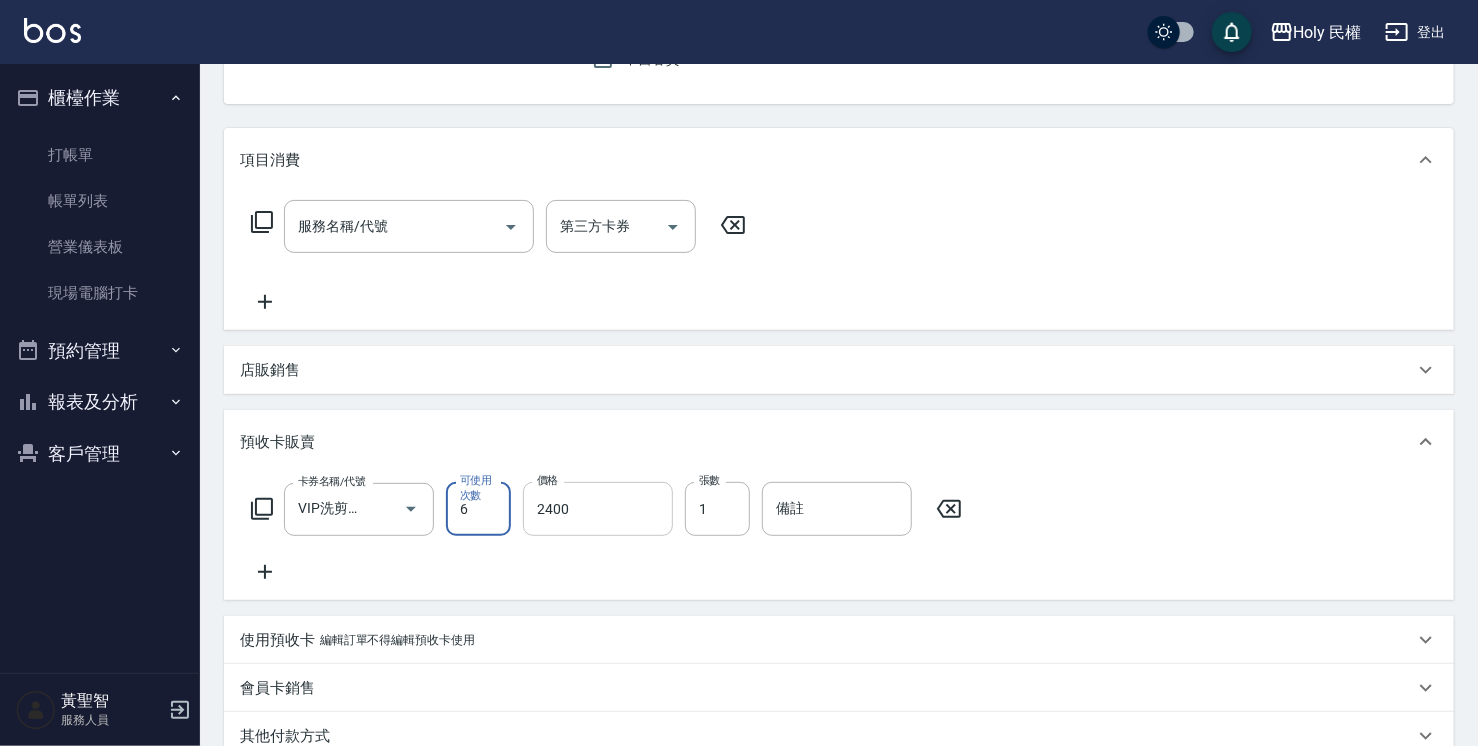 click on "2400" at bounding box center (598, 509) 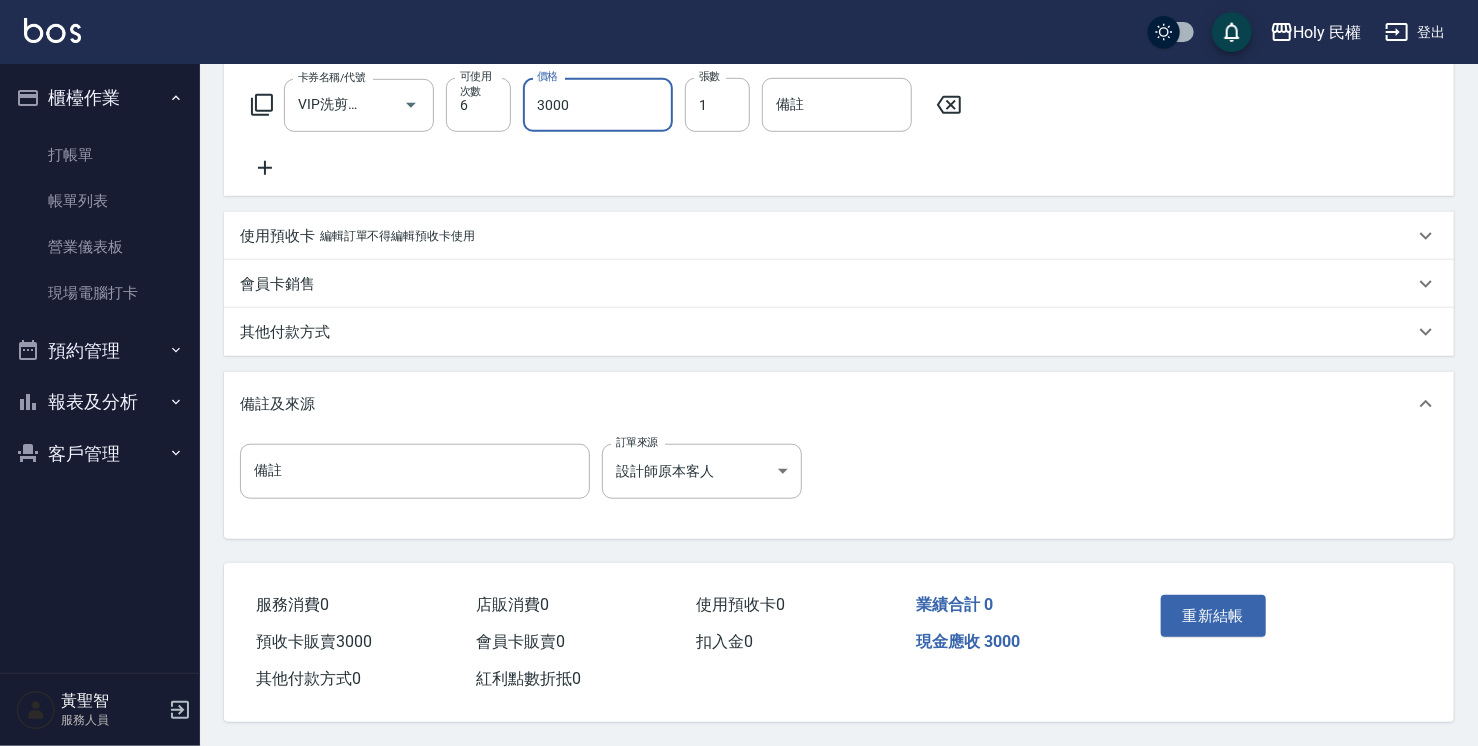 scroll, scrollTop: 609, scrollLeft: 0, axis: vertical 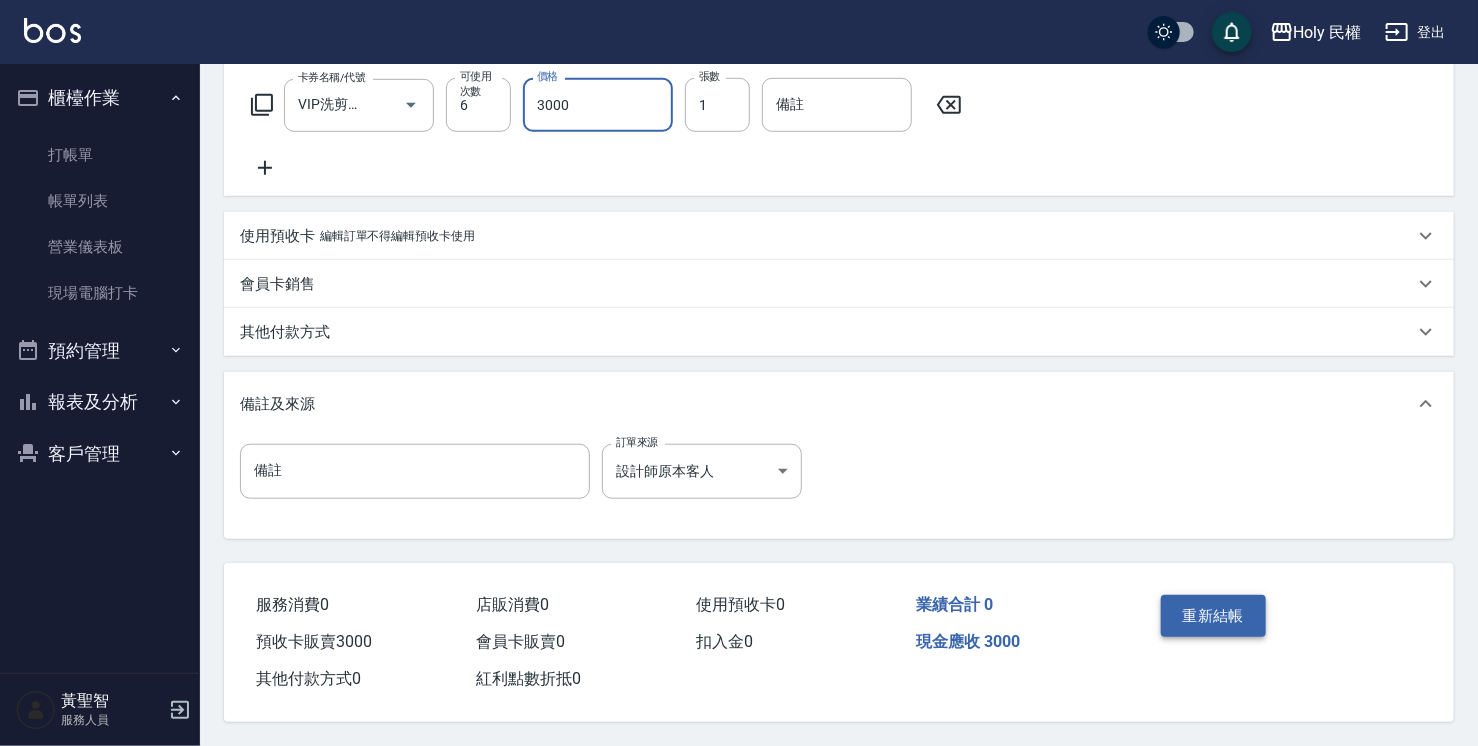 type on "3000" 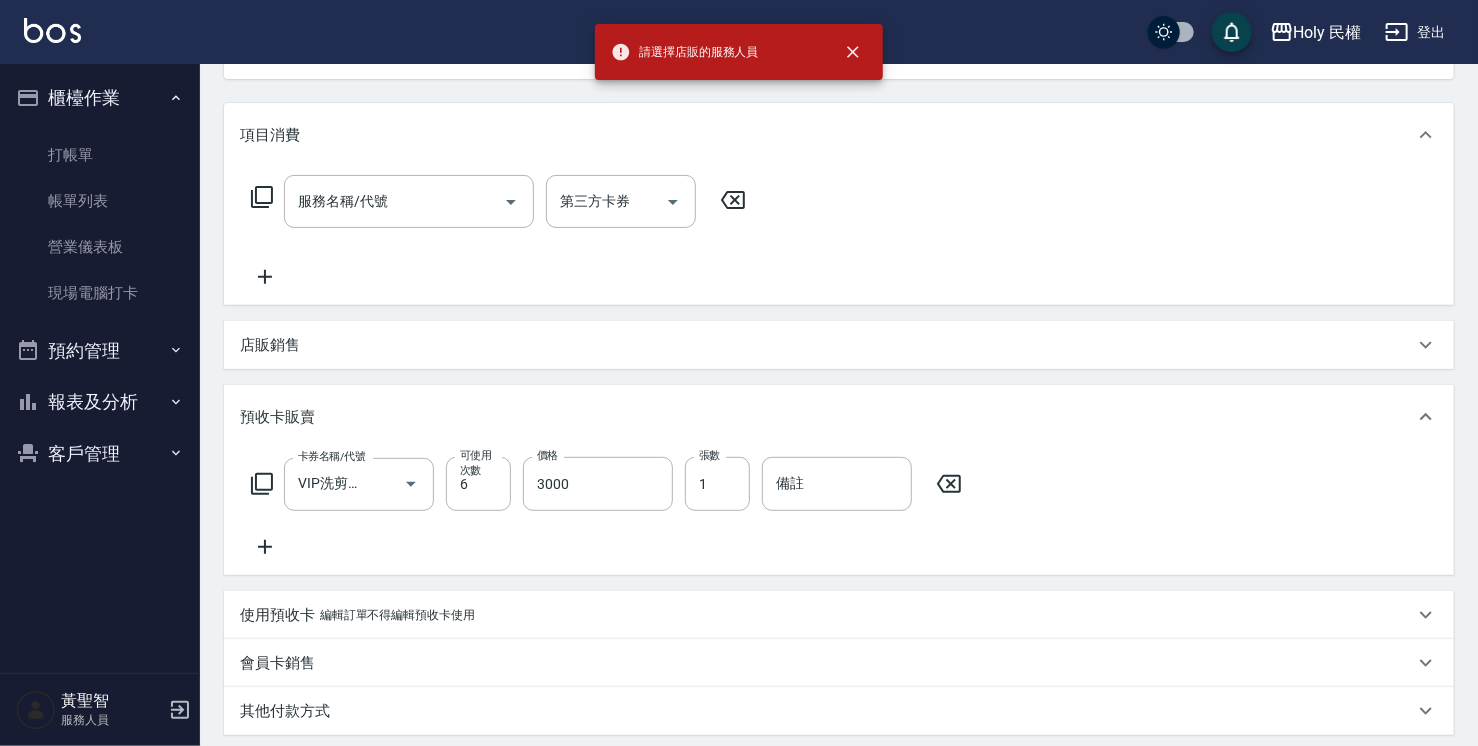 scroll, scrollTop: 109, scrollLeft: 0, axis: vertical 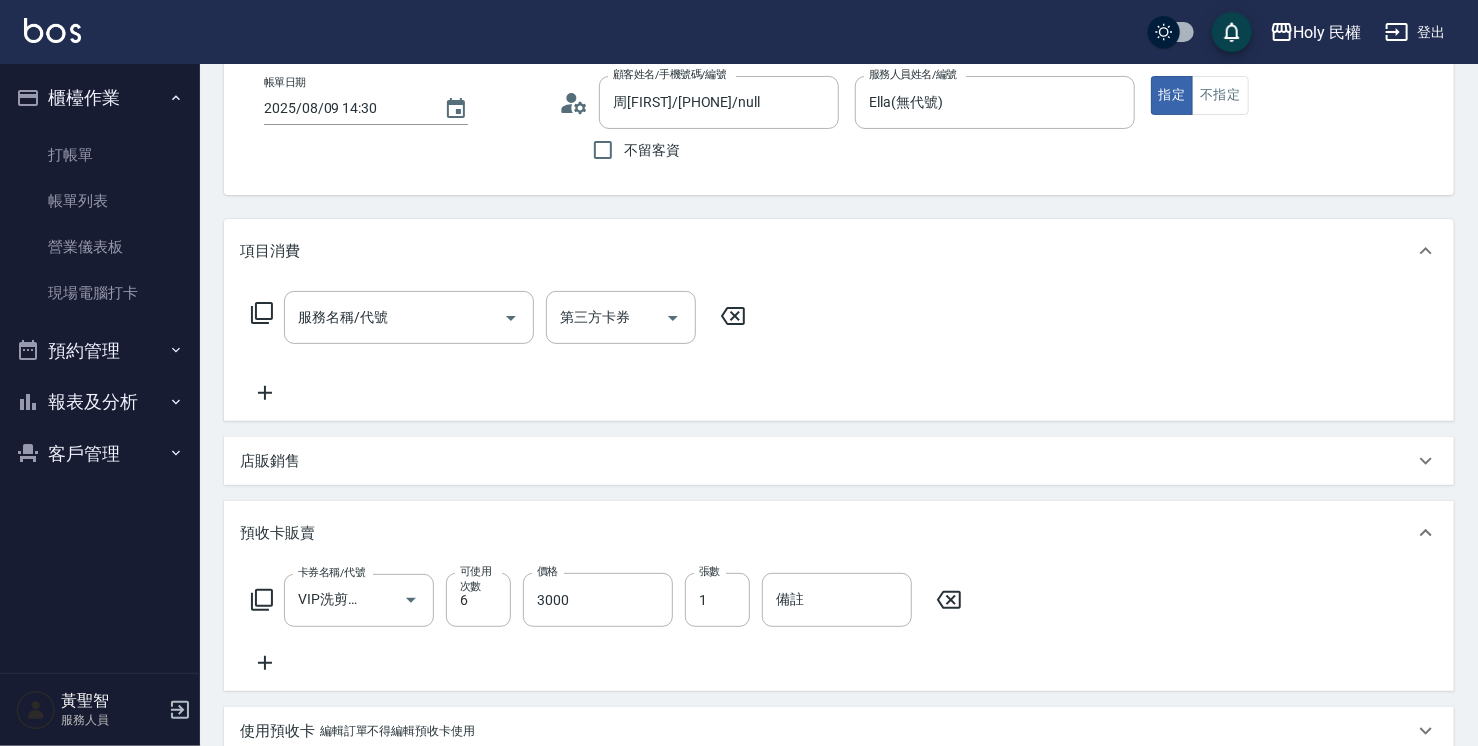 click 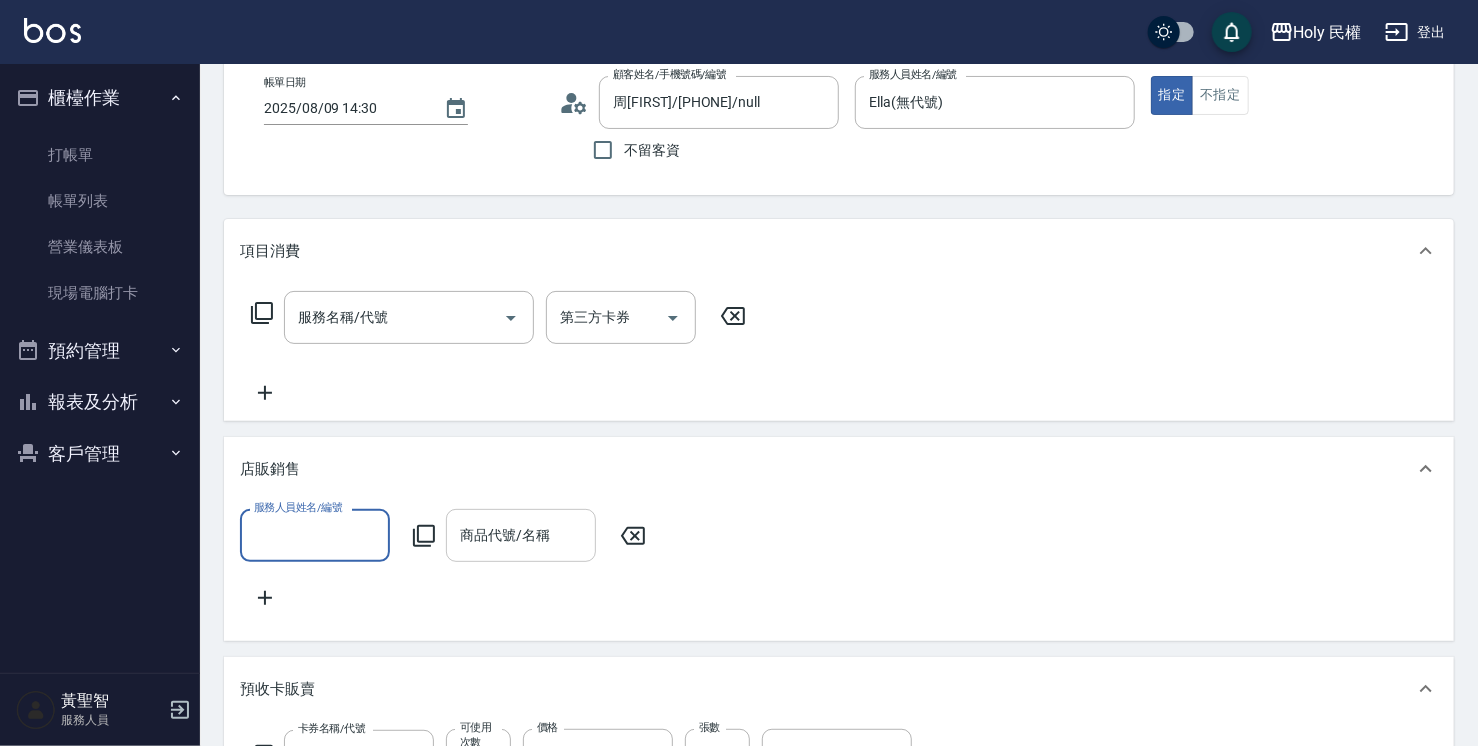 scroll, scrollTop: 0, scrollLeft: 0, axis: both 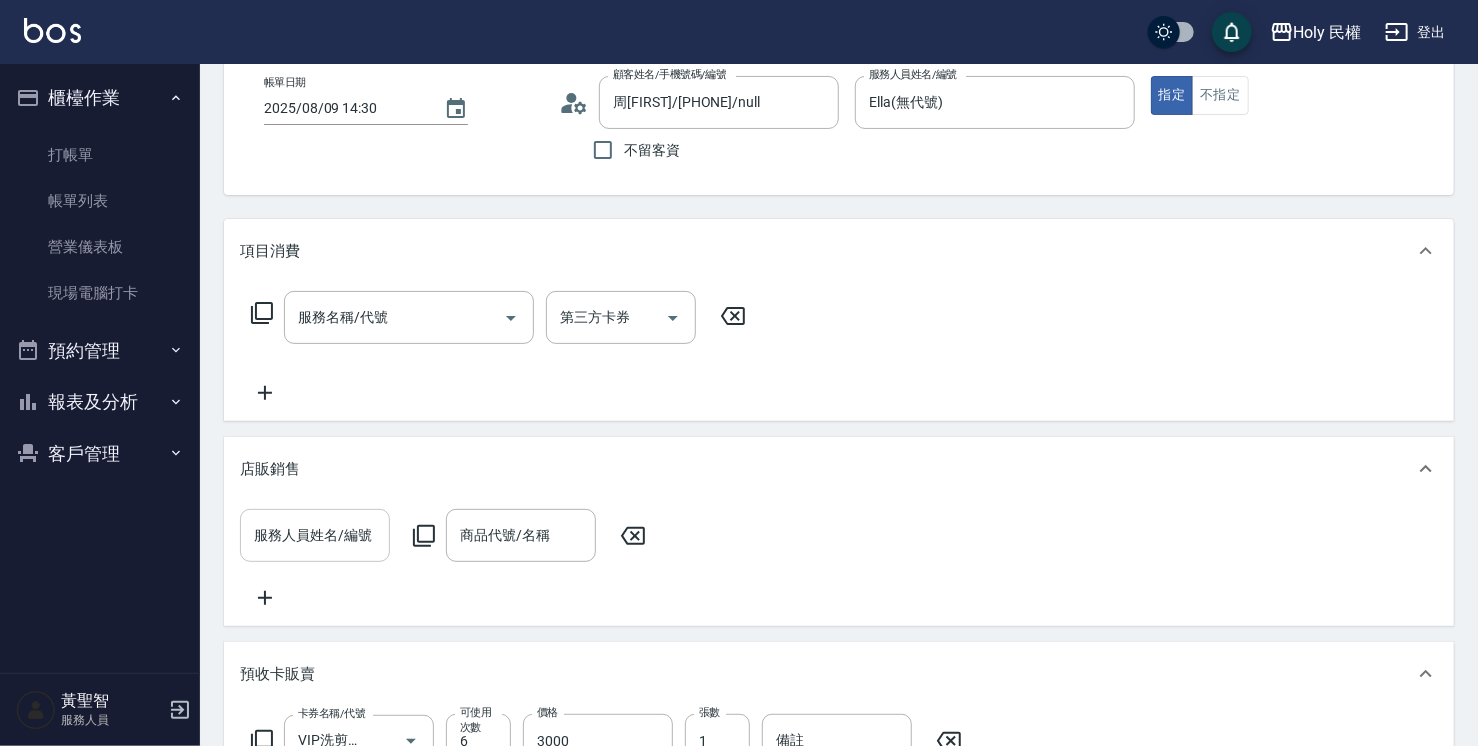 click 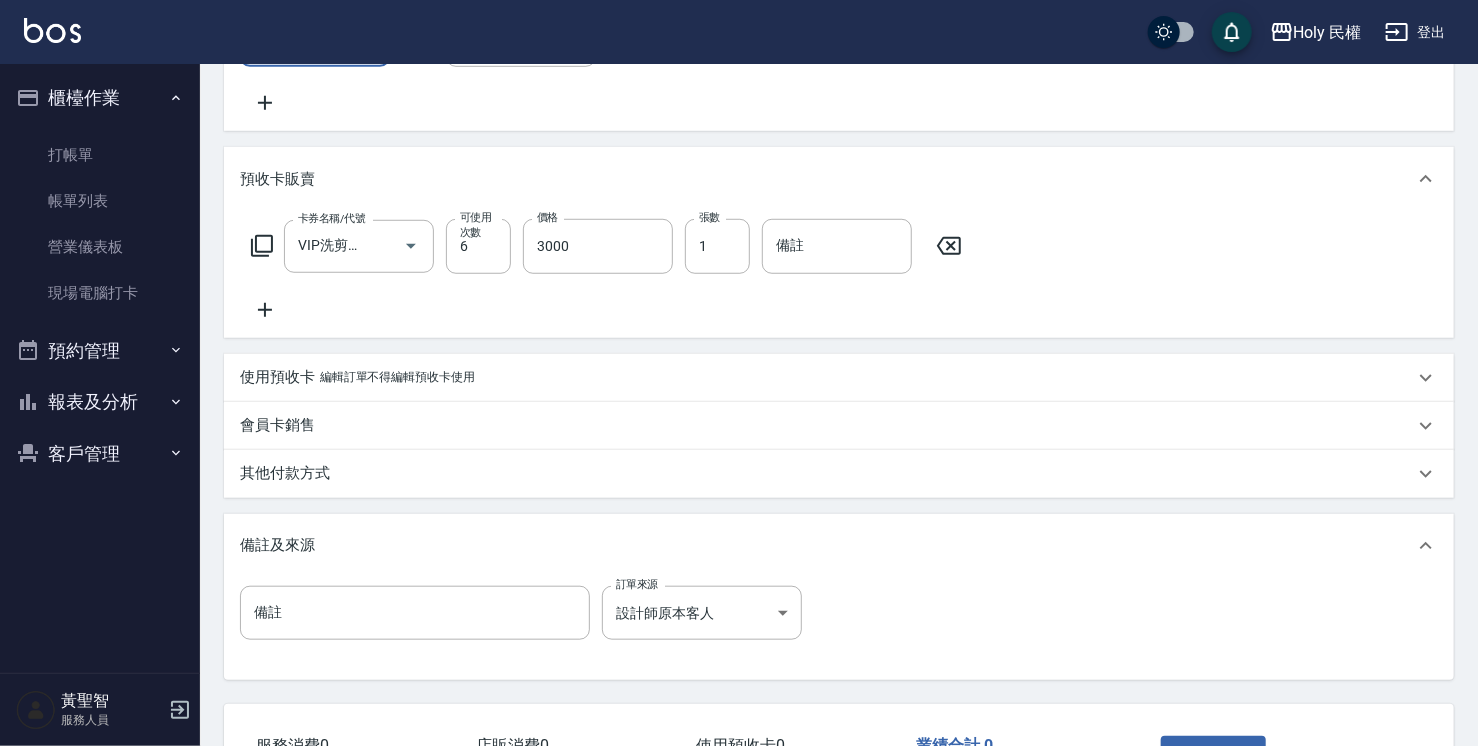 scroll, scrollTop: 766, scrollLeft: 0, axis: vertical 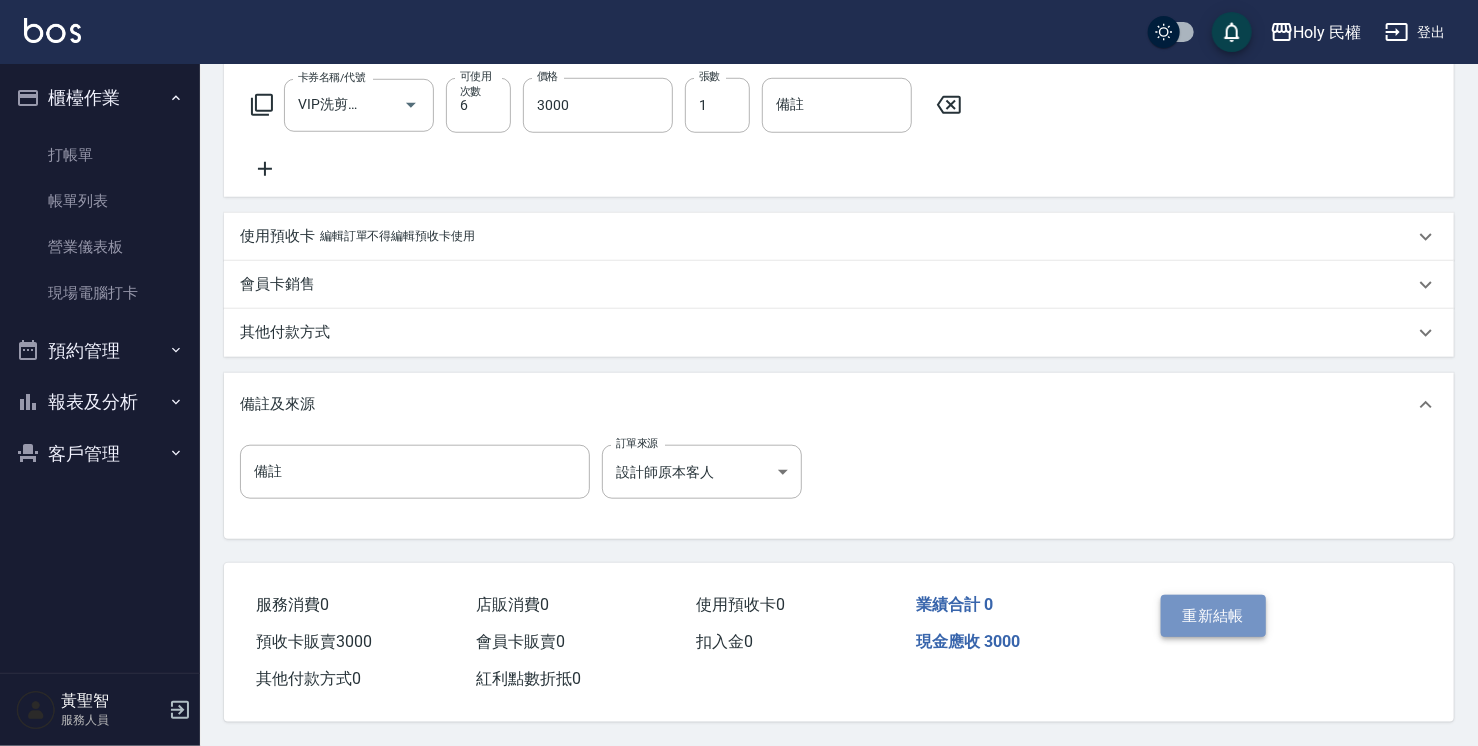 click on "重新結帳" at bounding box center (1214, 616) 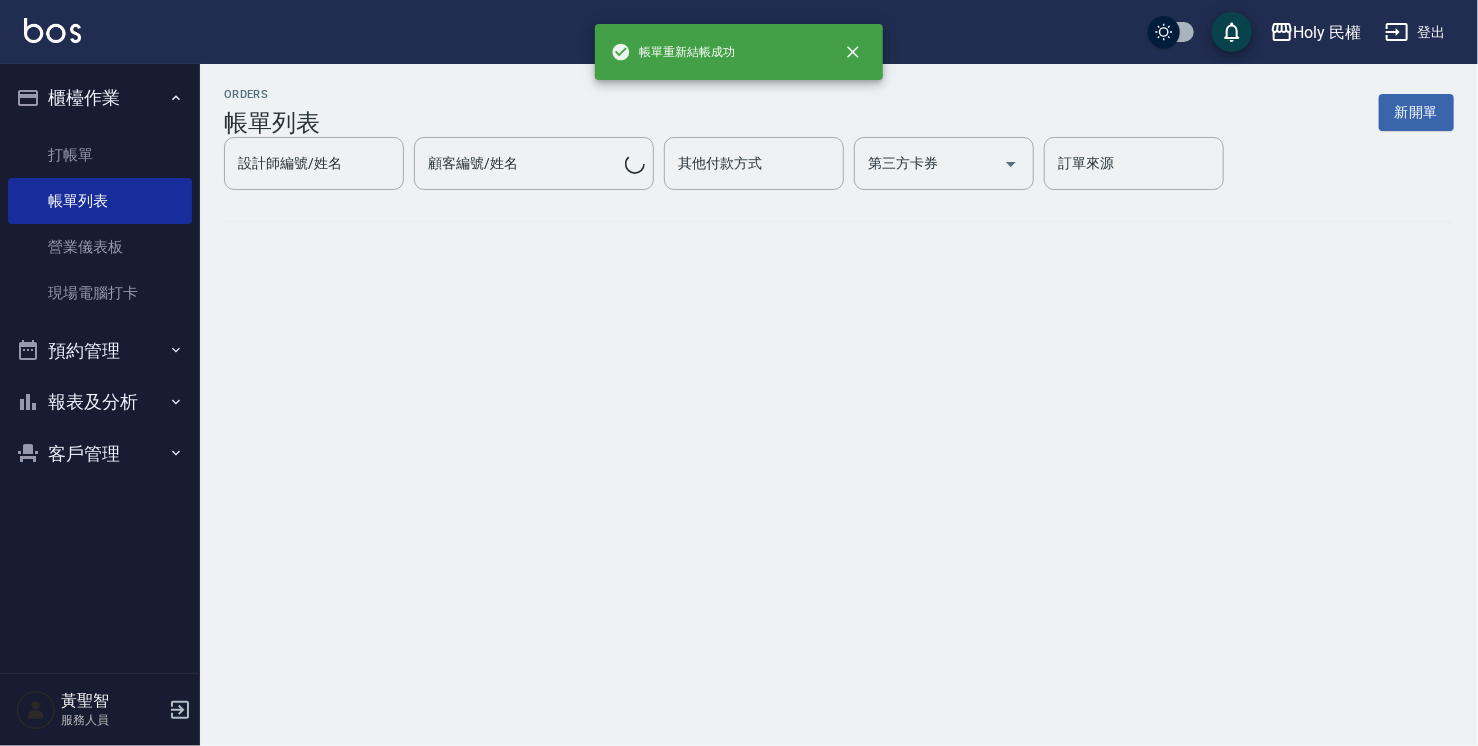 scroll, scrollTop: 0, scrollLeft: 0, axis: both 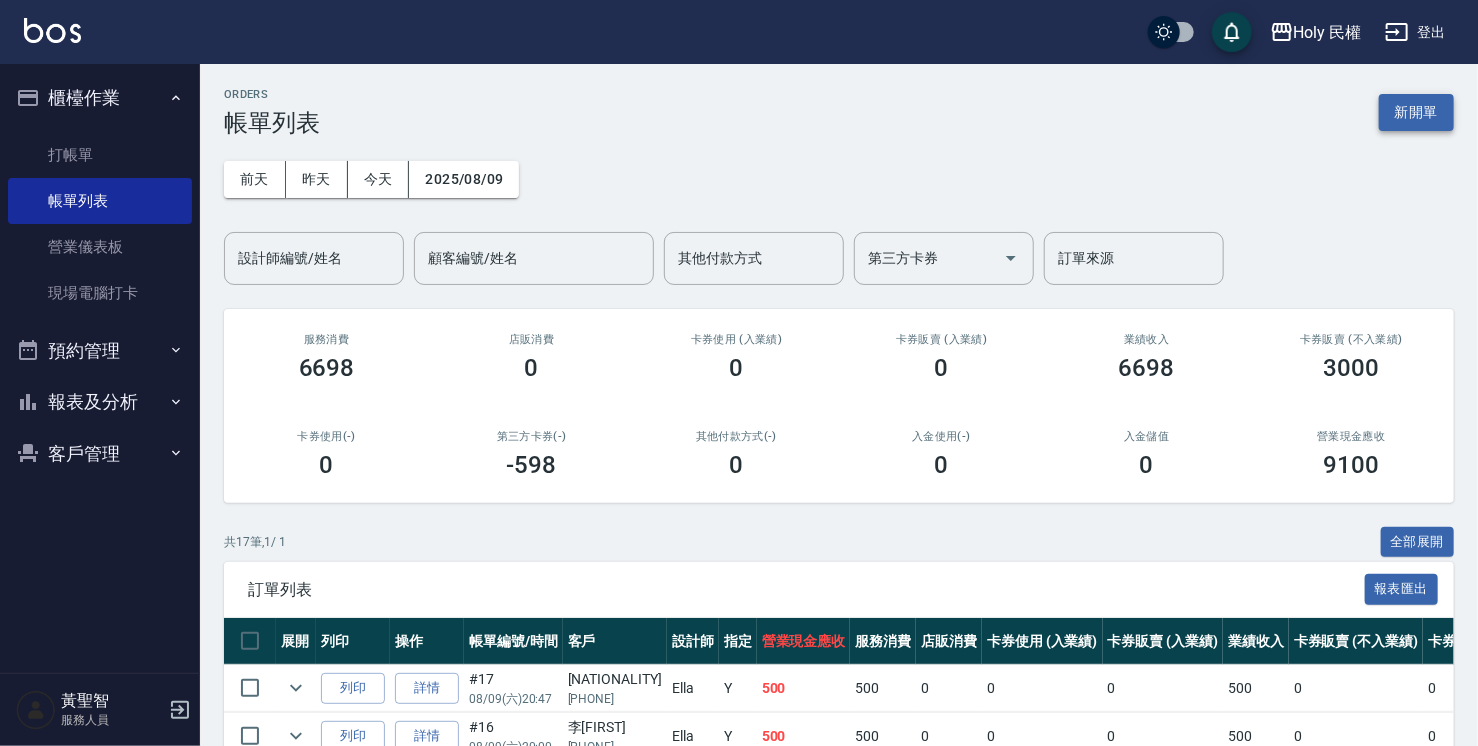 click on "新開單" at bounding box center (1416, 112) 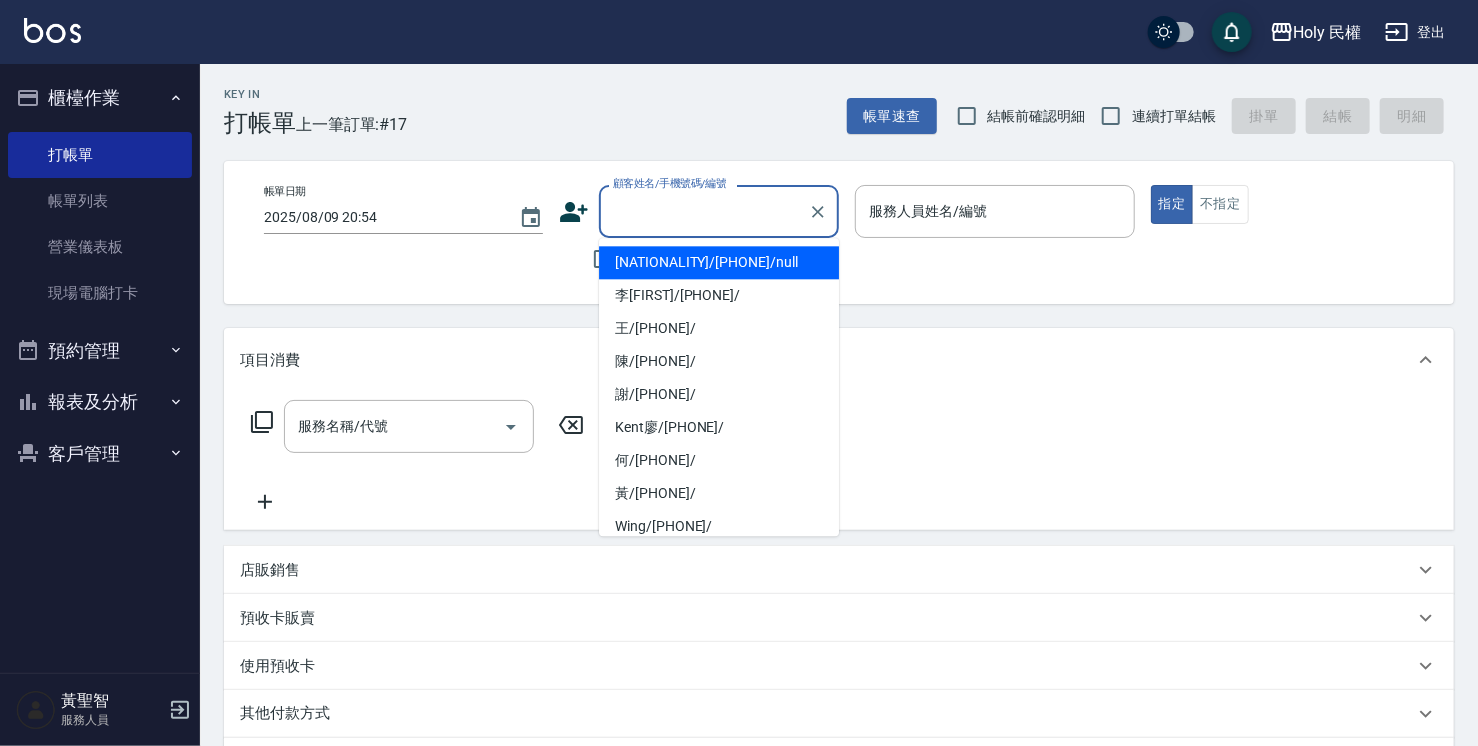 click on "顧客姓名/手機號碼/編號" at bounding box center (704, 211) 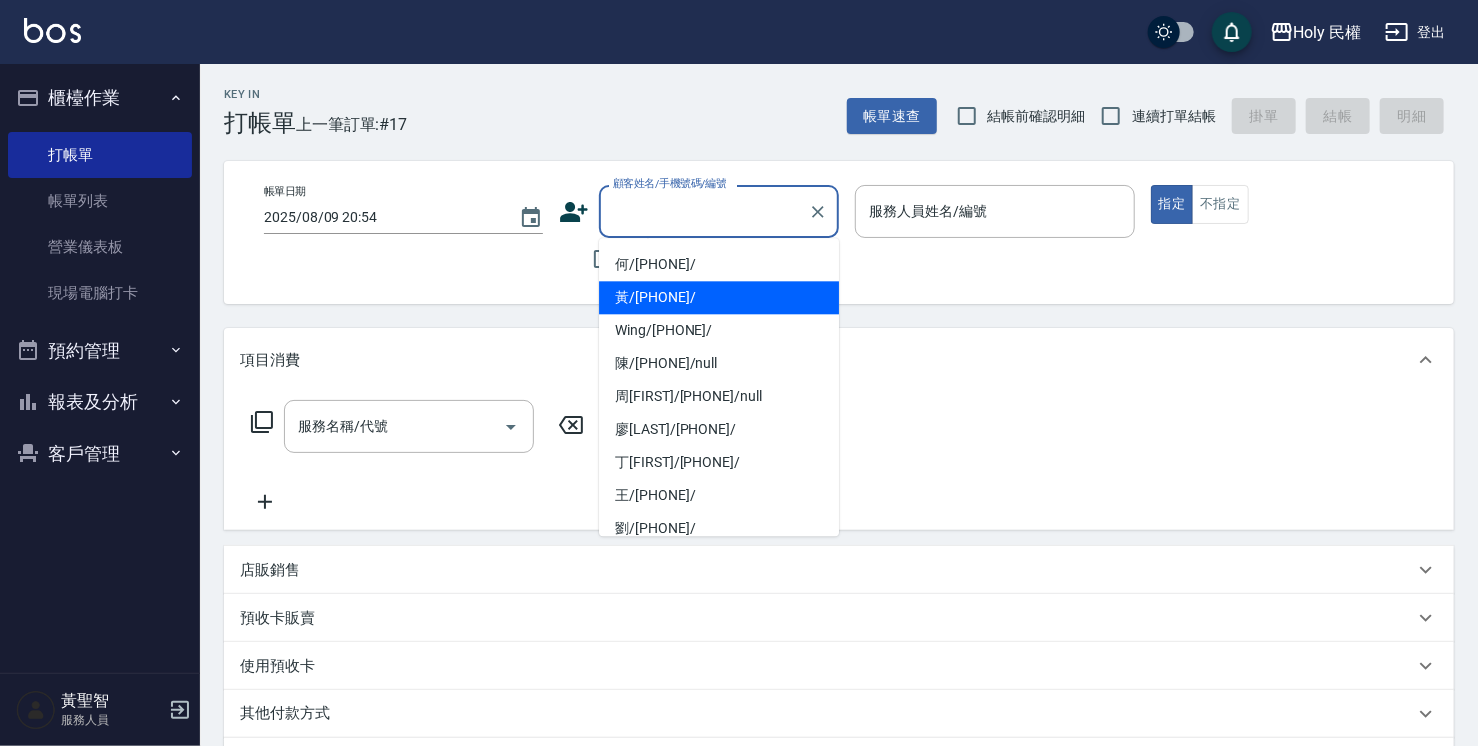 scroll, scrollTop: 200, scrollLeft: 0, axis: vertical 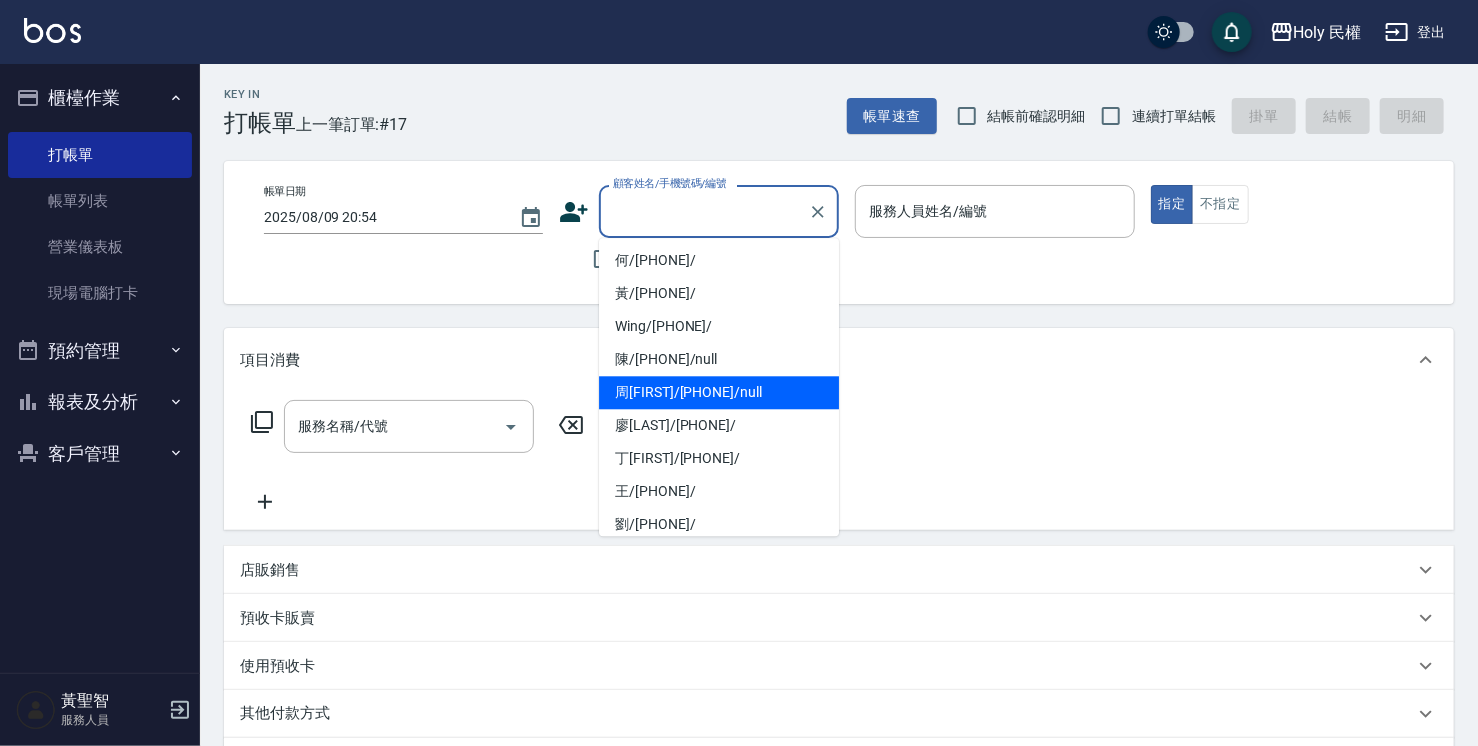 click on "周Mike/0908807022/null" at bounding box center [719, 392] 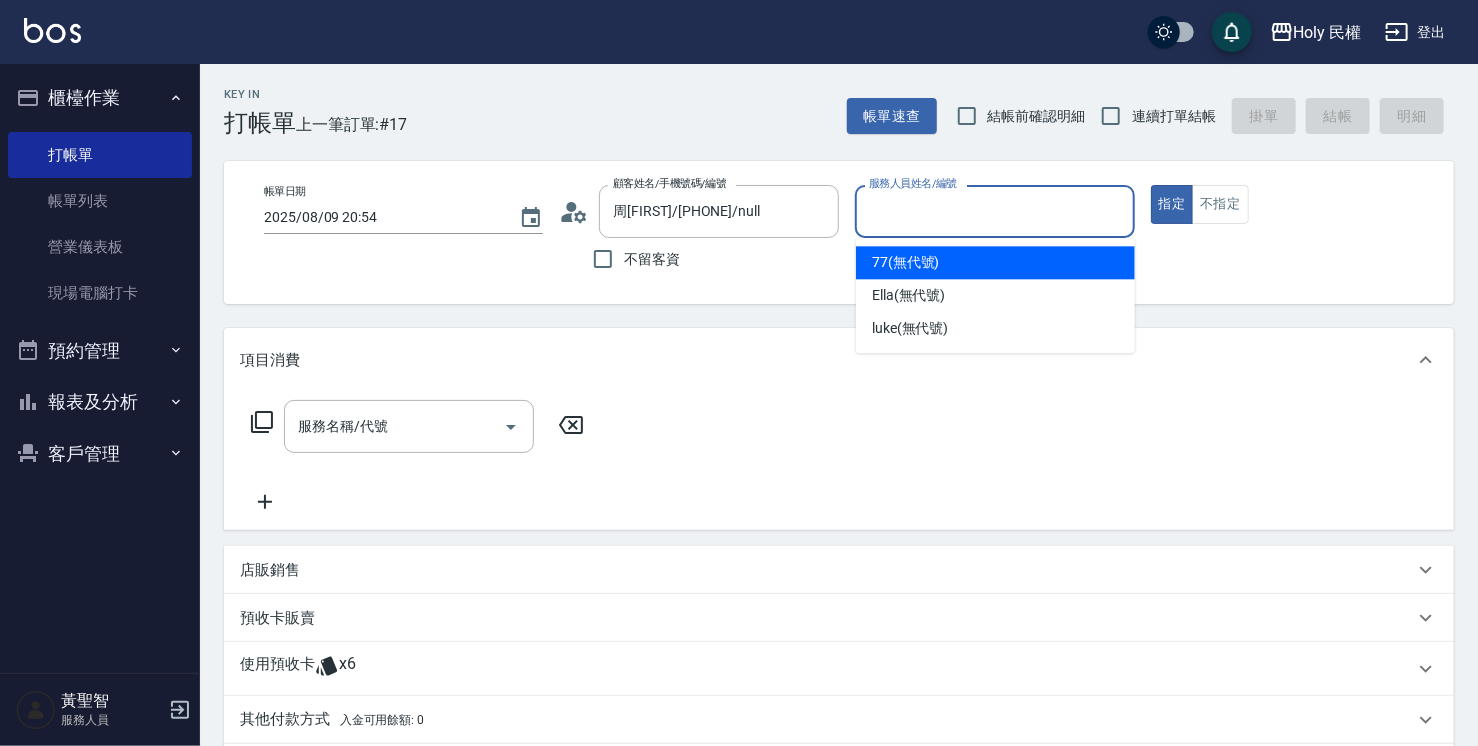 click on "服務人員姓名/編號" at bounding box center (994, 211) 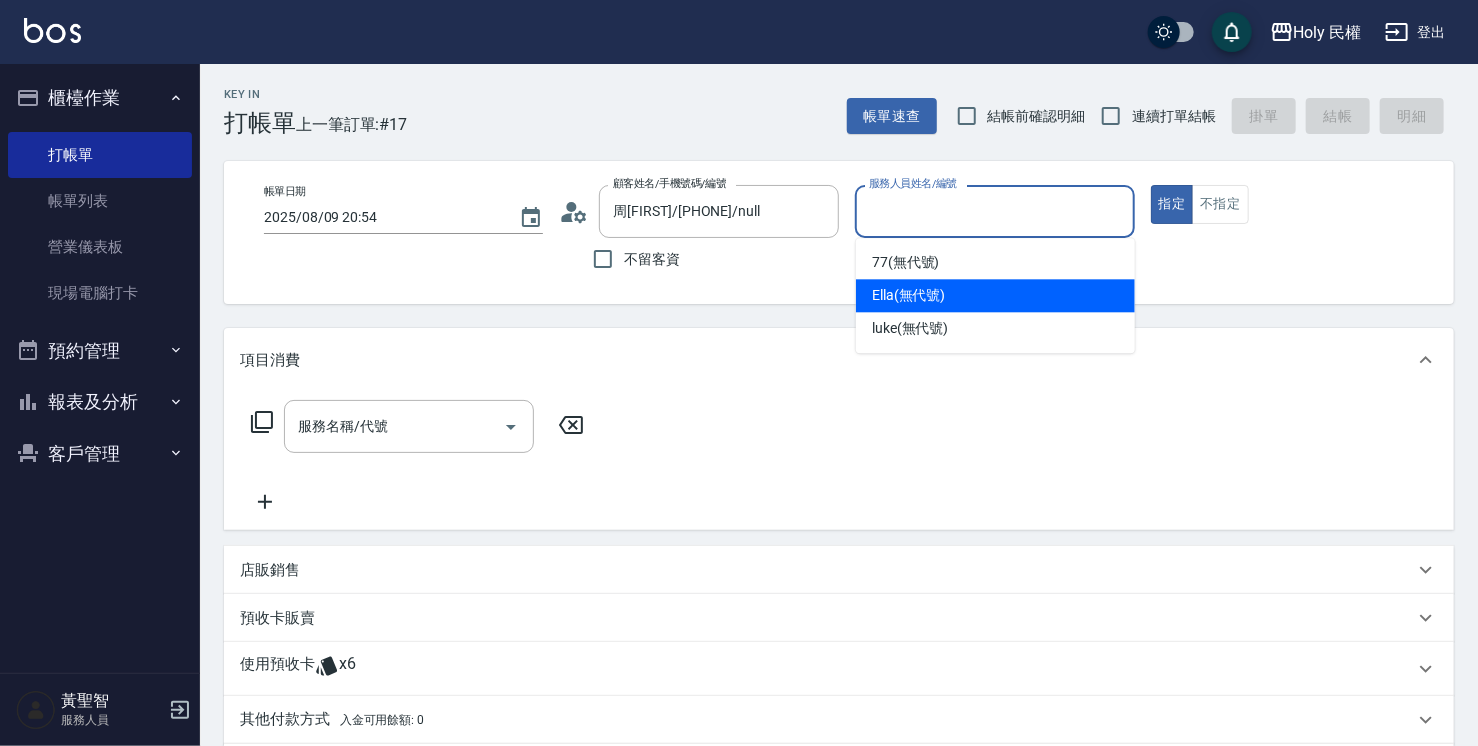 click on "Ella (無代號)" at bounding box center [909, 295] 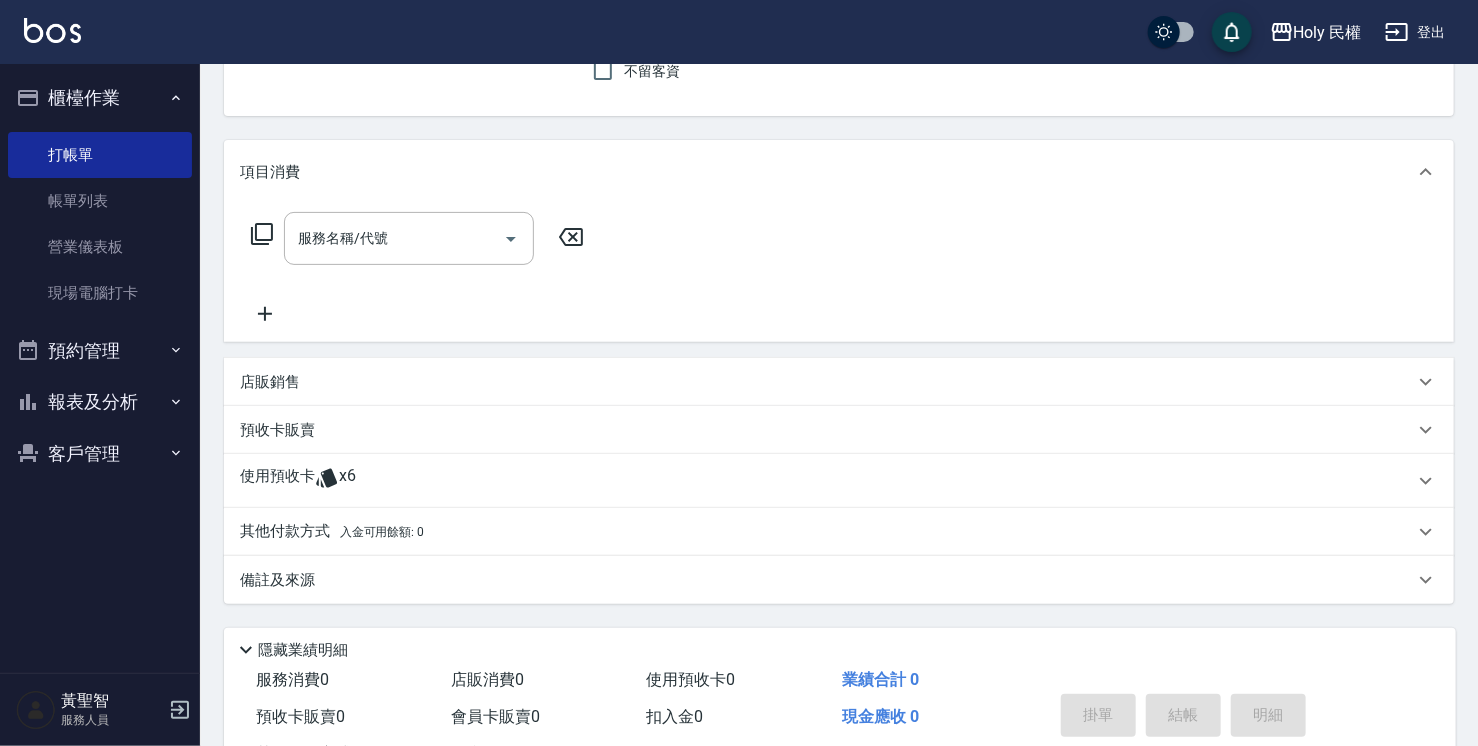 scroll, scrollTop: 200, scrollLeft: 0, axis: vertical 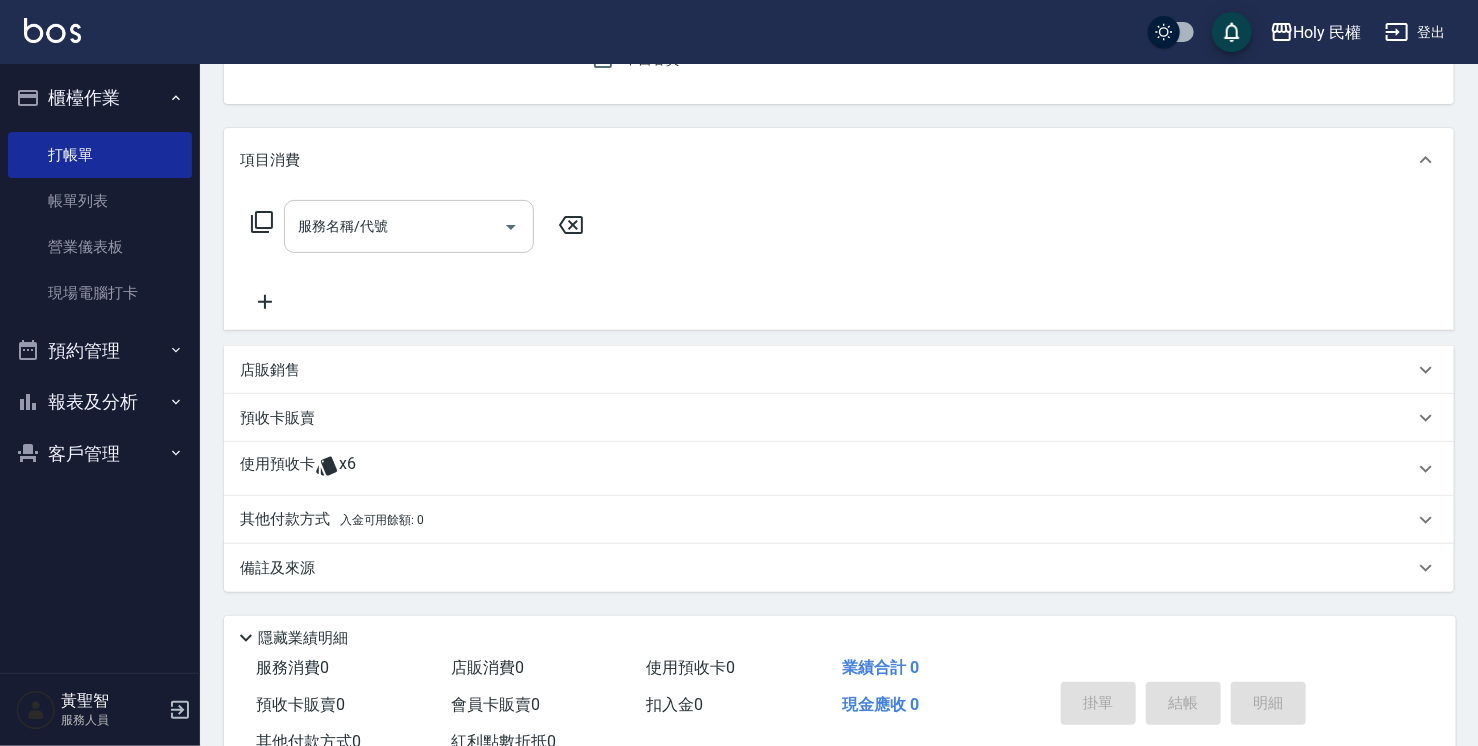 click on "服務名稱/代號" at bounding box center [394, 226] 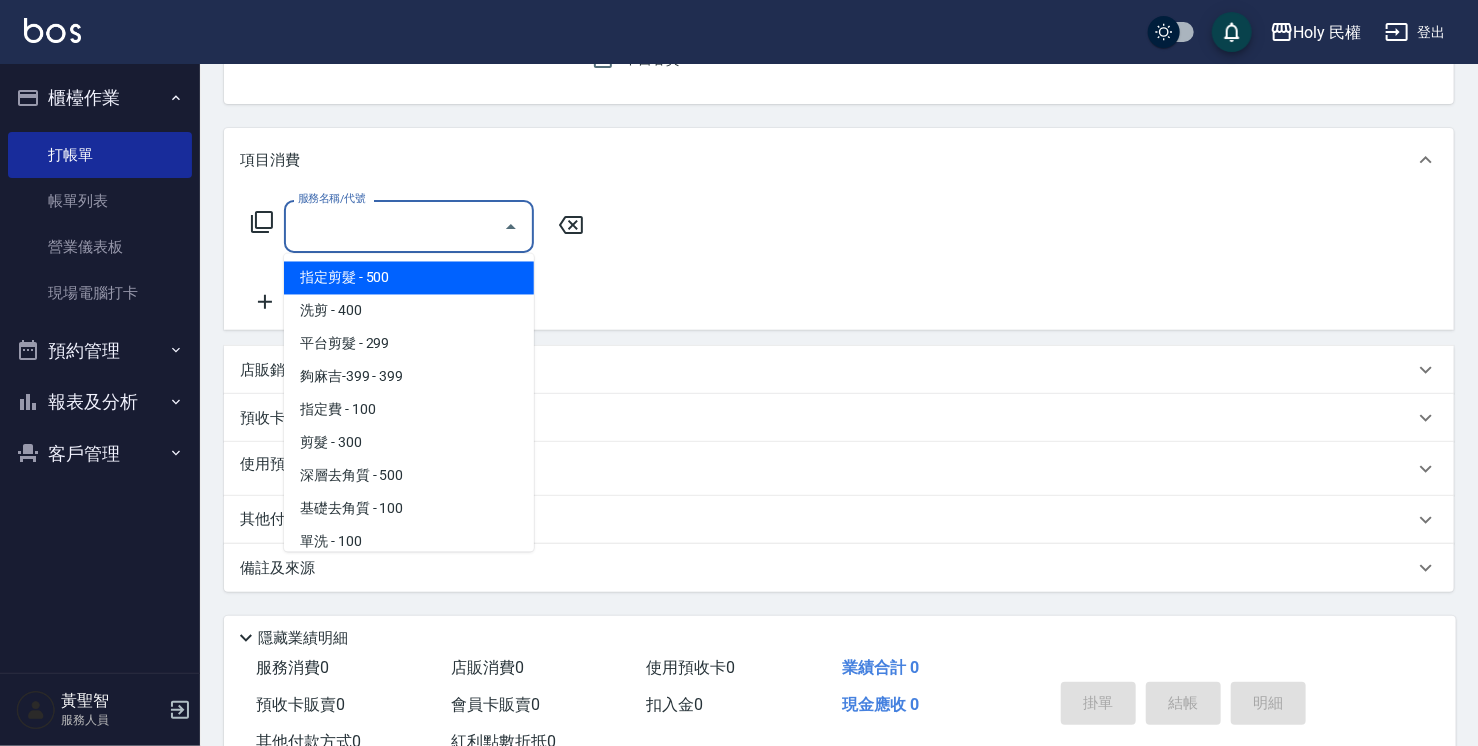 click on "指定剪髮 - 500" at bounding box center (409, 278) 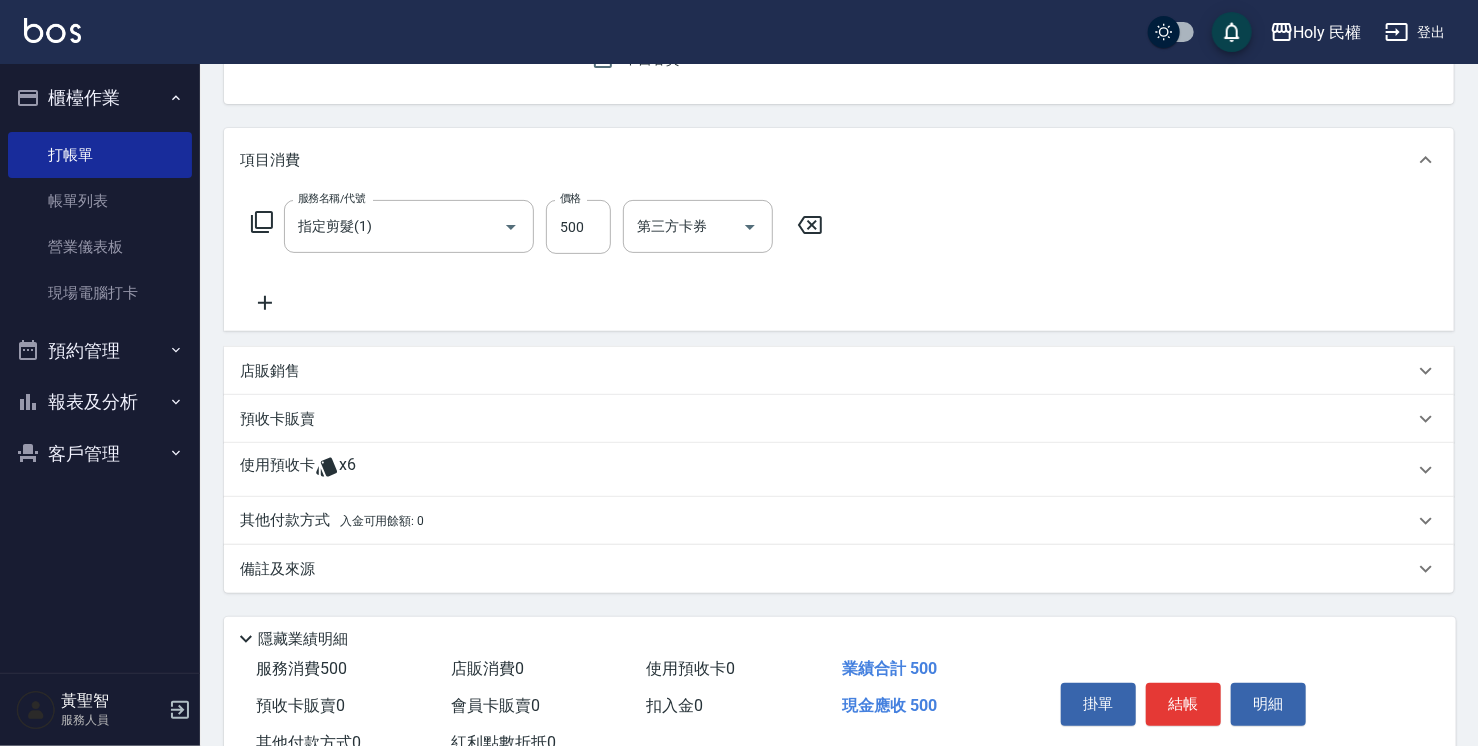 click on "入金可用餘額: 0" at bounding box center [382, 521] 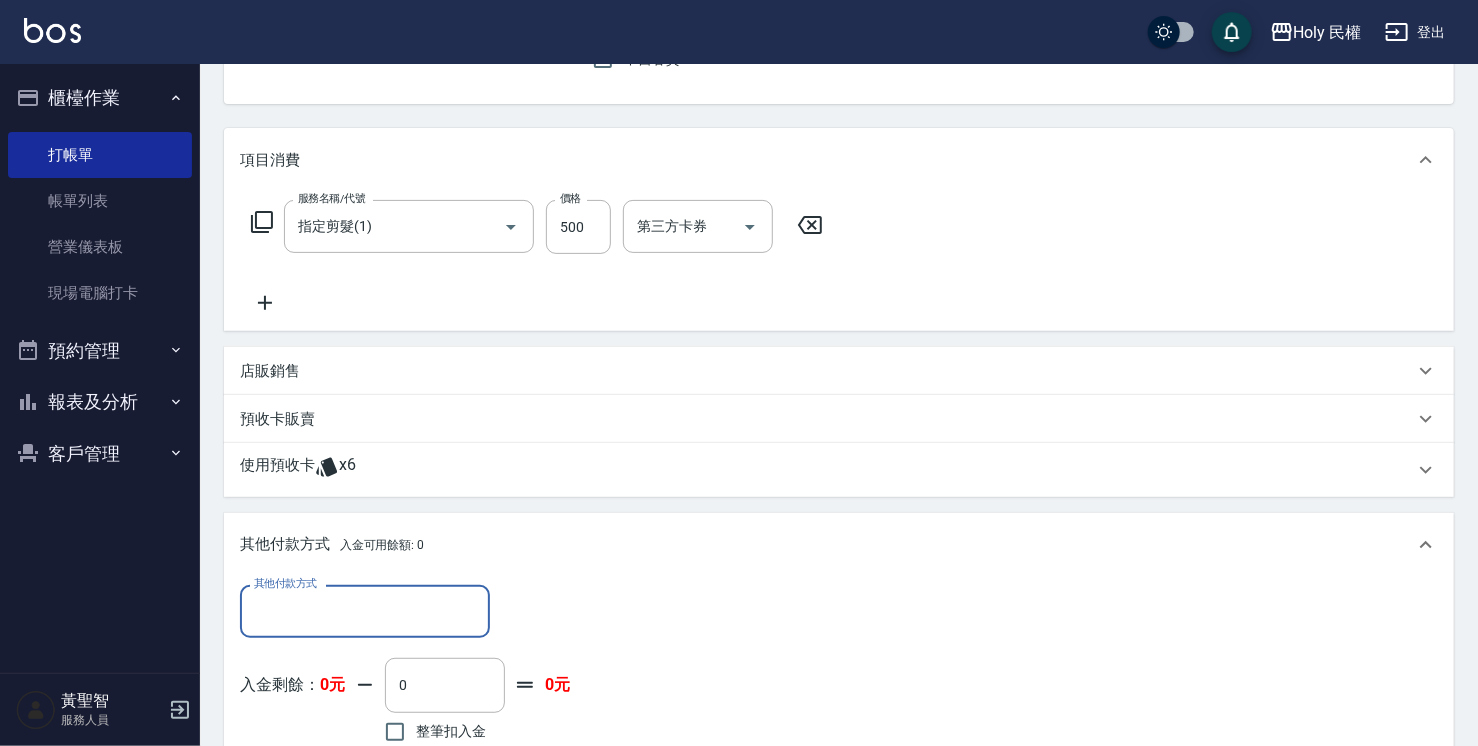 scroll, scrollTop: 0, scrollLeft: 0, axis: both 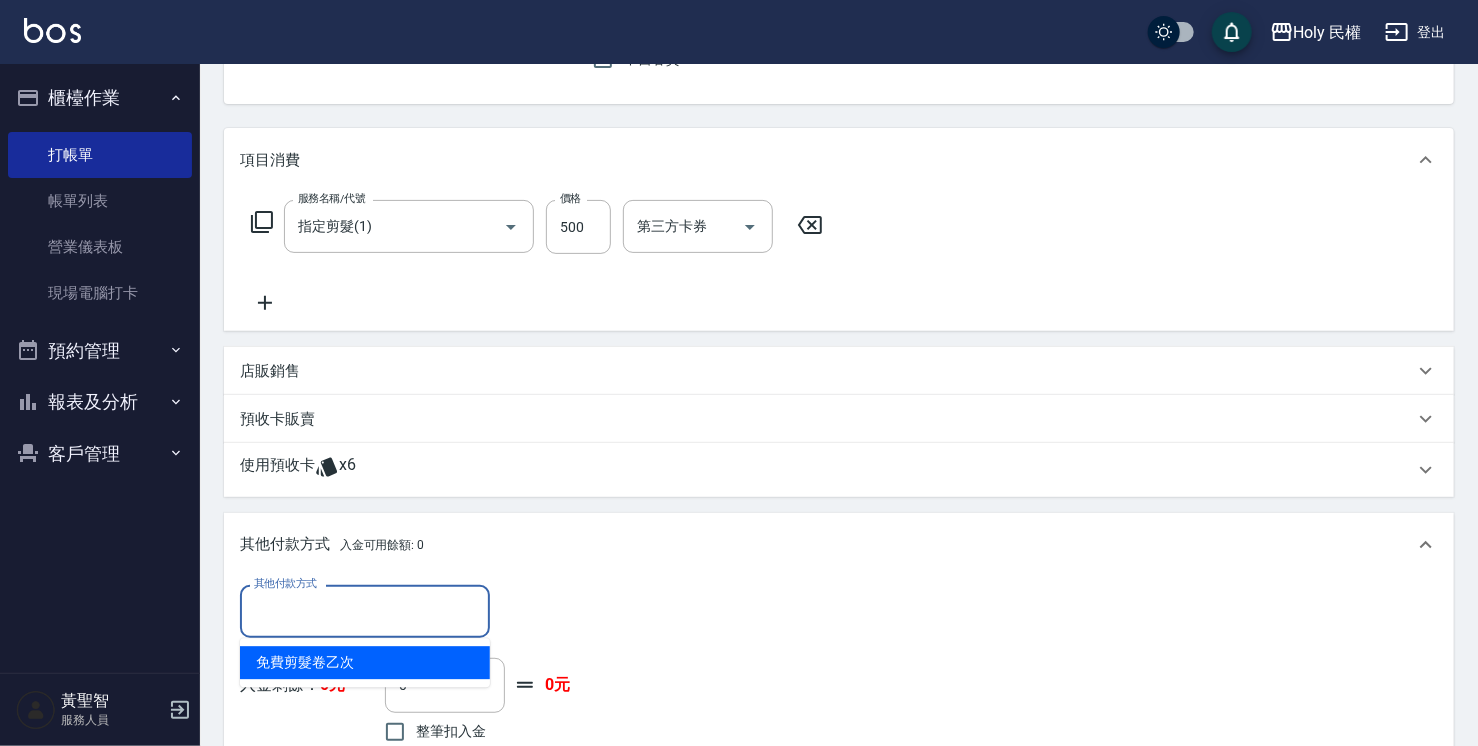 click on "免費剪髮卷乙次" at bounding box center [365, 662] 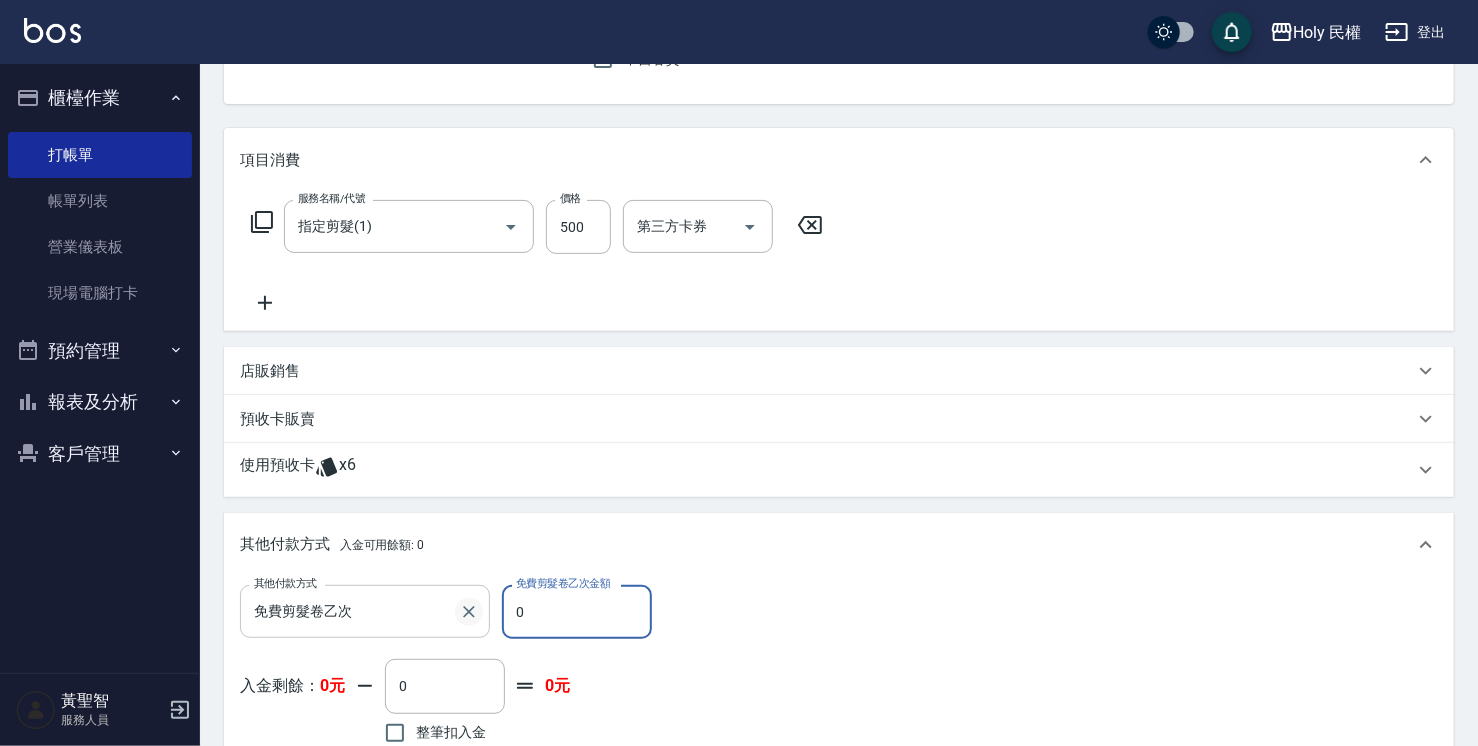 drag, startPoint x: 528, startPoint y: 595, endPoint x: 477, endPoint y: 610, distance: 53.160137 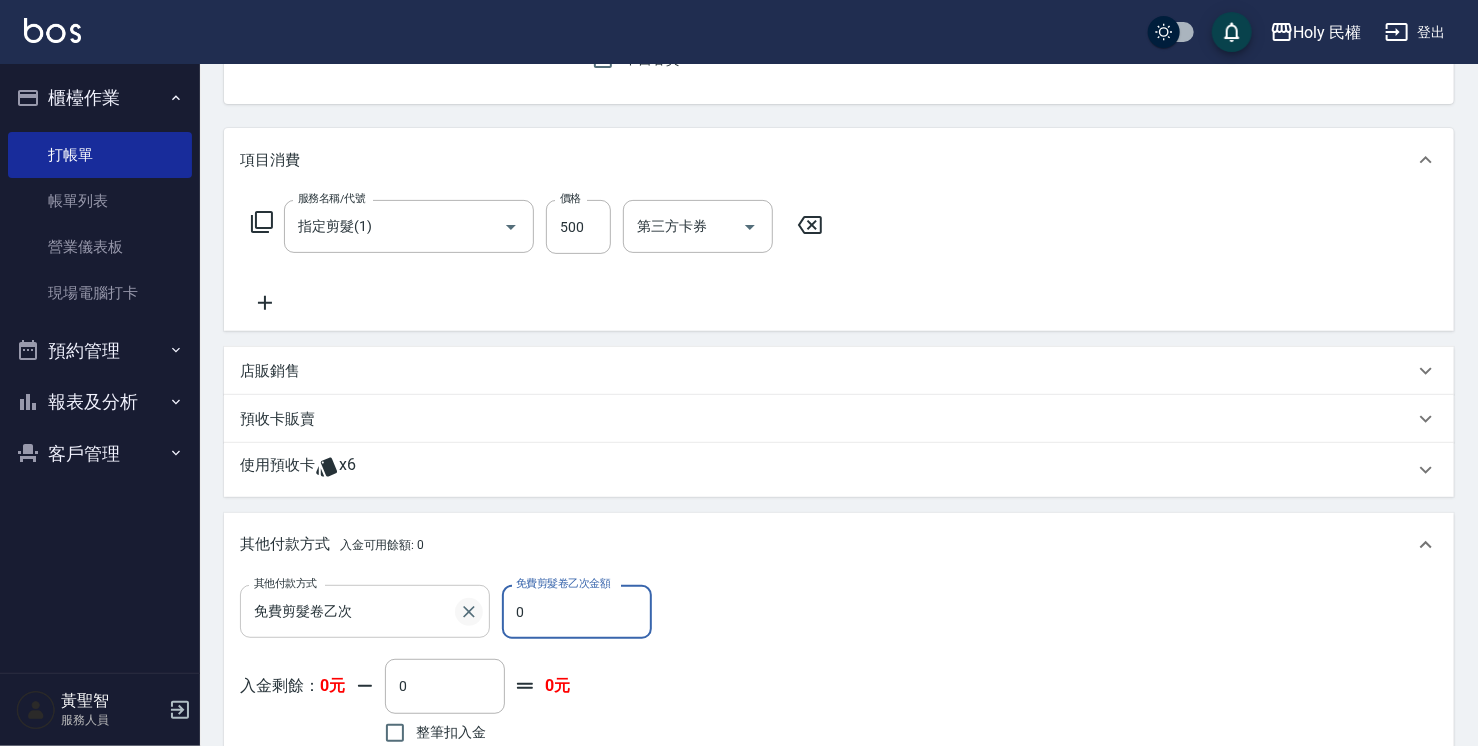 click on "其他付款方式 免費剪髮卷乙次 其他付款方式 免費剪髮卷乙次金額 0 免費剪髮卷乙次金額" at bounding box center [452, 612] 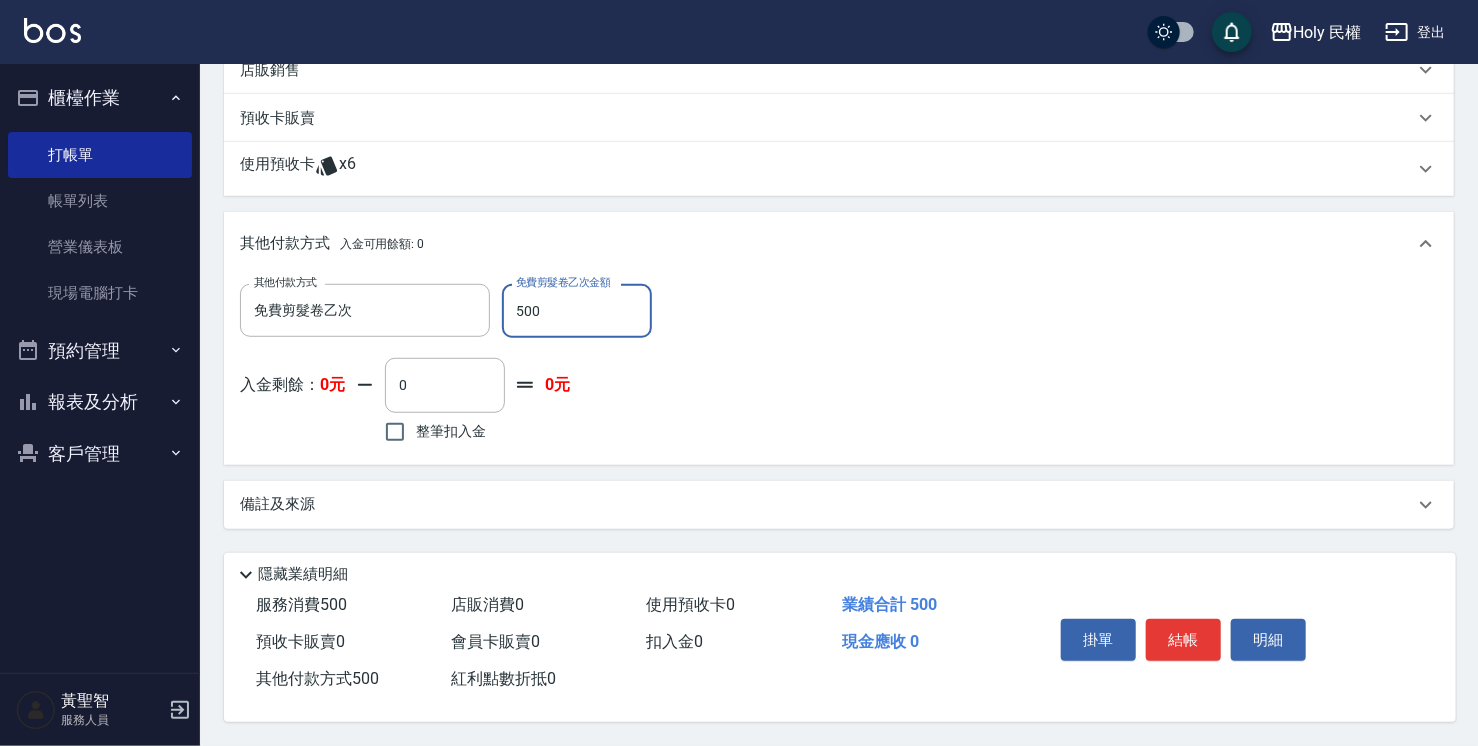 scroll, scrollTop: 506, scrollLeft: 0, axis: vertical 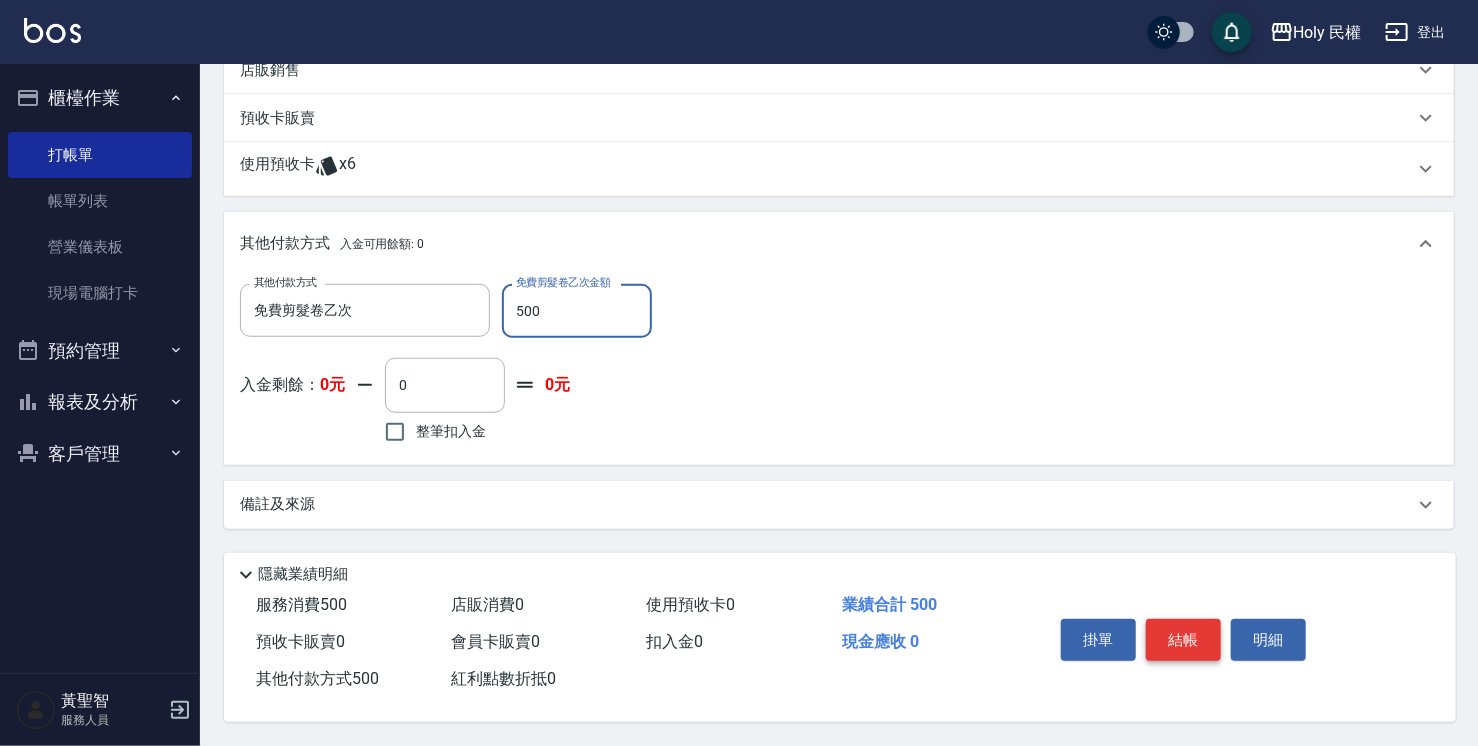 type on "500" 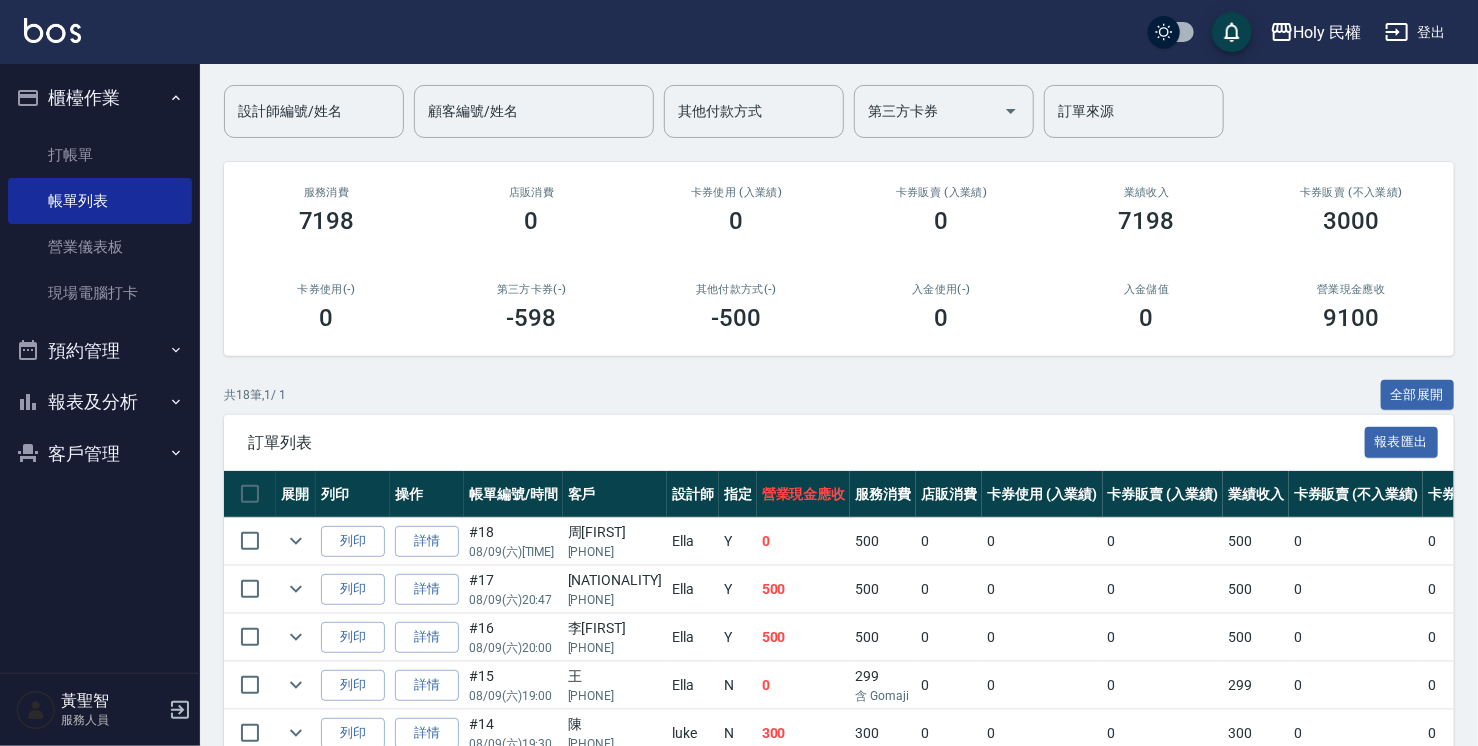 scroll, scrollTop: 0, scrollLeft: 0, axis: both 